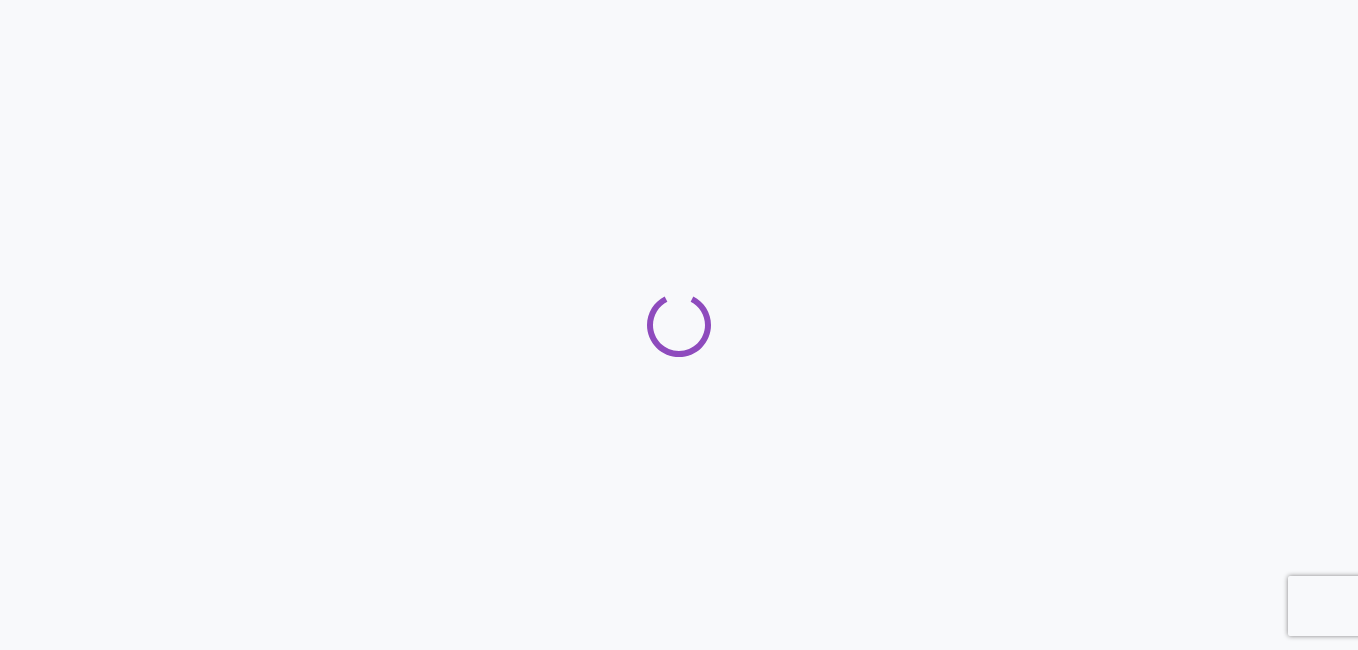 scroll, scrollTop: 0, scrollLeft: 0, axis: both 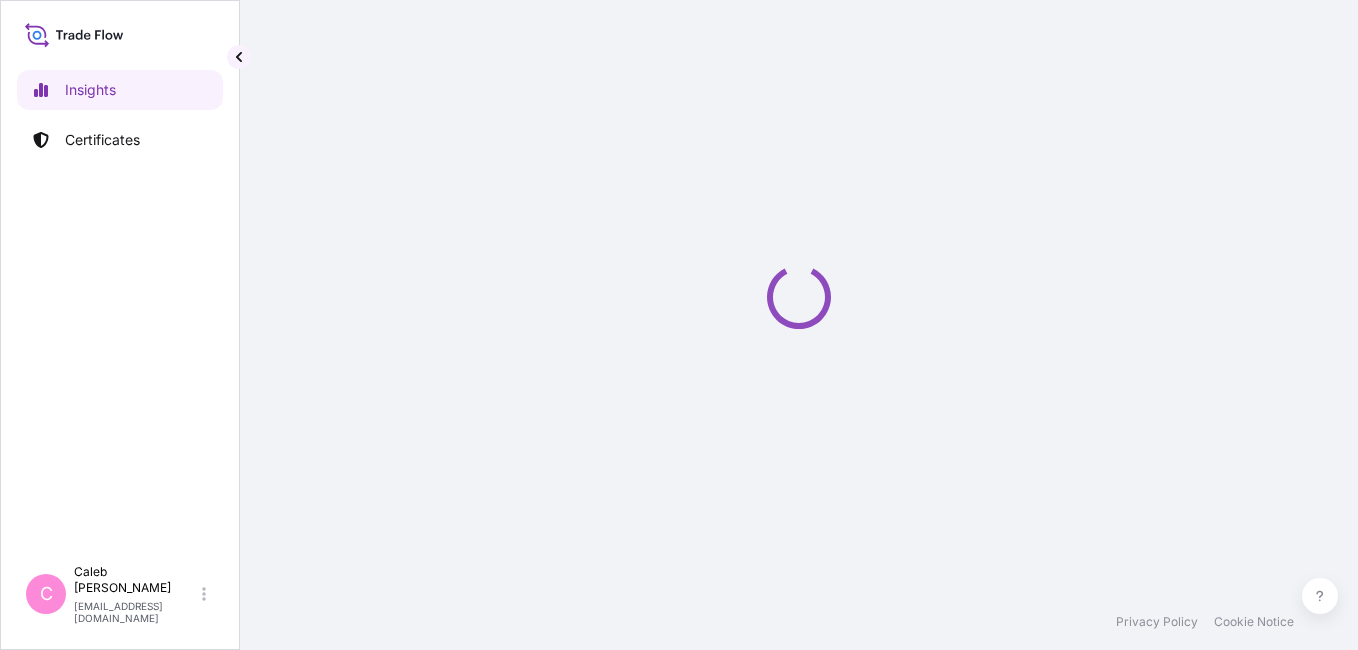 select on "2025" 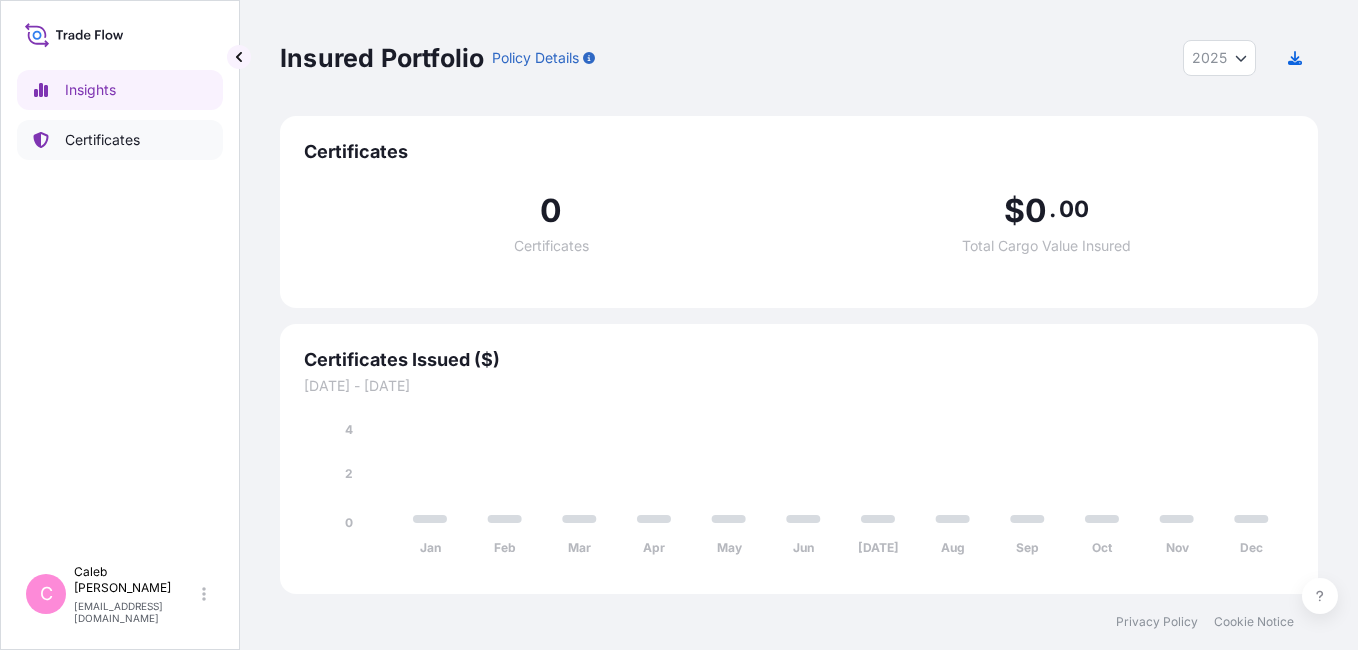 click on "Certificates" at bounding box center [102, 140] 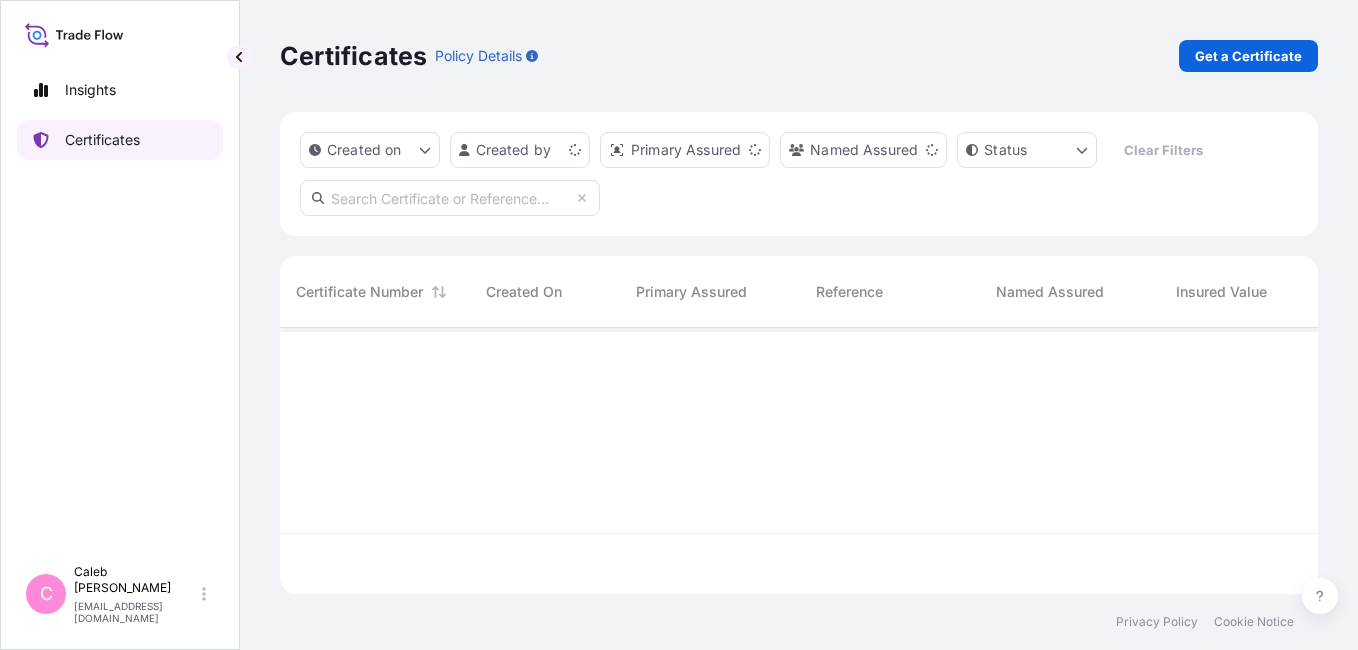 scroll, scrollTop: 16, scrollLeft: 16, axis: both 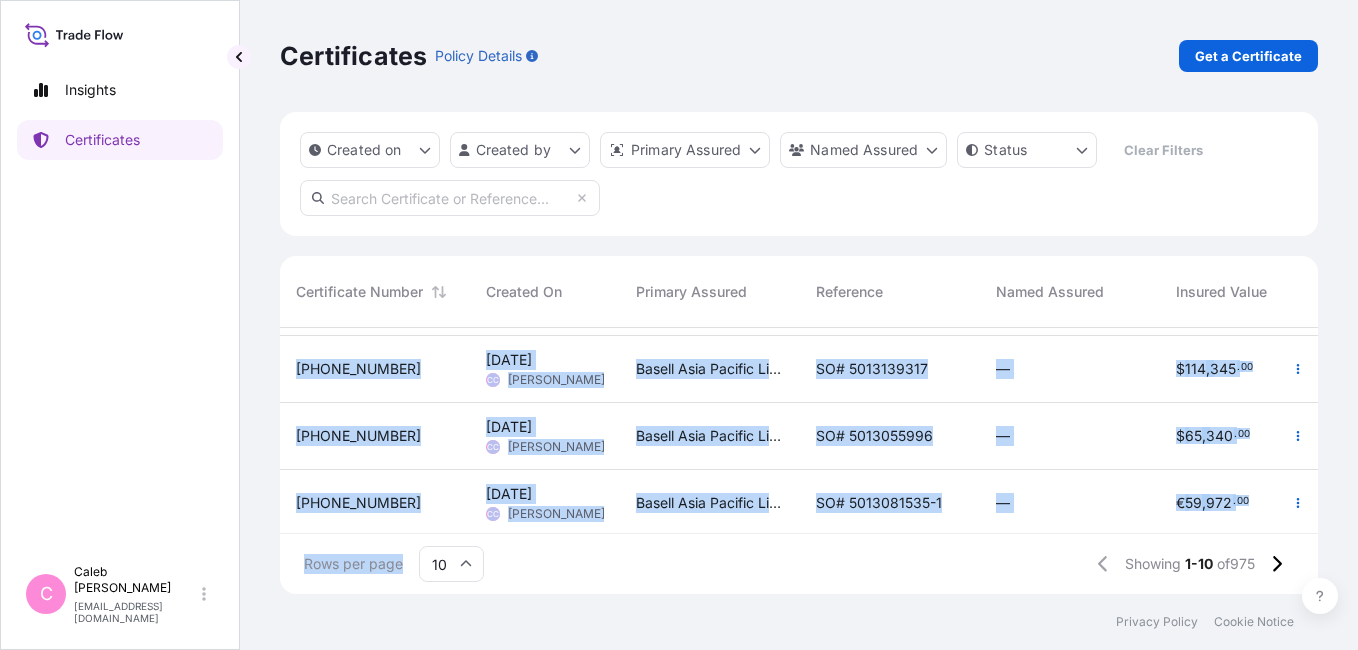drag, startPoint x: 639, startPoint y: 533, endPoint x: 730, endPoint y: 528, distance: 91.13726 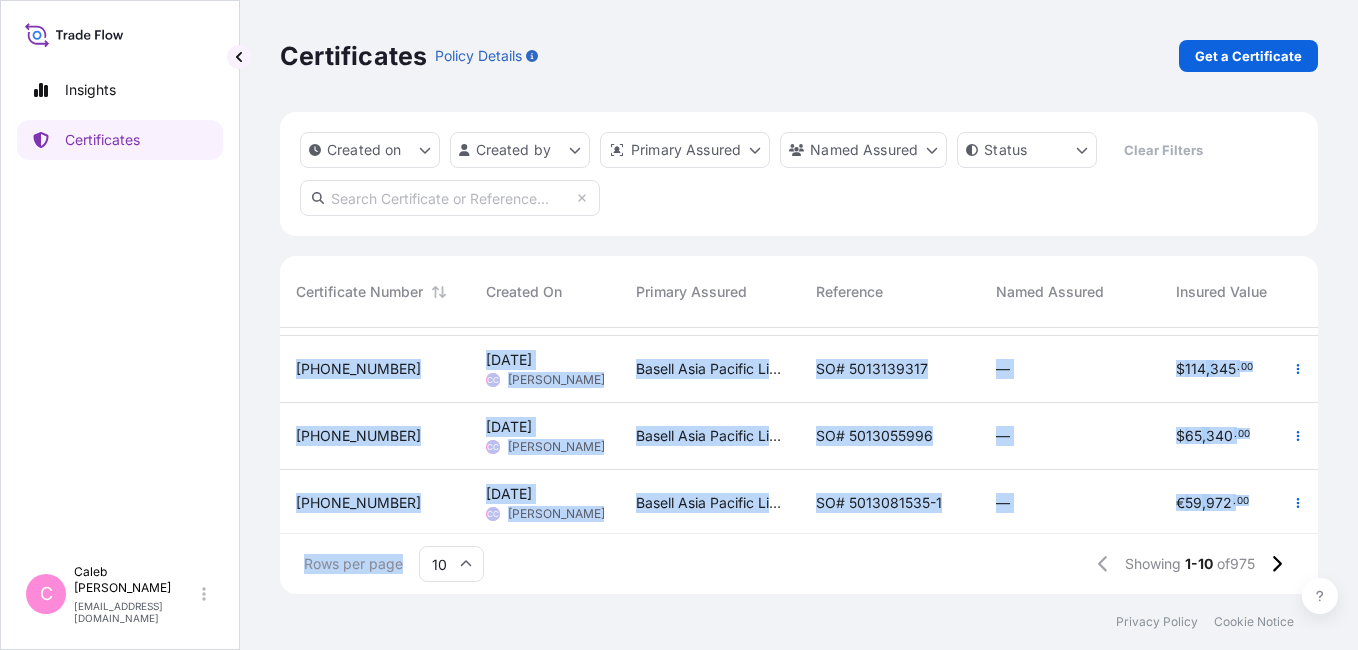 click on "Certificate Number Created On Primary Assured Reference Named Assured Insured Value Departure Arrival Status 32034-1035-1 Jul 7, 2025 CC Caleb Chan Basell Asia Pacific Limited SO# 5013138790 — $ 26 , 952 . 75 Kaohsiung 07/14/2025 Laem Chabang —/—/— Issued 32034-1034-1 Jul 7, 2025 AA Alice Au-yeung Basell Asia Pacific Limited SO# 5013141231 — $ 26 , 680 . 50 CNDAL 07/02/2025 THLCH —/—/— Issued 32034-1033-2 Jul 7, 2025 CC Caleb Chan Basell Asia Pacific Limited SO# 5013126999-1 — $ 67 , 518 . 00 La Spezia 06/30/2025 Busan —/—/— Issued 32034-935-3 Jul 7, 2025 CC Caleb Chan Basell Asia Pacific Limited SO# 5013098507 — $ 135 , 580 . 50 Kaohsiung 07/05/2025 Ho Chi Minh City —/—/— Issued 32034-959-2 Jul 7, 2025 CC Caleb Chan Basell Asia Pacific Limited SO# 5013139317 — $ 114 , 345 . 00 Kaohsiung 07/05/2025 Ho Chi Minh City —/—/— Issued 32034-1032-1 Jul 7, 2025 CC Caleb Chan Basell Asia Pacific Limited SO# 5013055996 — $ 65 , 340 . 00 Rotterdam 07/10/2025 Busan —/—/— CC" at bounding box center (799, 425) 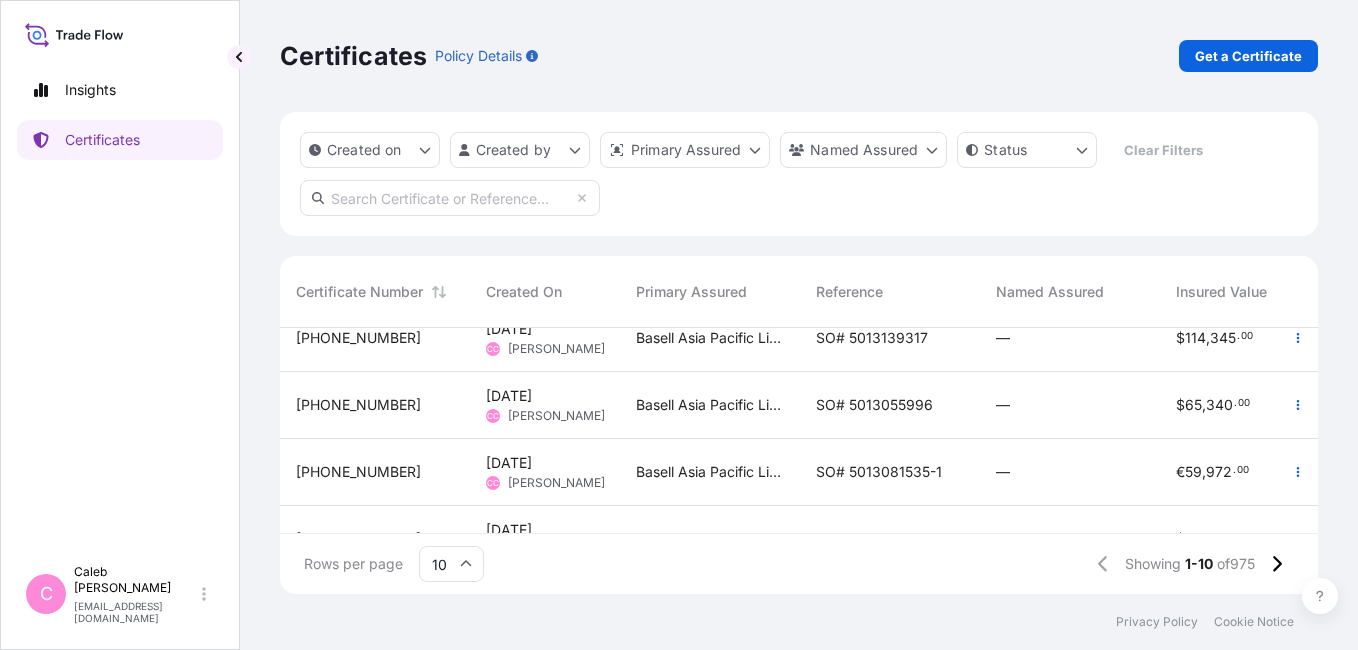drag, startPoint x: 730, startPoint y: 528, endPoint x: 667, endPoint y: 544, distance: 65 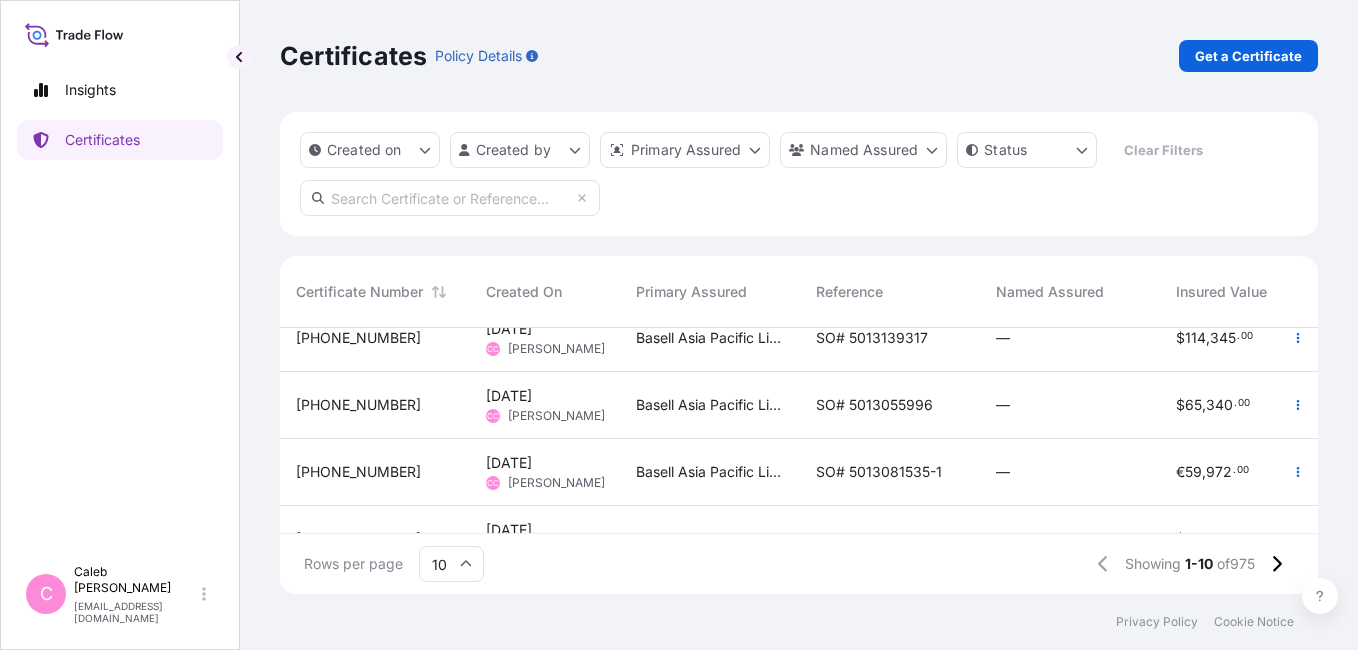 click on "Rows per page 10 Showing 1-10 of  975" at bounding box center [799, 564] 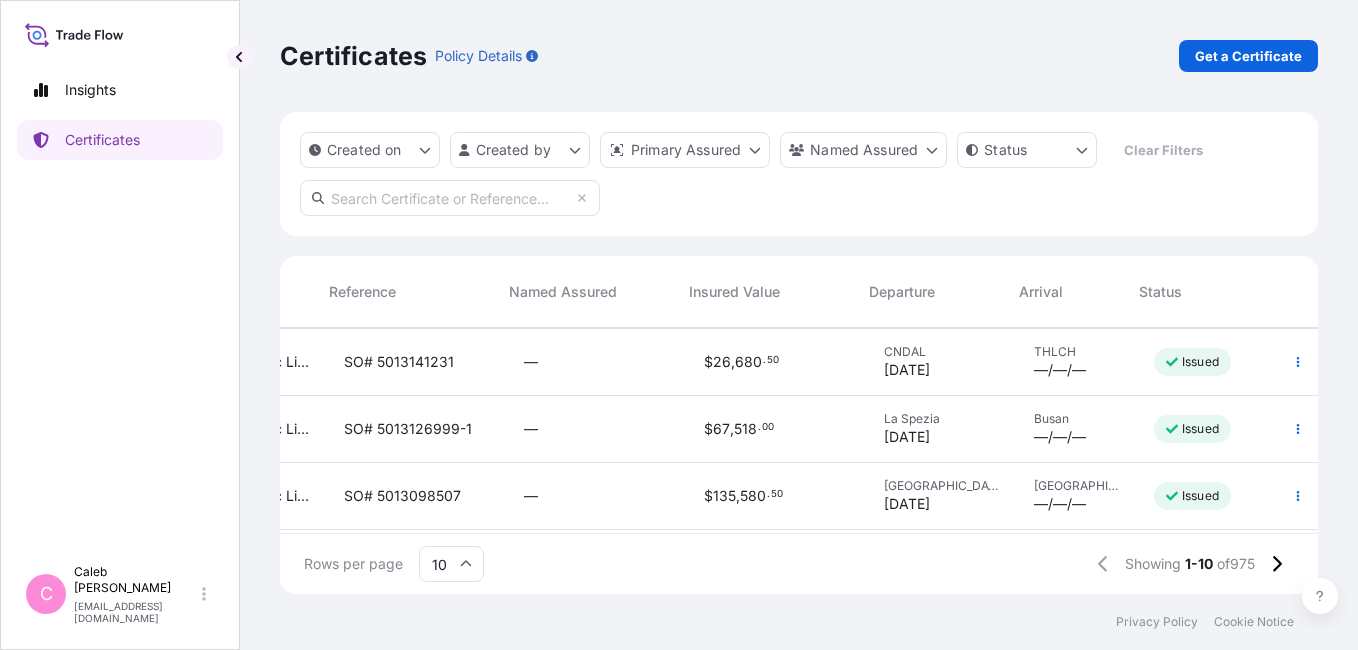 scroll, scrollTop: 0, scrollLeft: 487, axis: horizontal 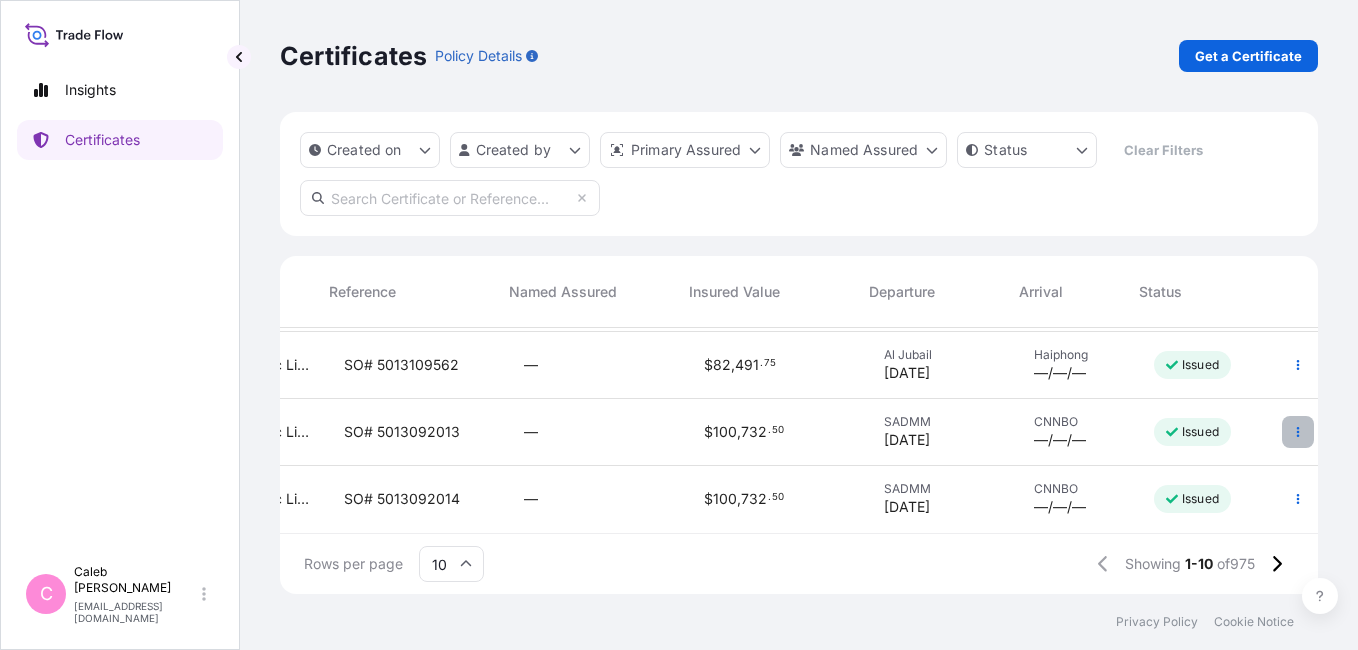 click 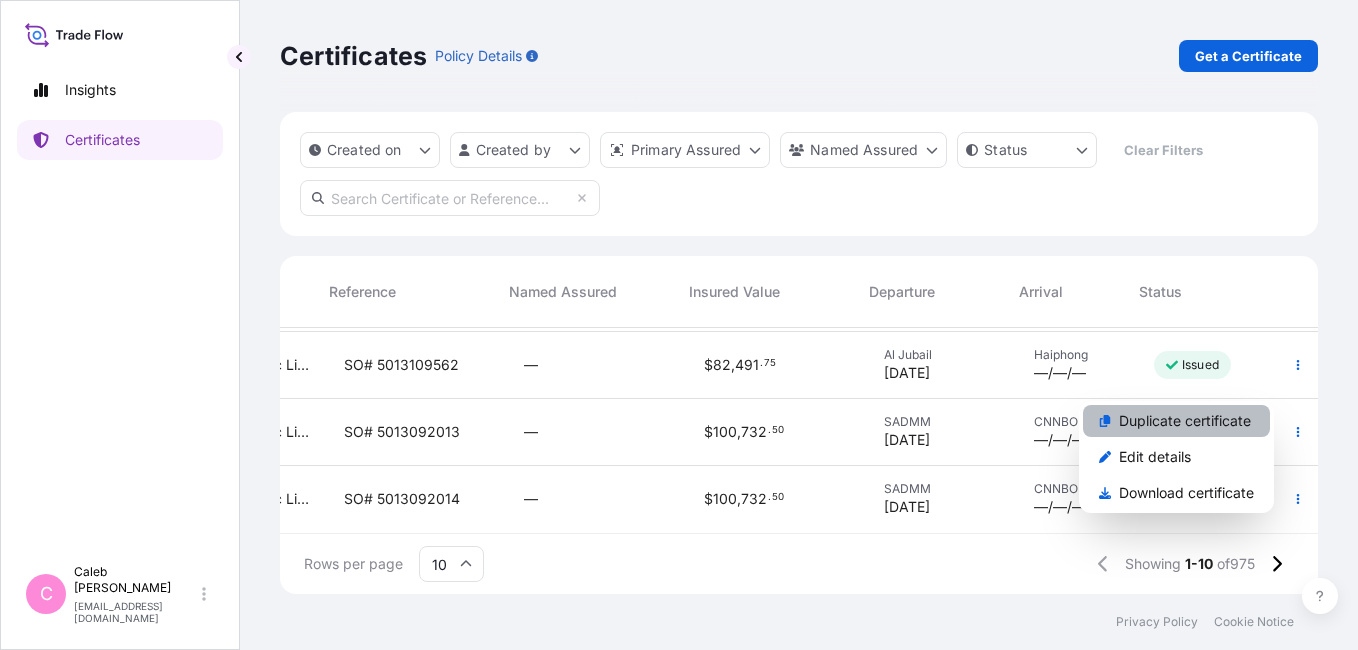 click on "Duplicate certificate" at bounding box center (1185, 421) 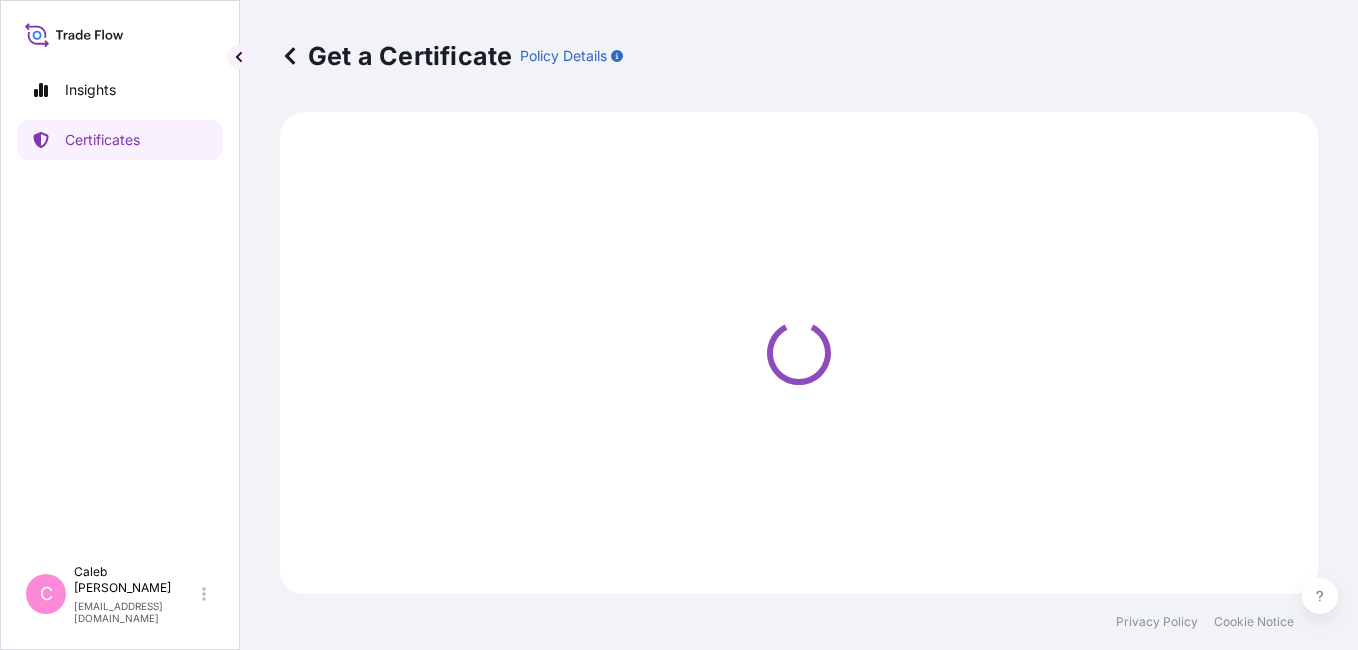 select on "Sea" 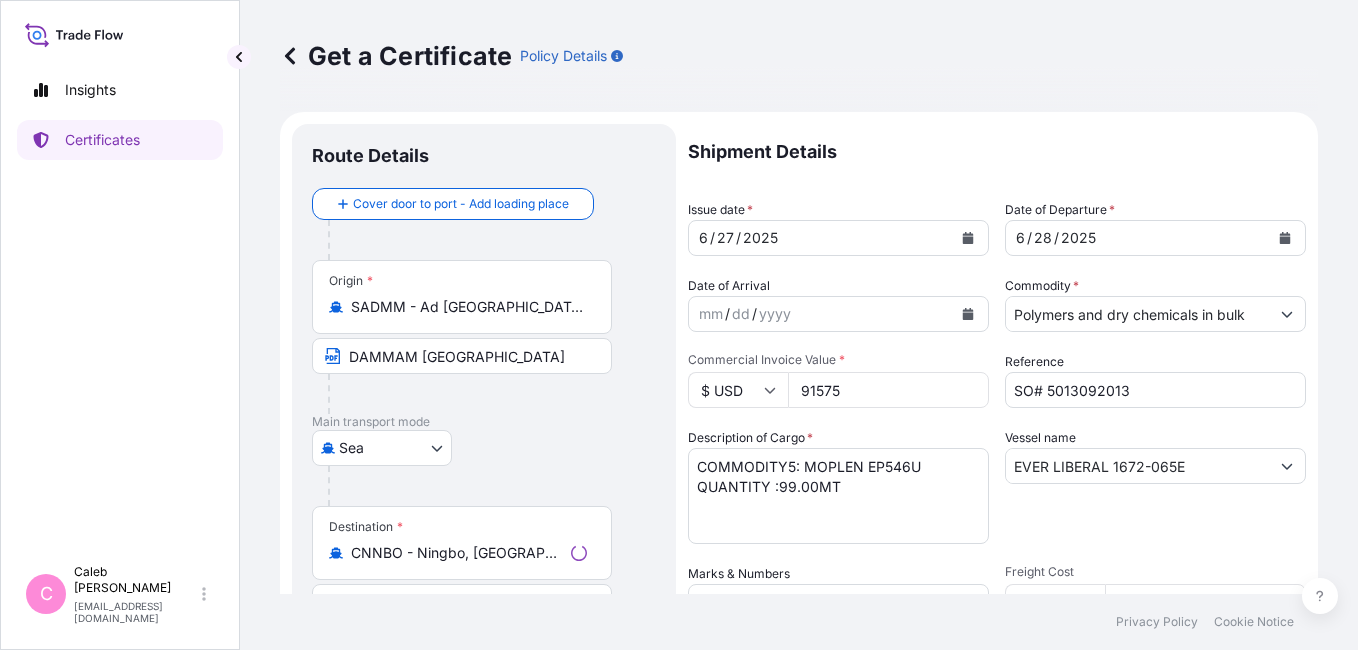 select on "32034" 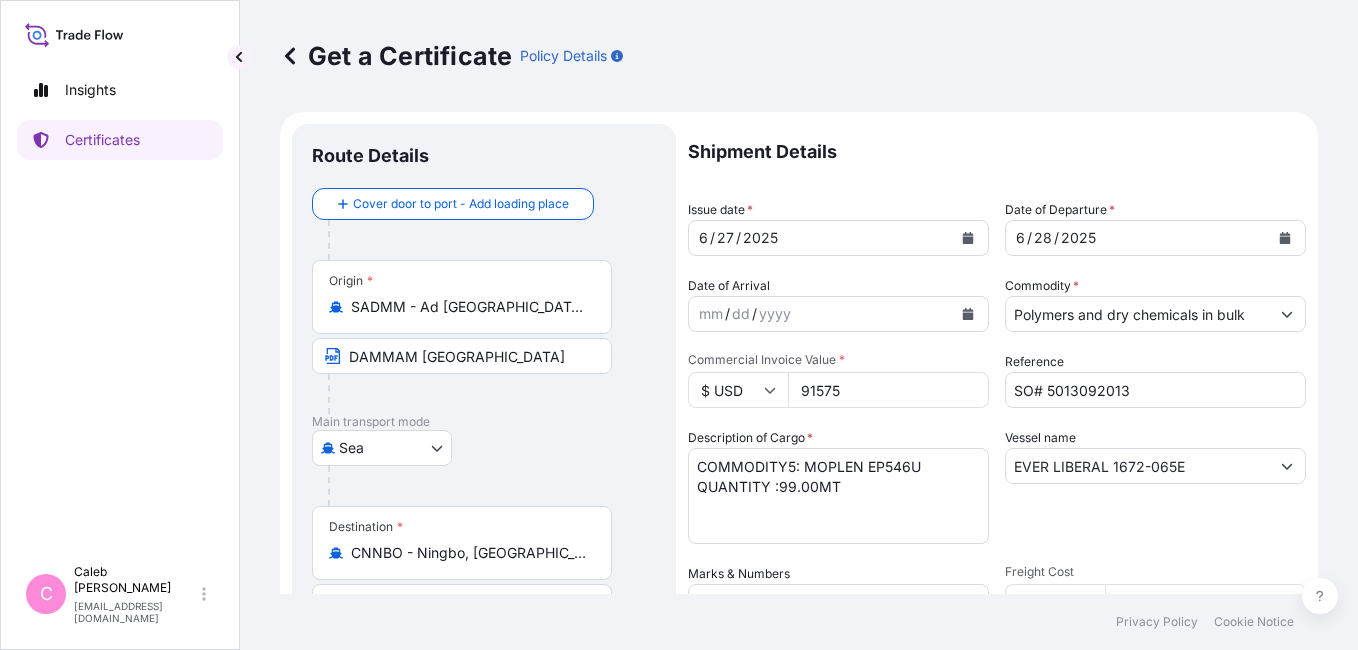 click on "DAMMAM PORT SAUDI ARABIA" at bounding box center (462, 356) 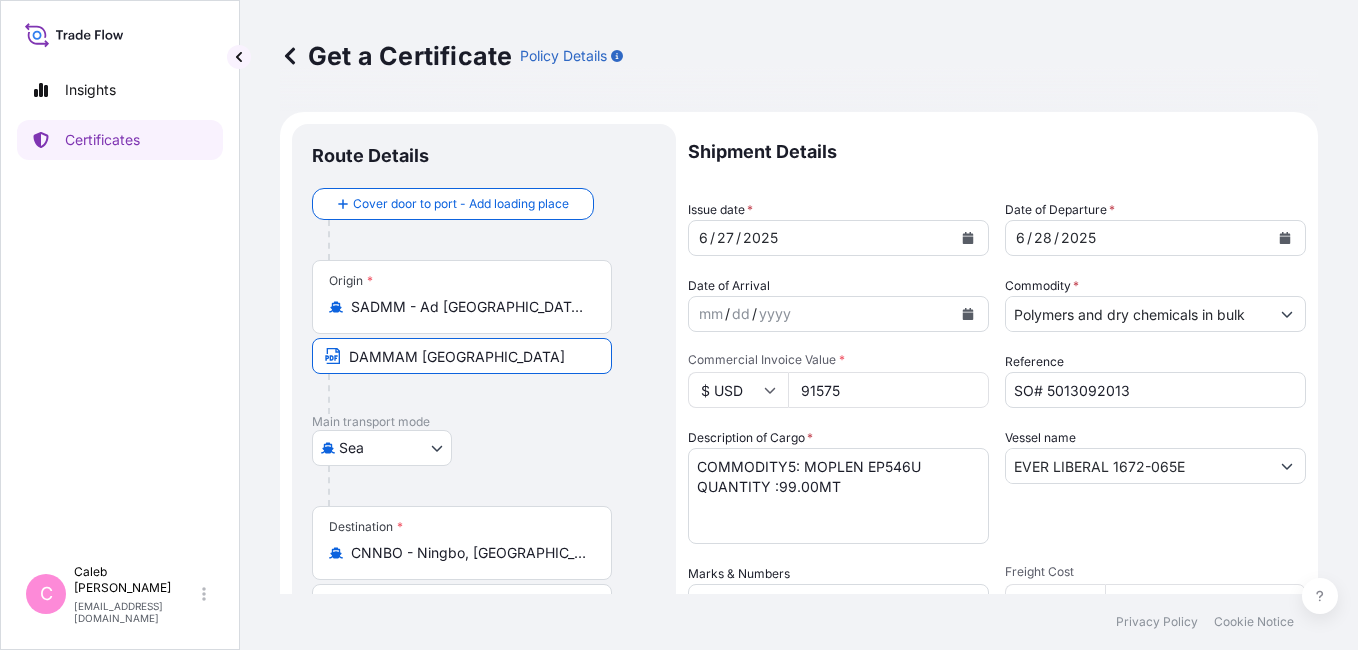 click on "DAMMAM PORT SAUDI ARABIA" at bounding box center [462, 356] 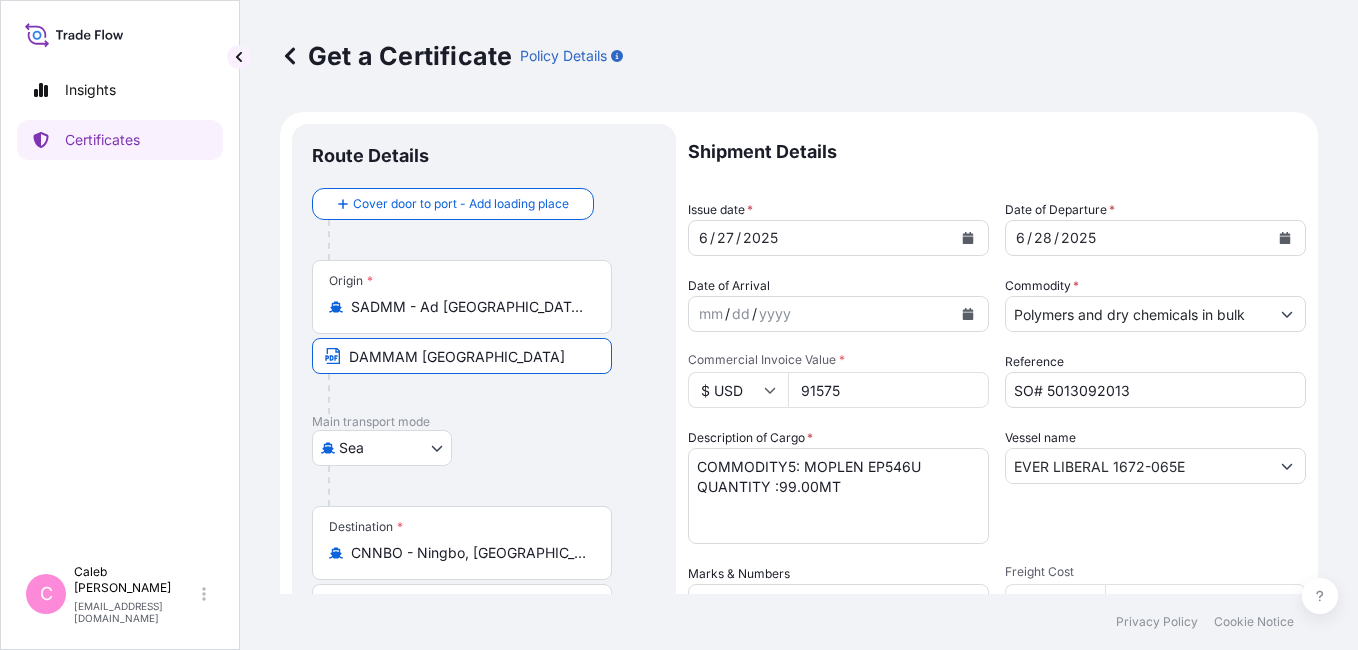 type on "DAMMAM SAUDI ARABIA" 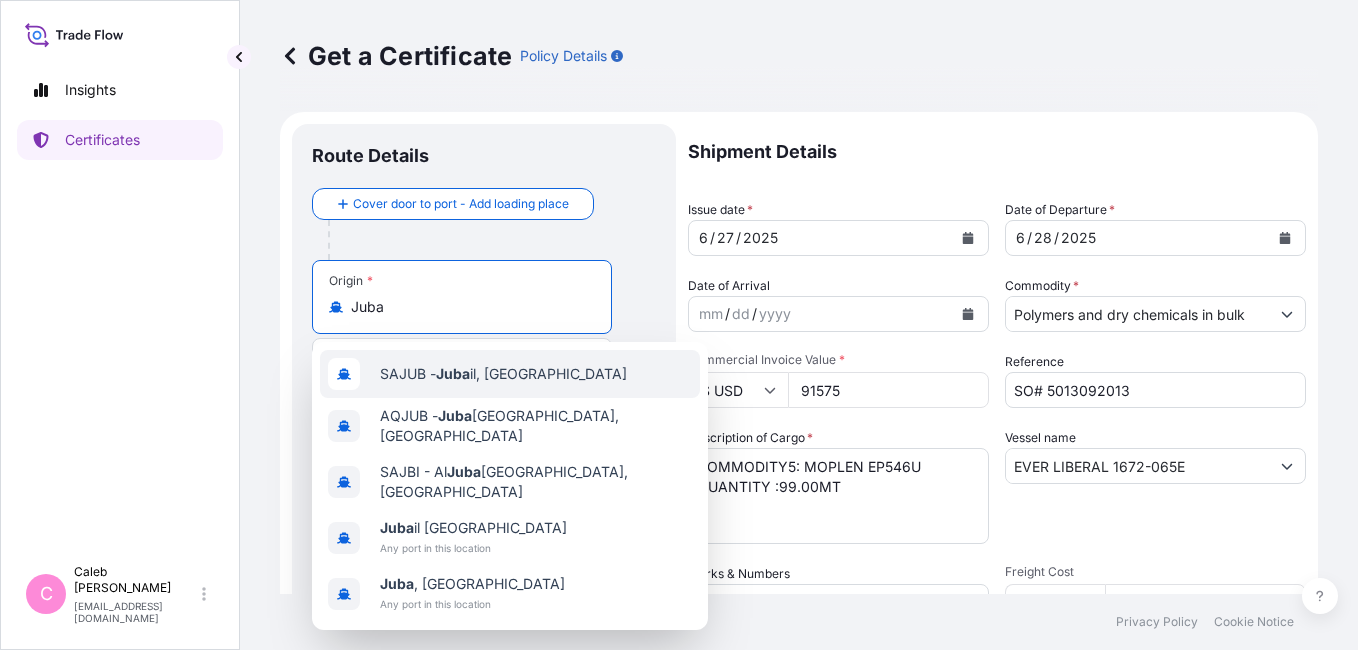 click on "SAJUB -  Juba il, Saudi Arabia" at bounding box center [503, 374] 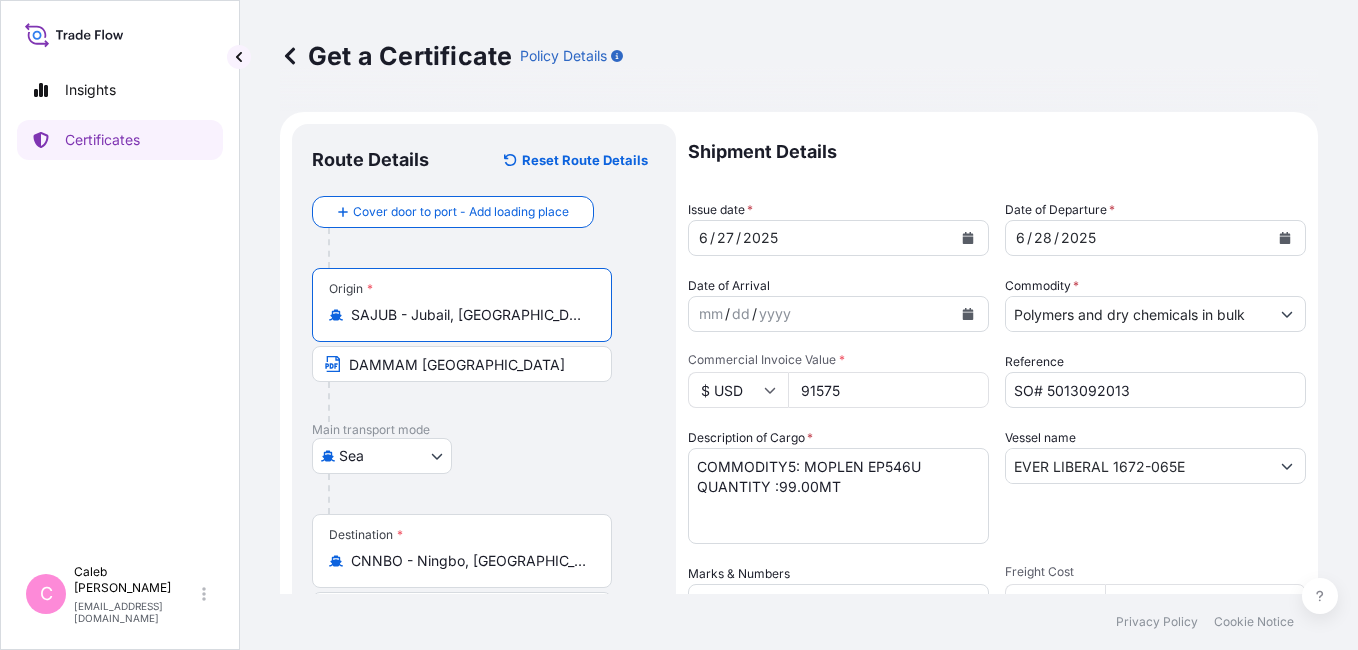 type on "SAJUB - Jubail, Saudi Arabia" 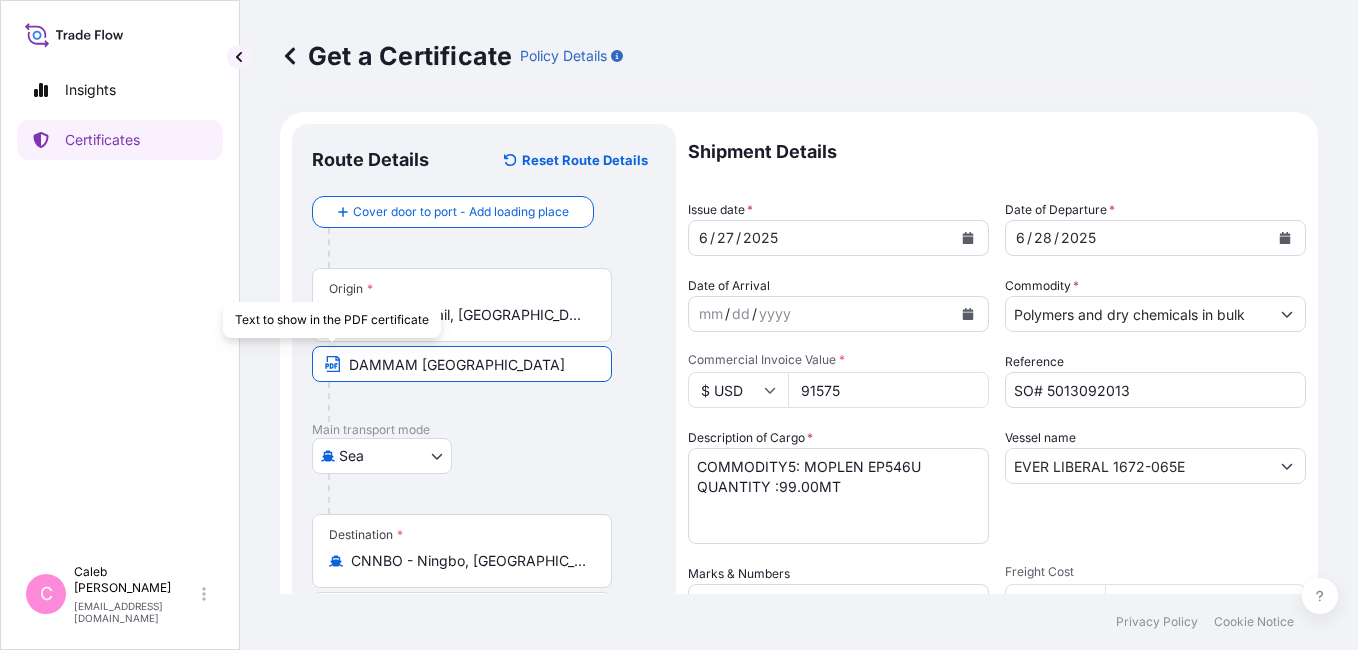 drag, startPoint x: 544, startPoint y: 364, endPoint x: 361, endPoint y: 337, distance: 184.98108 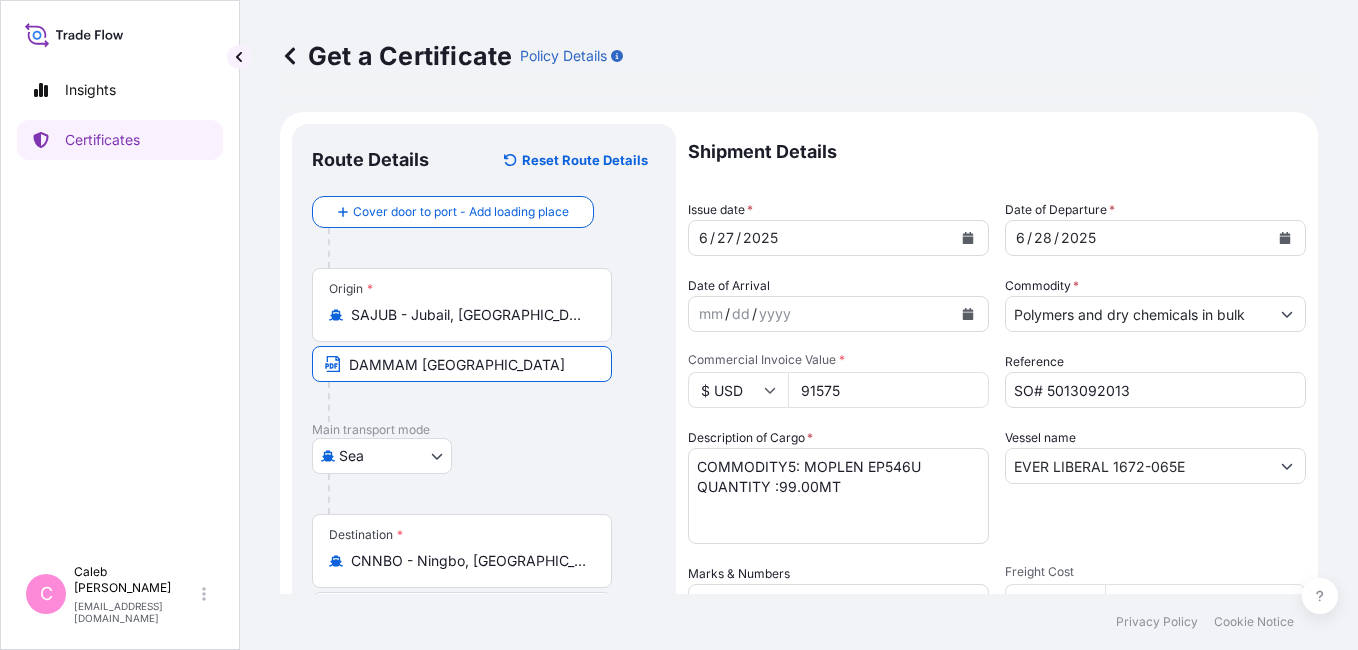 paste on "JUBAIL," 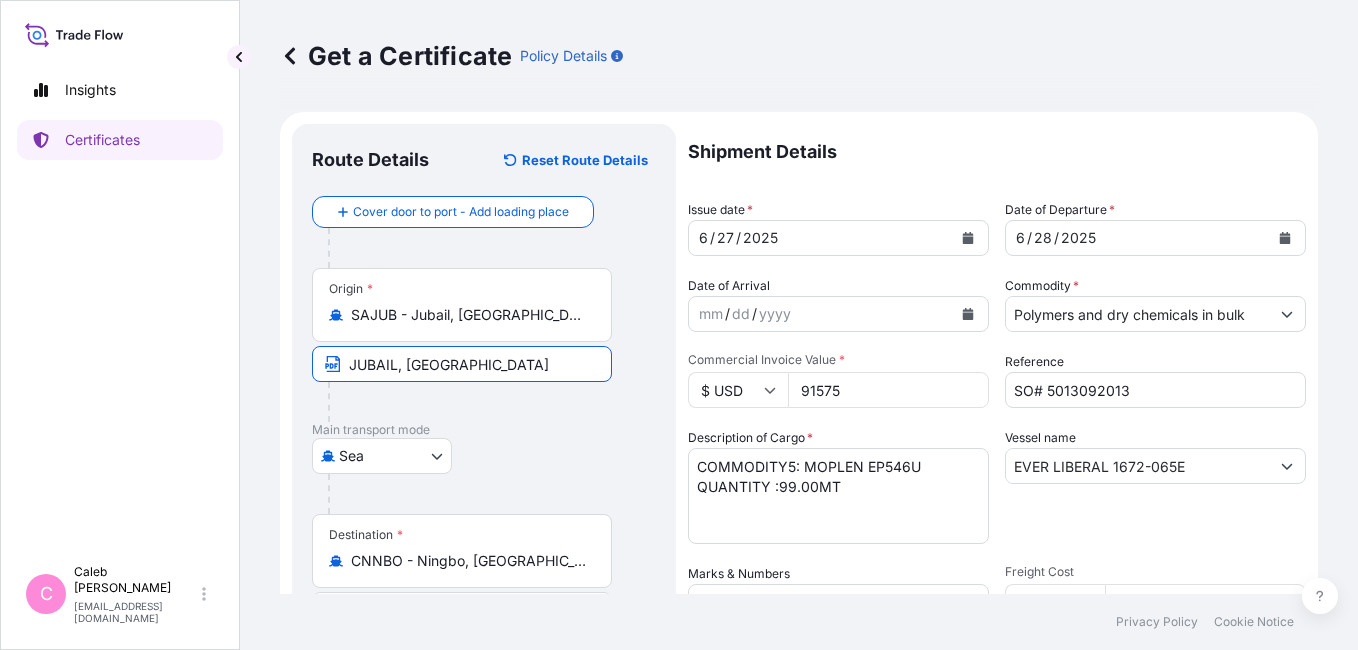 type on "JUBAIL, SAUDI ARABIA" 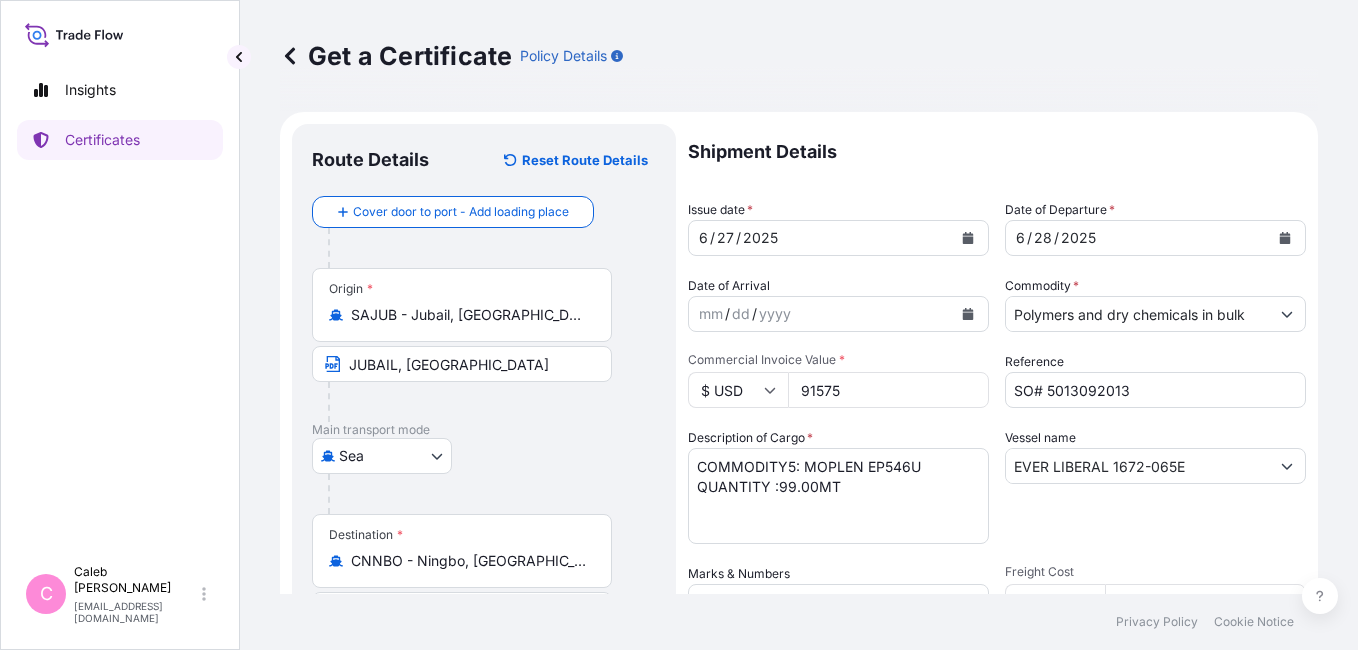 click at bounding box center (470, 402) 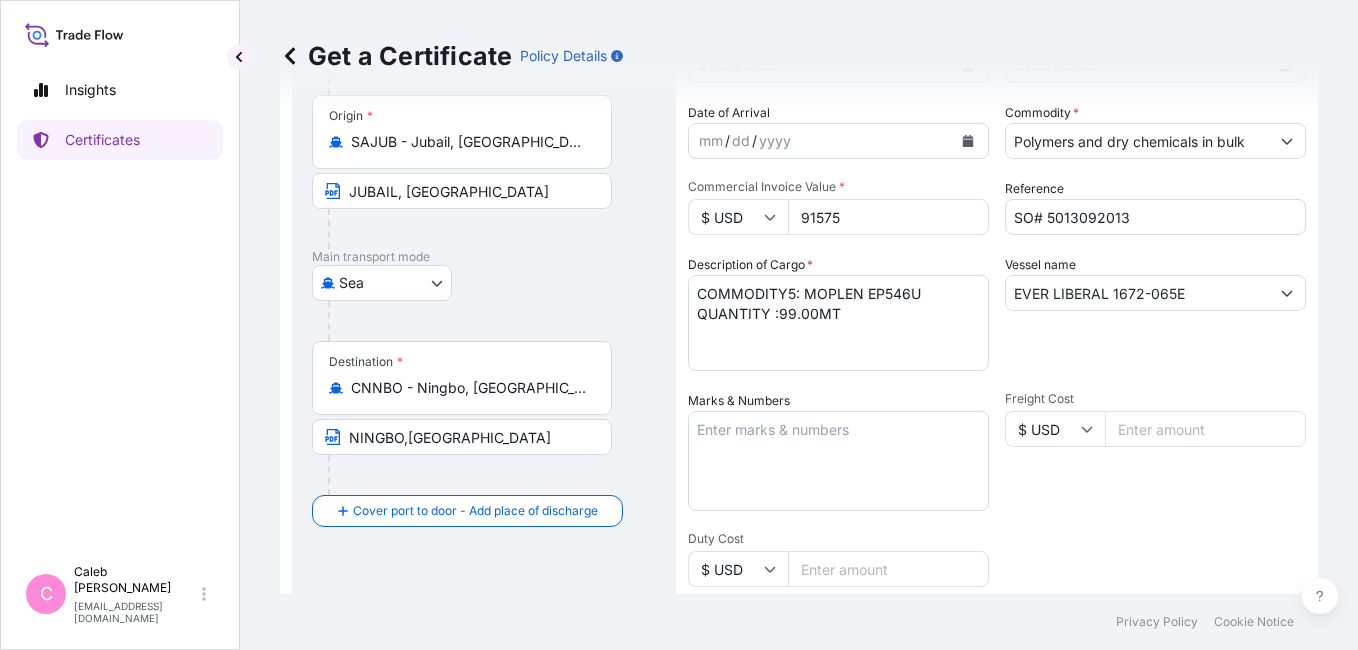 scroll, scrollTop: 185, scrollLeft: 0, axis: vertical 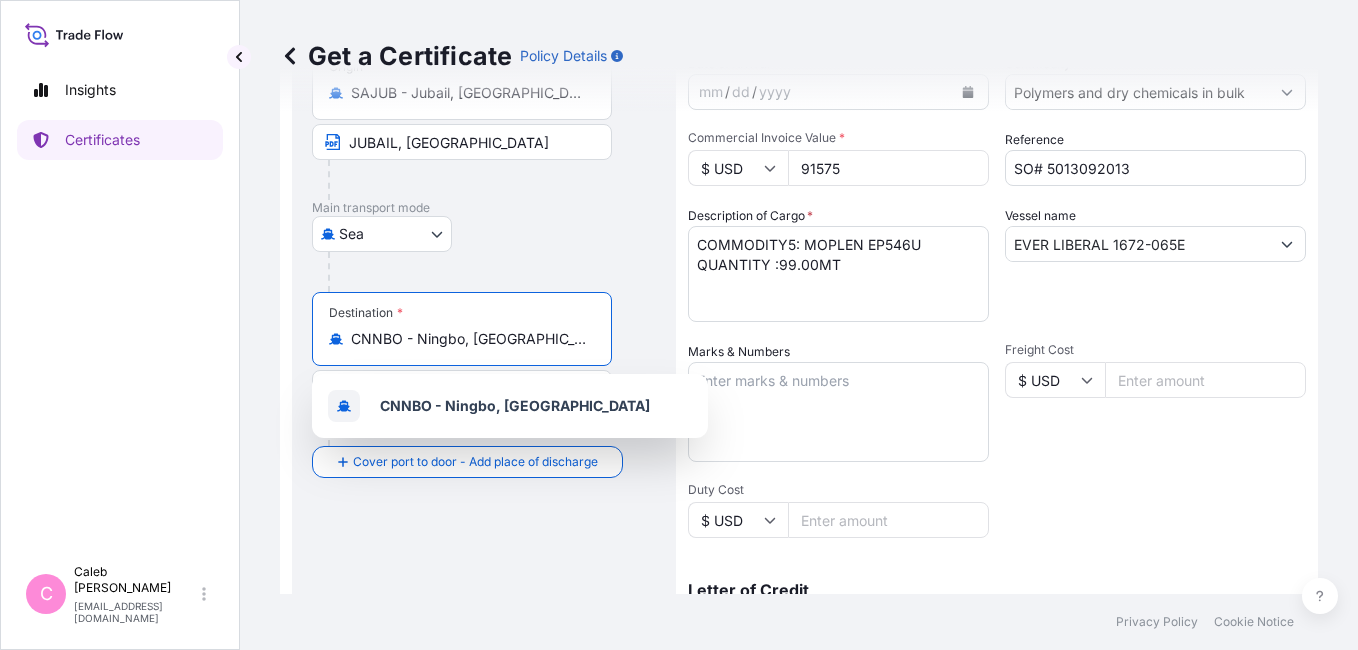 drag, startPoint x: 523, startPoint y: 331, endPoint x: 283, endPoint y: 334, distance: 240.01875 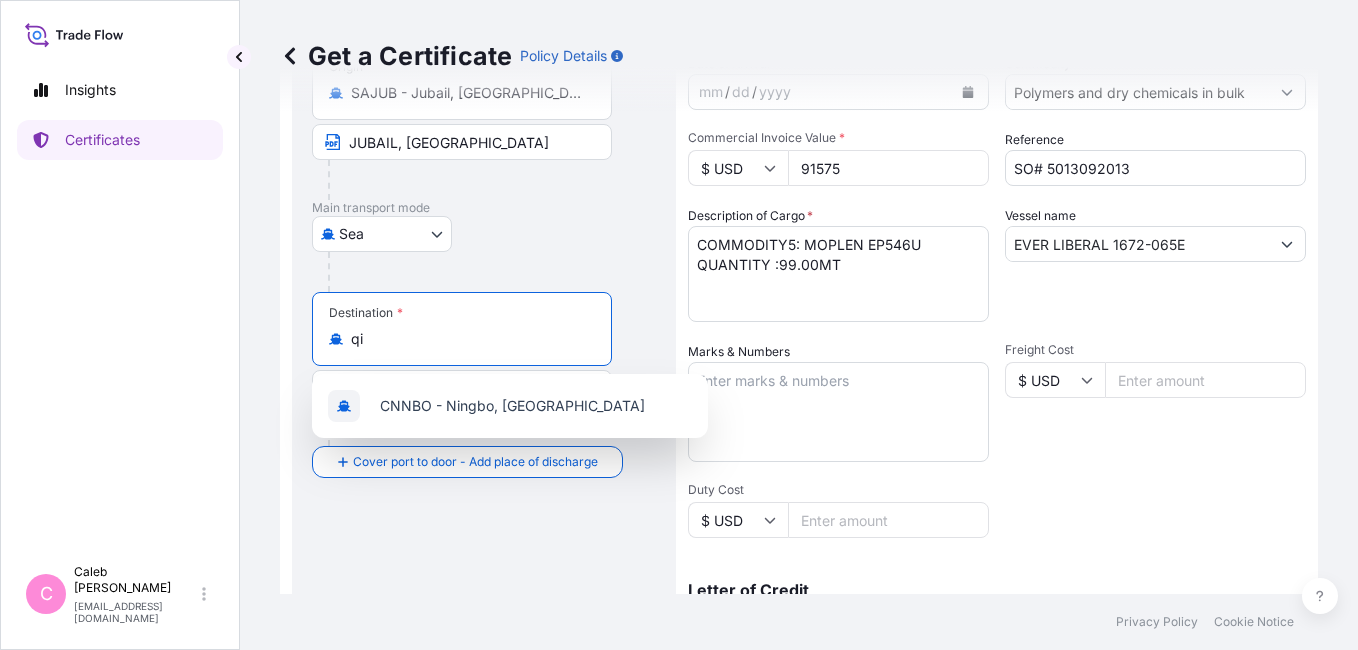 type on "q" 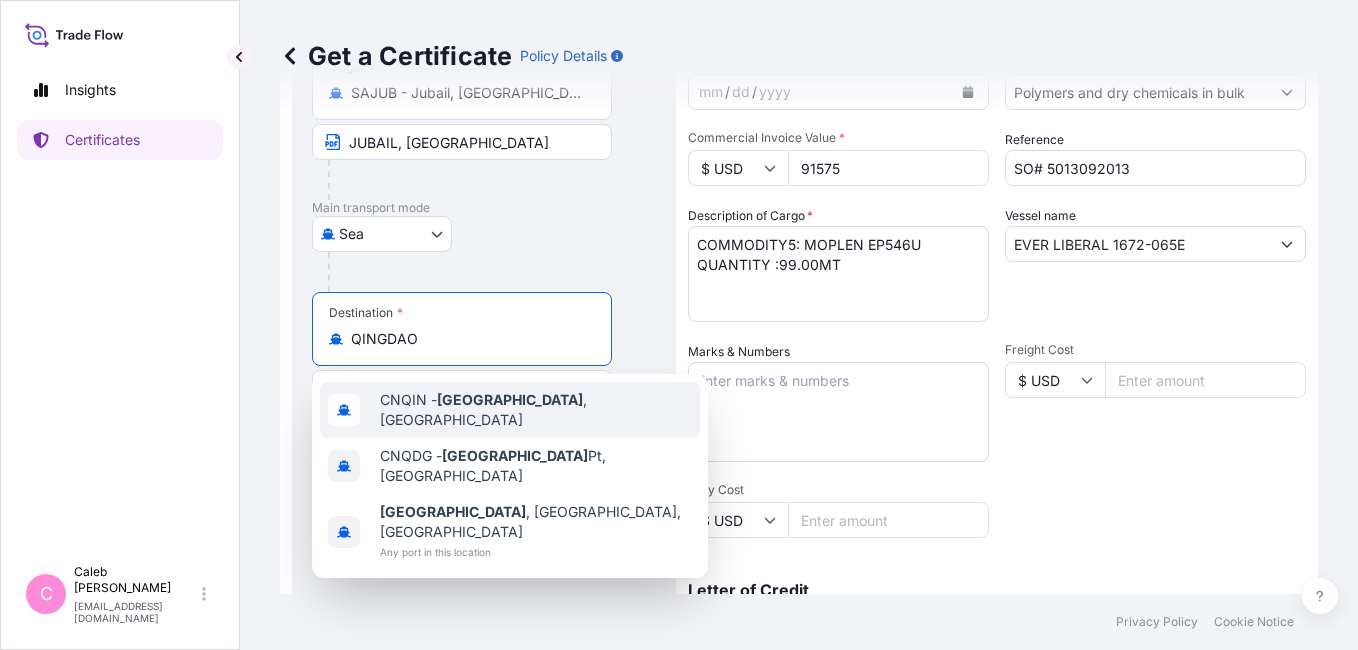 click on "CNQIN -  Qingdao , China" at bounding box center [536, 410] 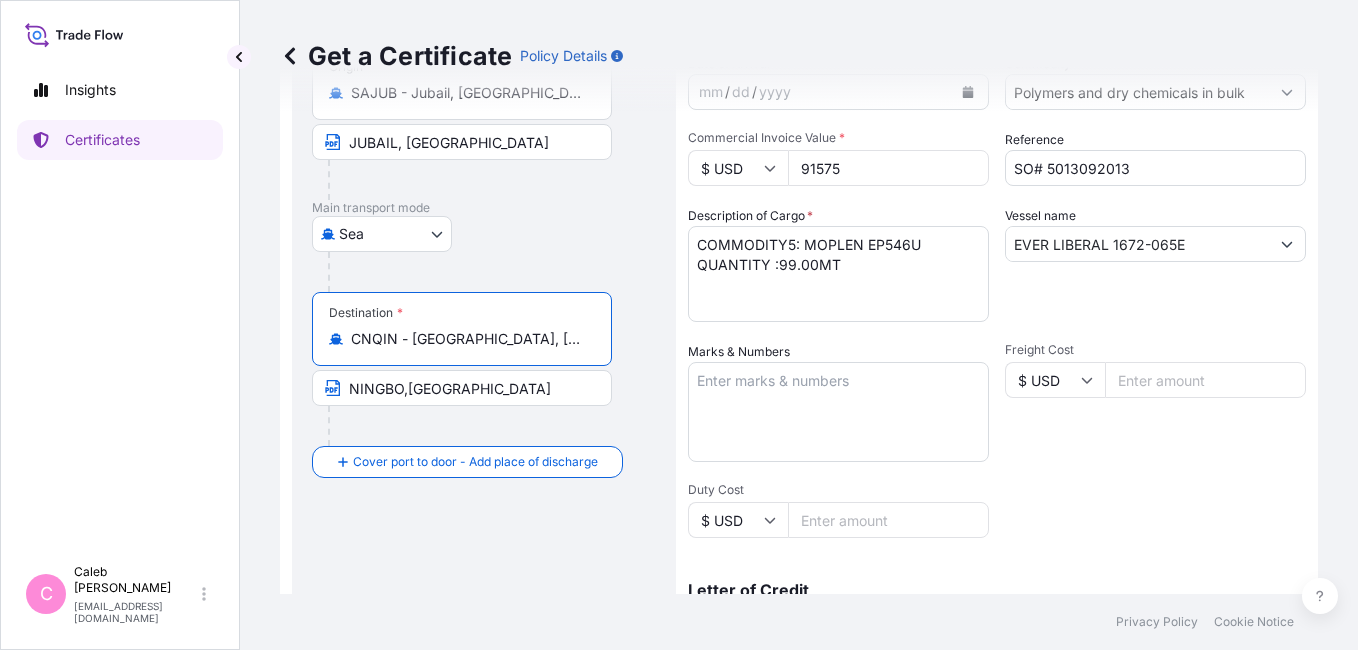 type on "CNQIN - Qingdao, China" 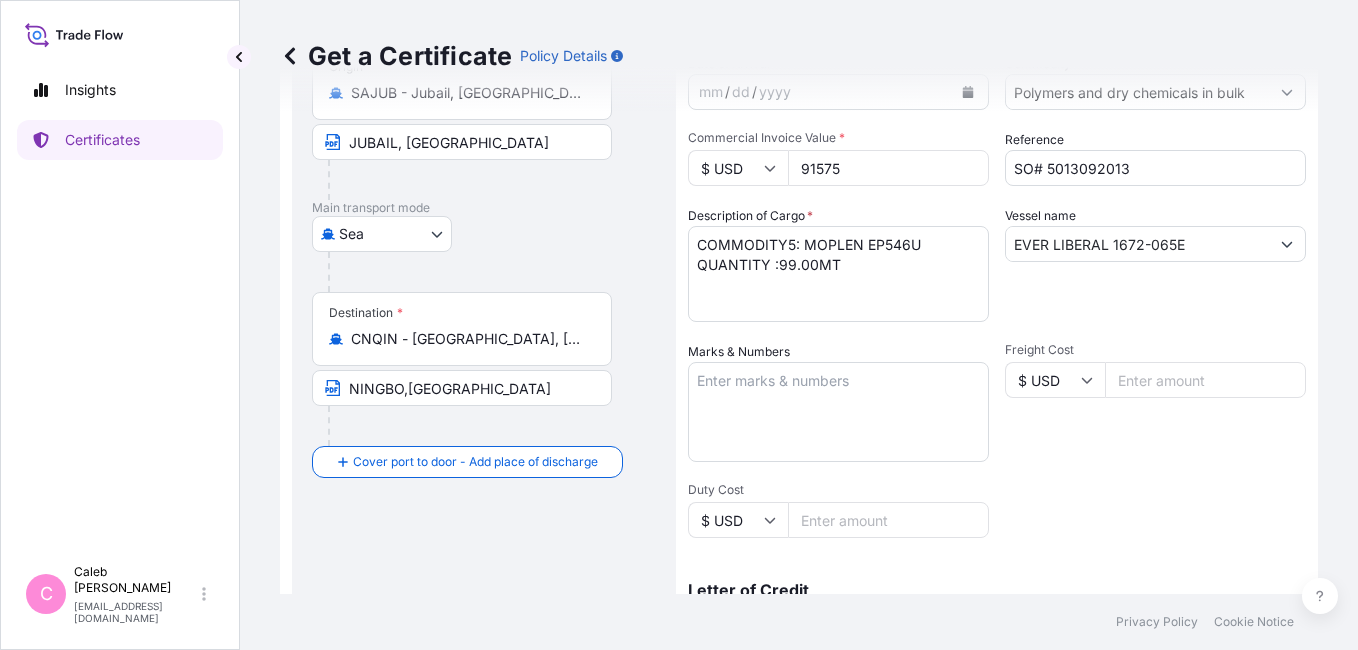 click on "NINGBO,CHINA" at bounding box center [462, 388] 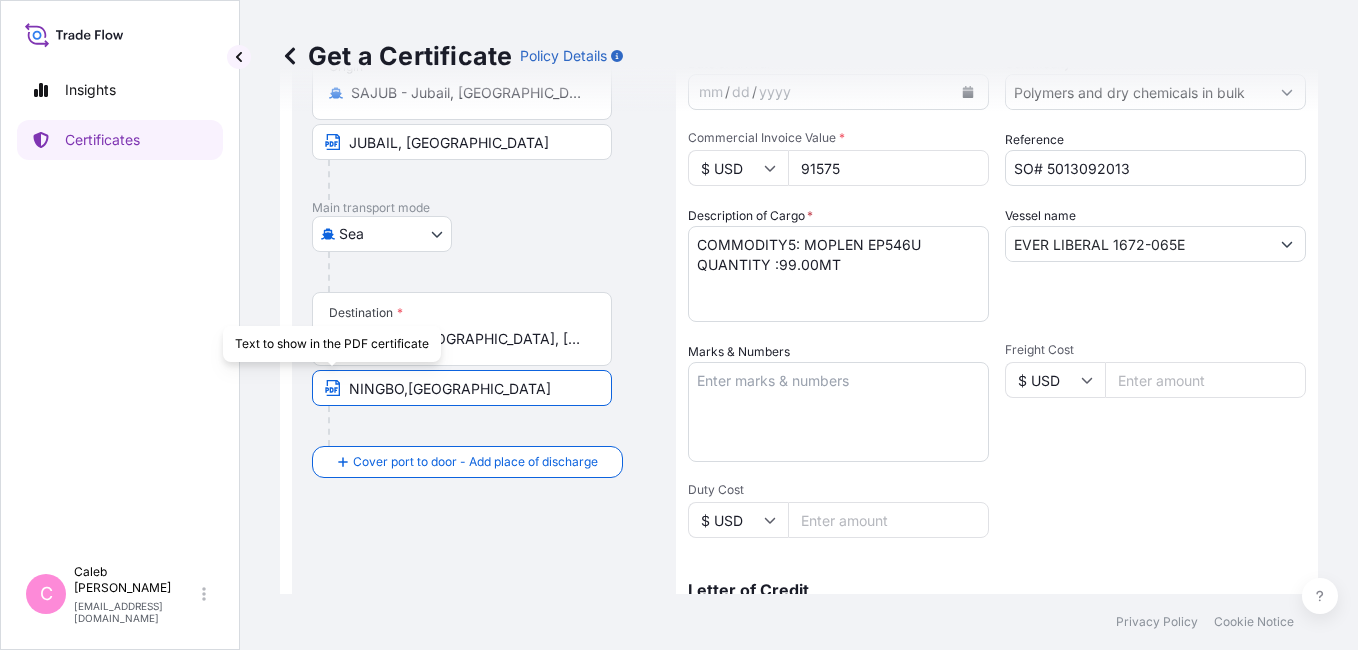 drag, startPoint x: 532, startPoint y: 381, endPoint x: 318, endPoint y: 381, distance: 214 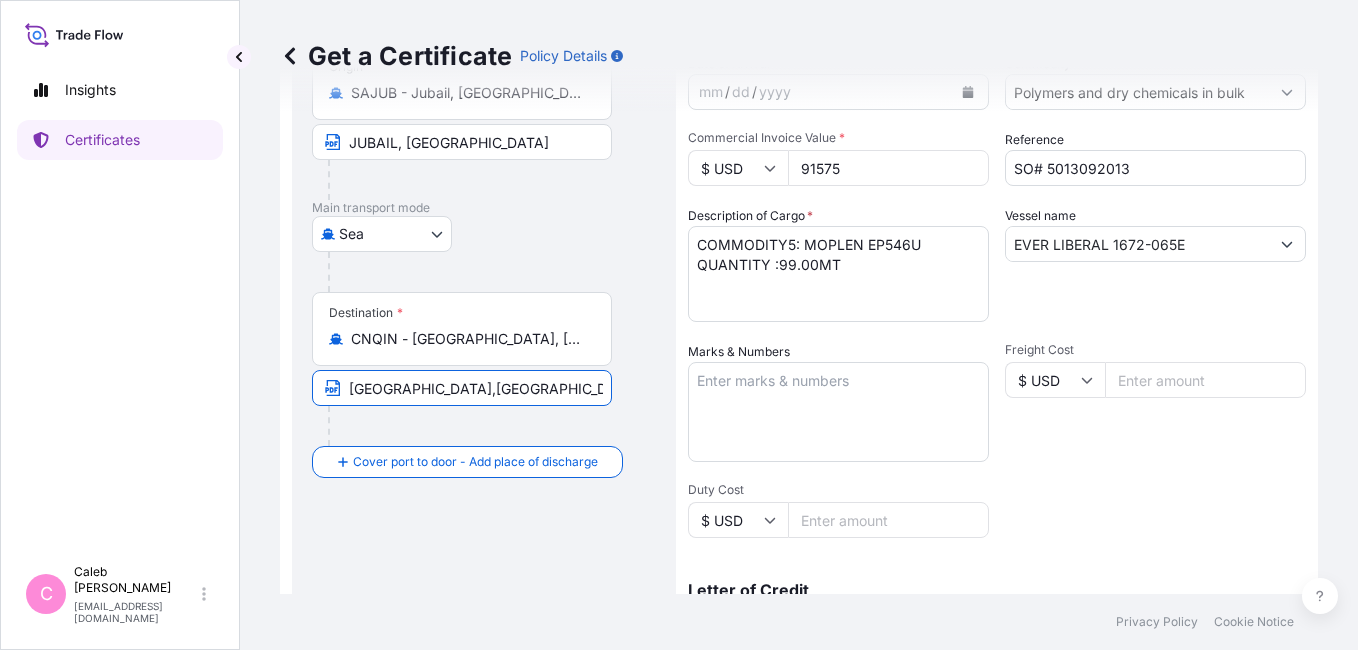 click on "QINGDAO,CHINA" at bounding box center (462, 388) 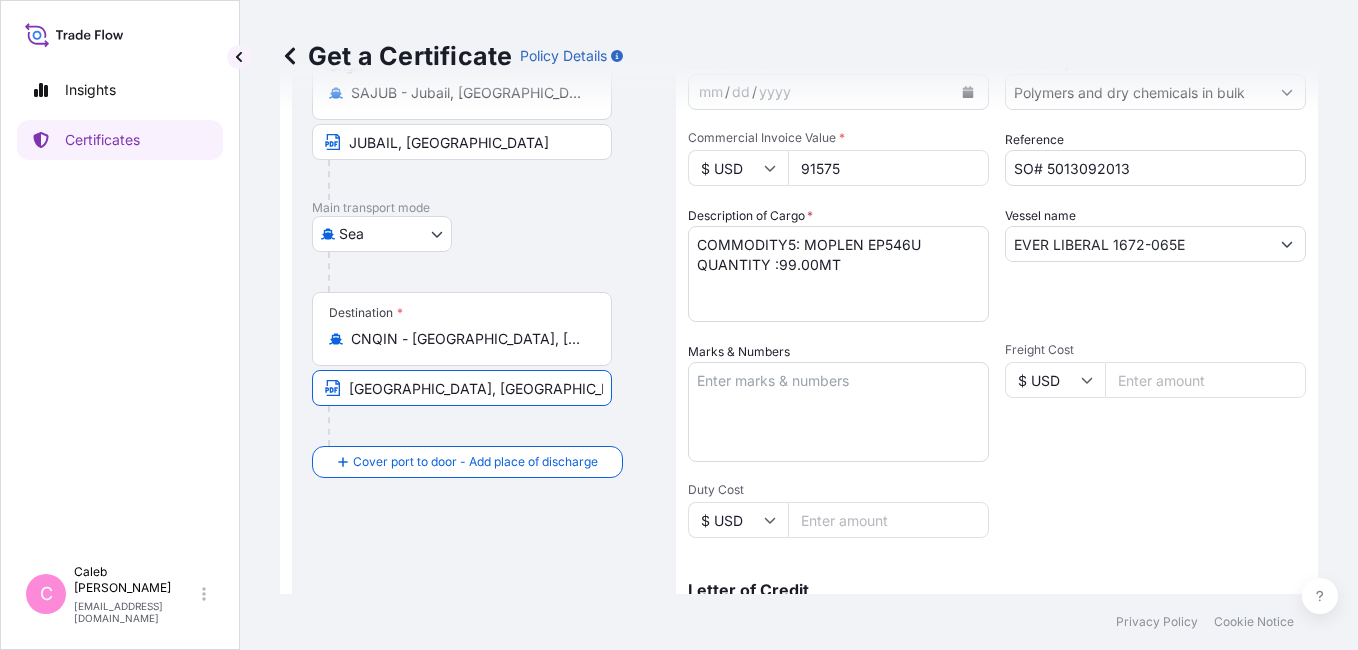 type on "QINGDAO, CHINA" 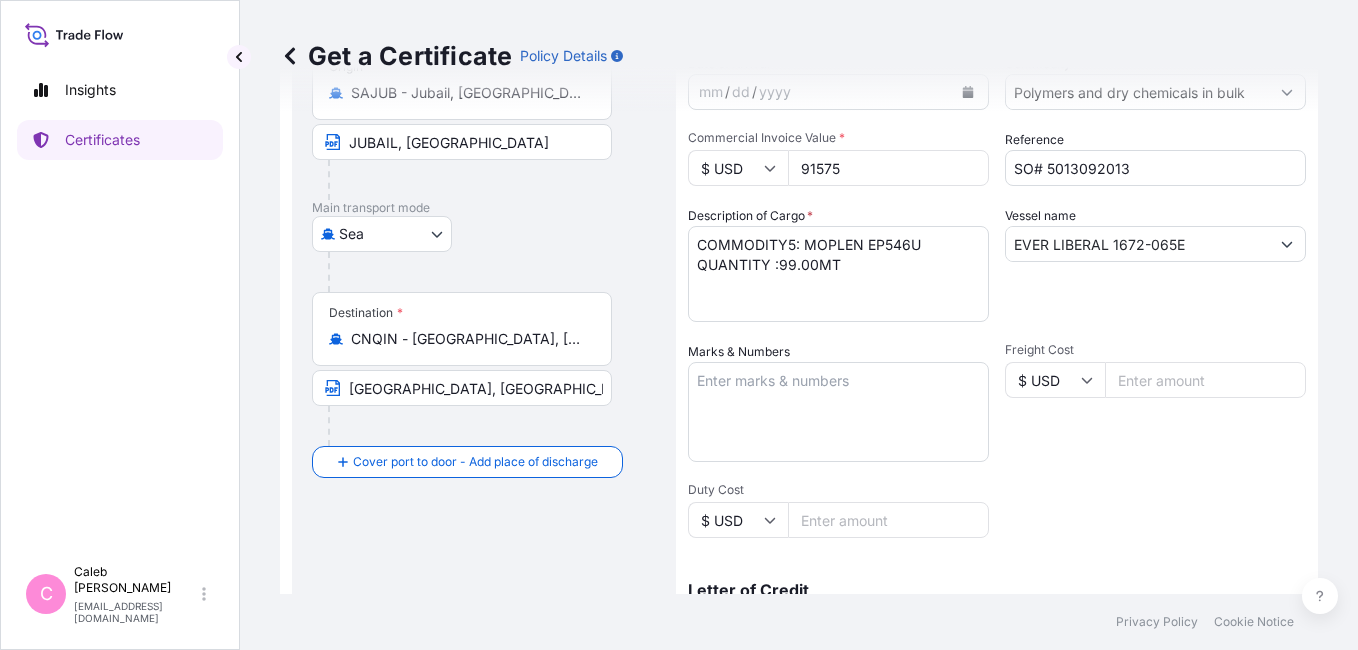 click on "Route Details Reset Route Details   Cover door to port - Add loading place Place of loading Road / Inland Road / Inland Origin * SAJUB - Jubail, Saudi Arabia JUBAIL, SAUDI ARABIA Main transport mode Sea Air Road Sea Destination * CNQIN - Qingdao, China QINGDAO, CHINA Cover port to door - Add place of discharge Road / Inland Road / Inland Place of Discharge" at bounding box center (484, 482) 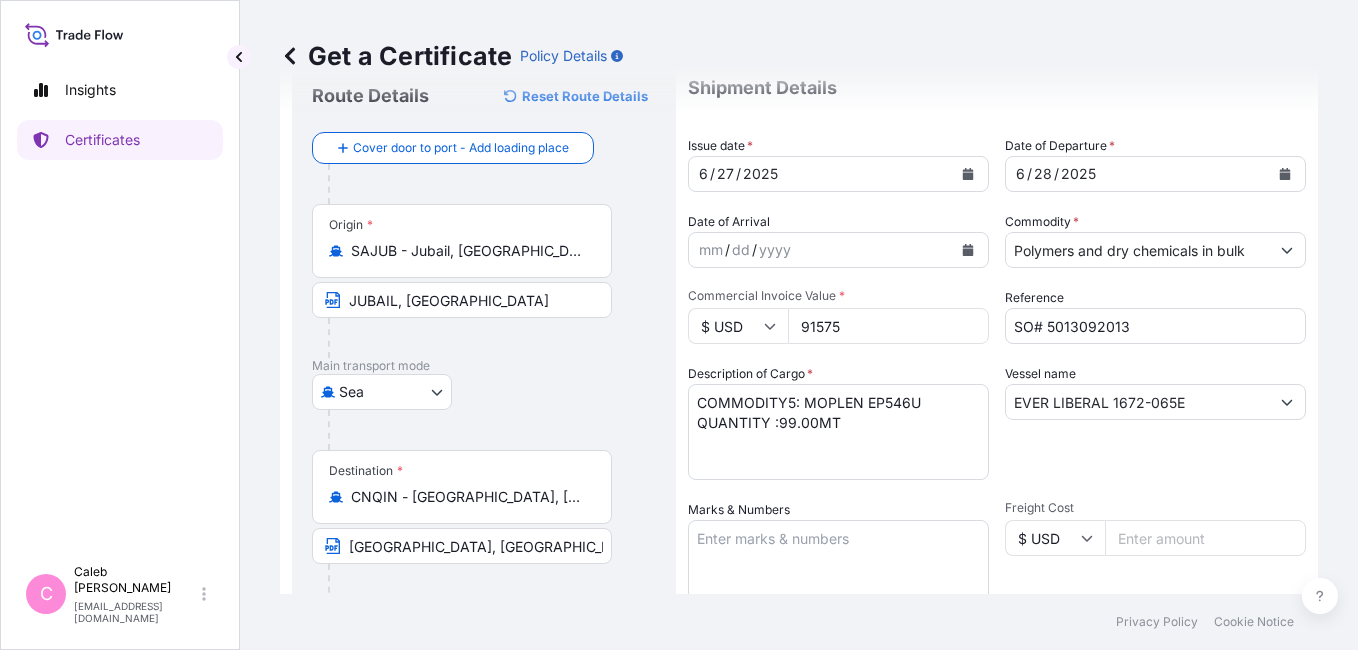 scroll, scrollTop: 0, scrollLeft: 0, axis: both 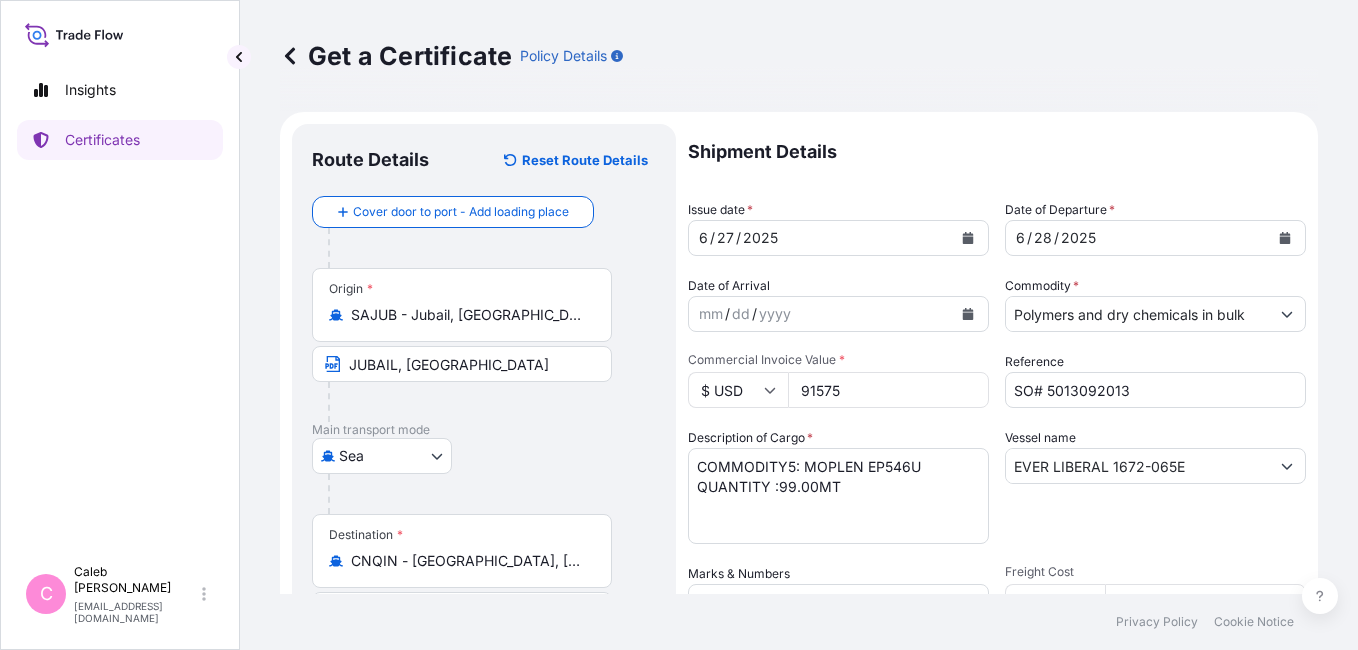 click 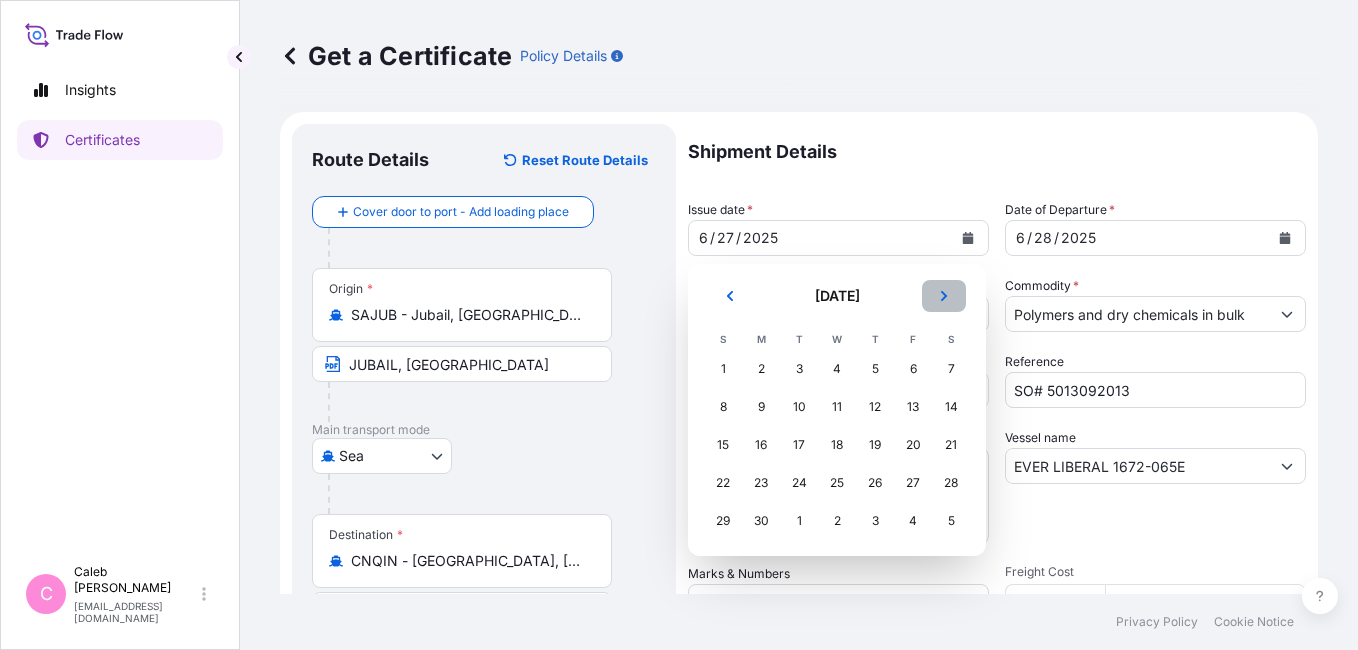 click at bounding box center [944, 296] 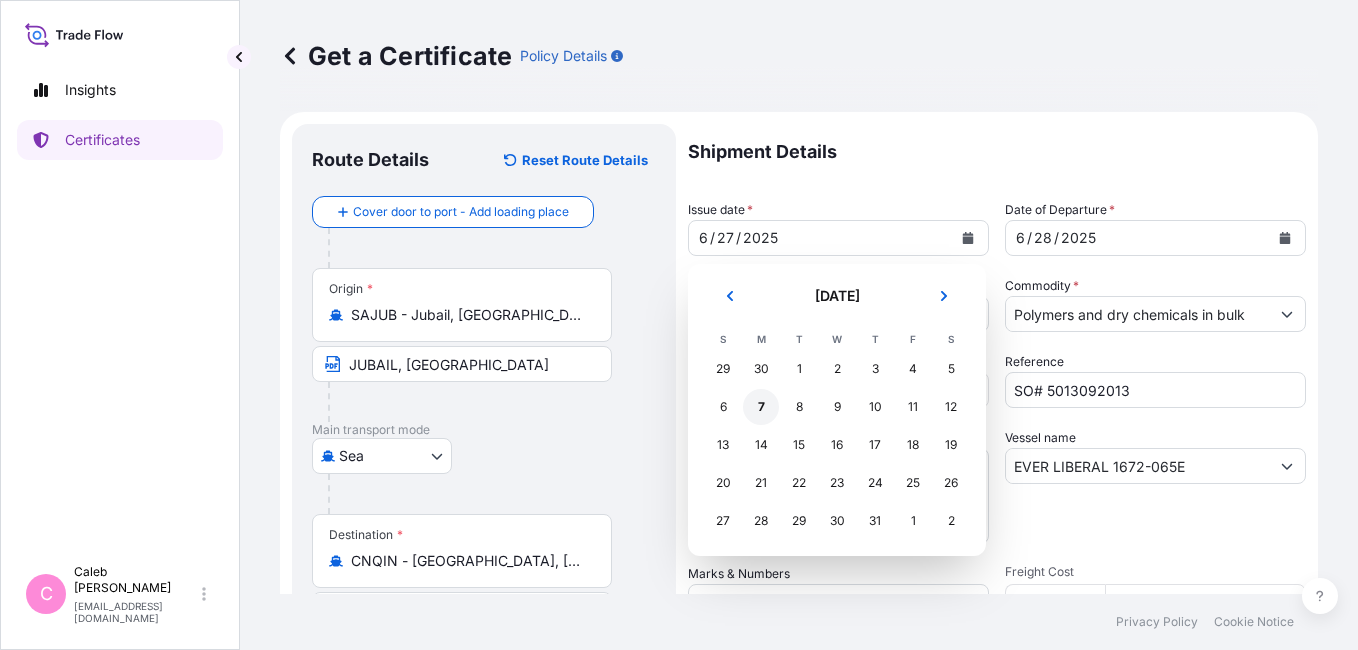 click on "7" at bounding box center [761, 407] 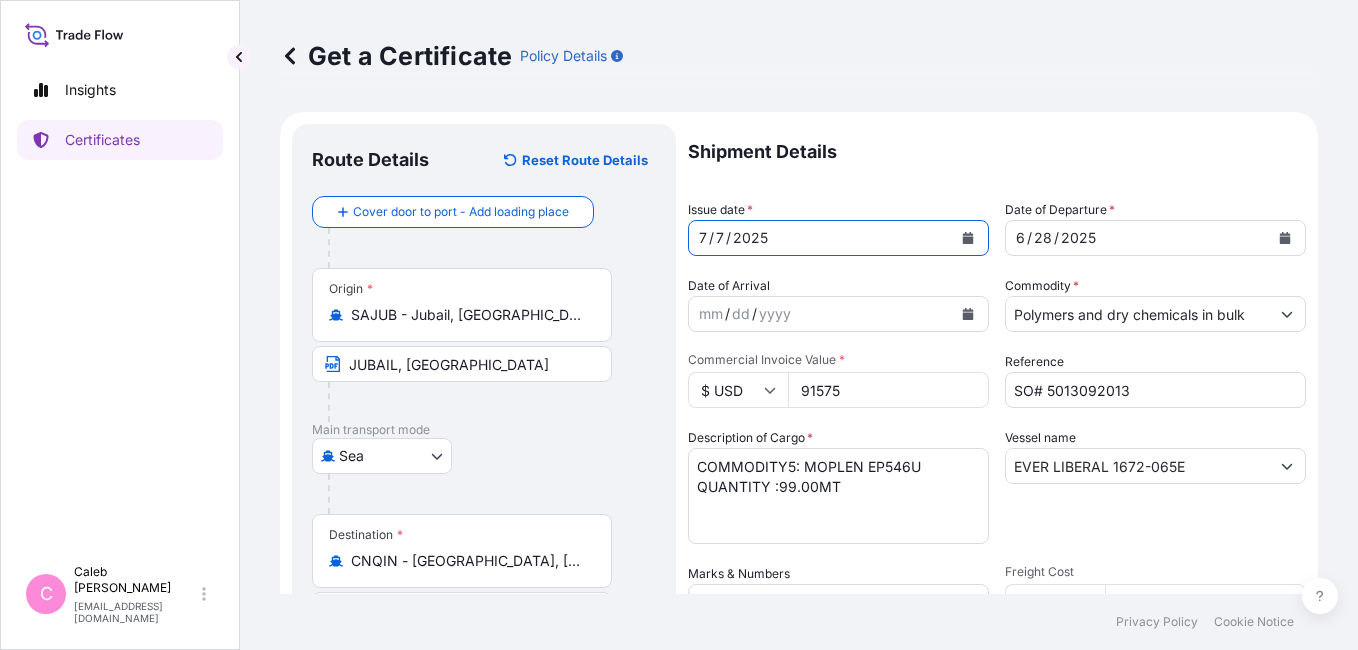 click 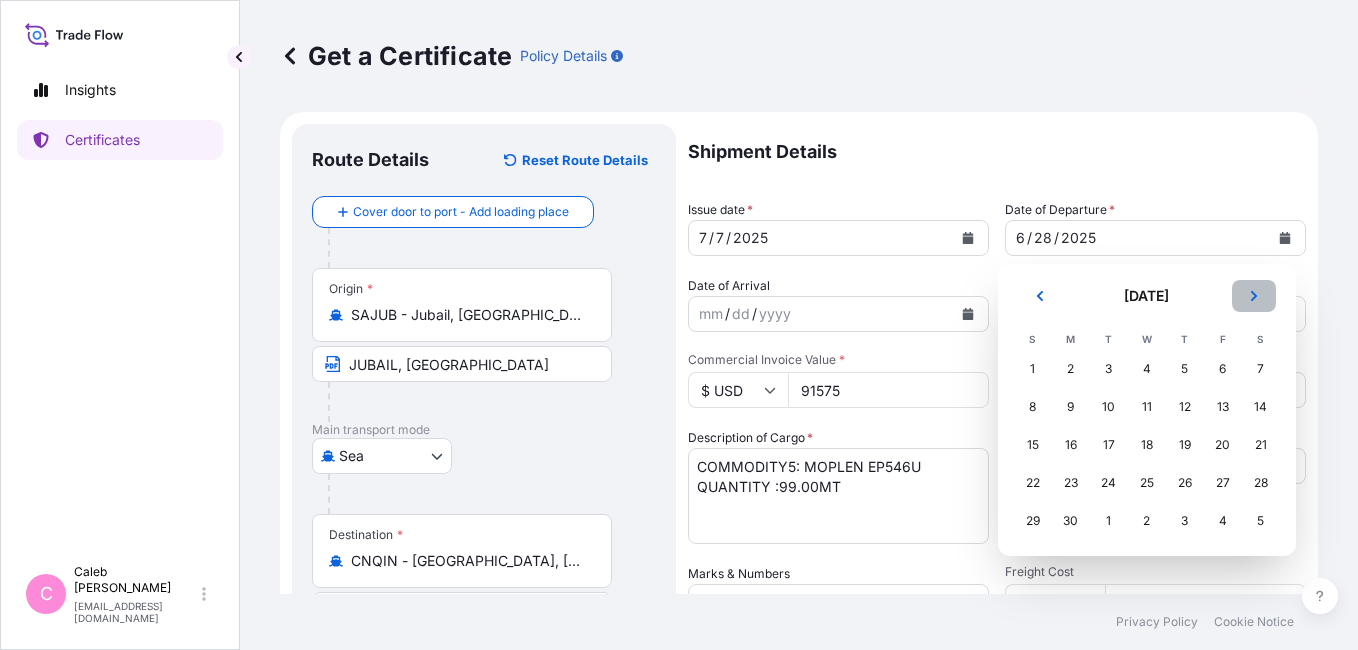 click at bounding box center [1254, 296] 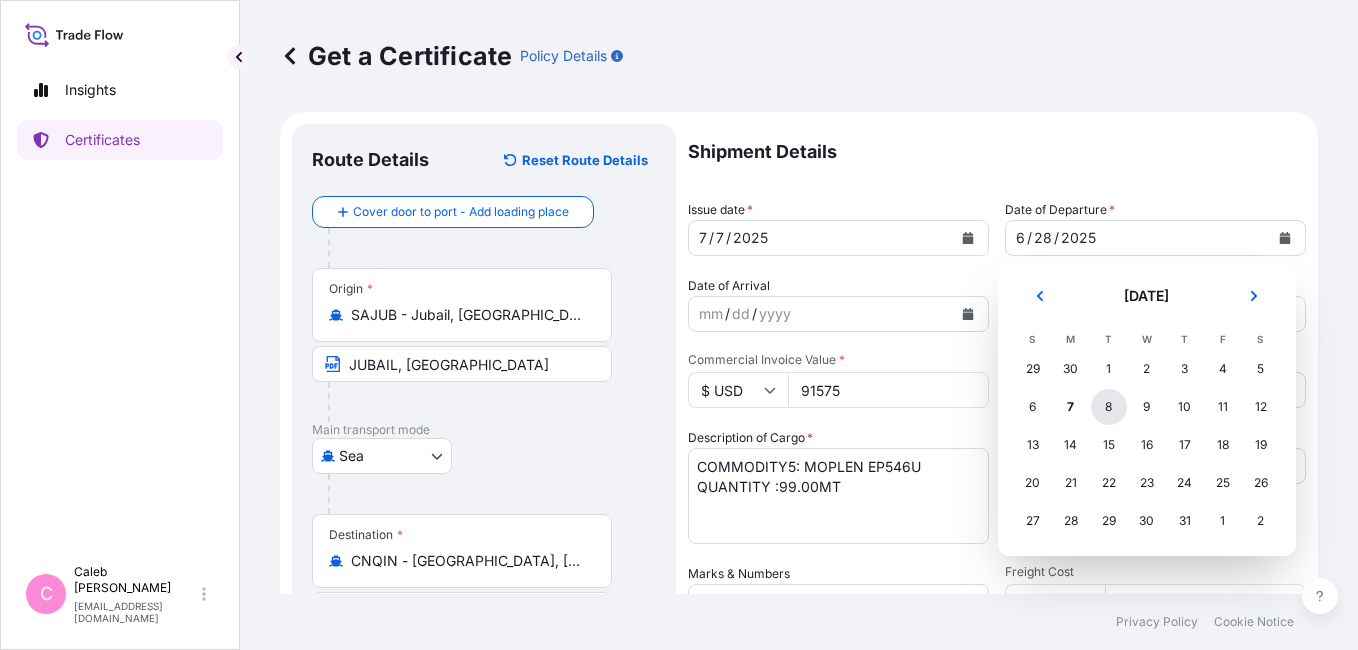 click on "8" at bounding box center [1109, 407] 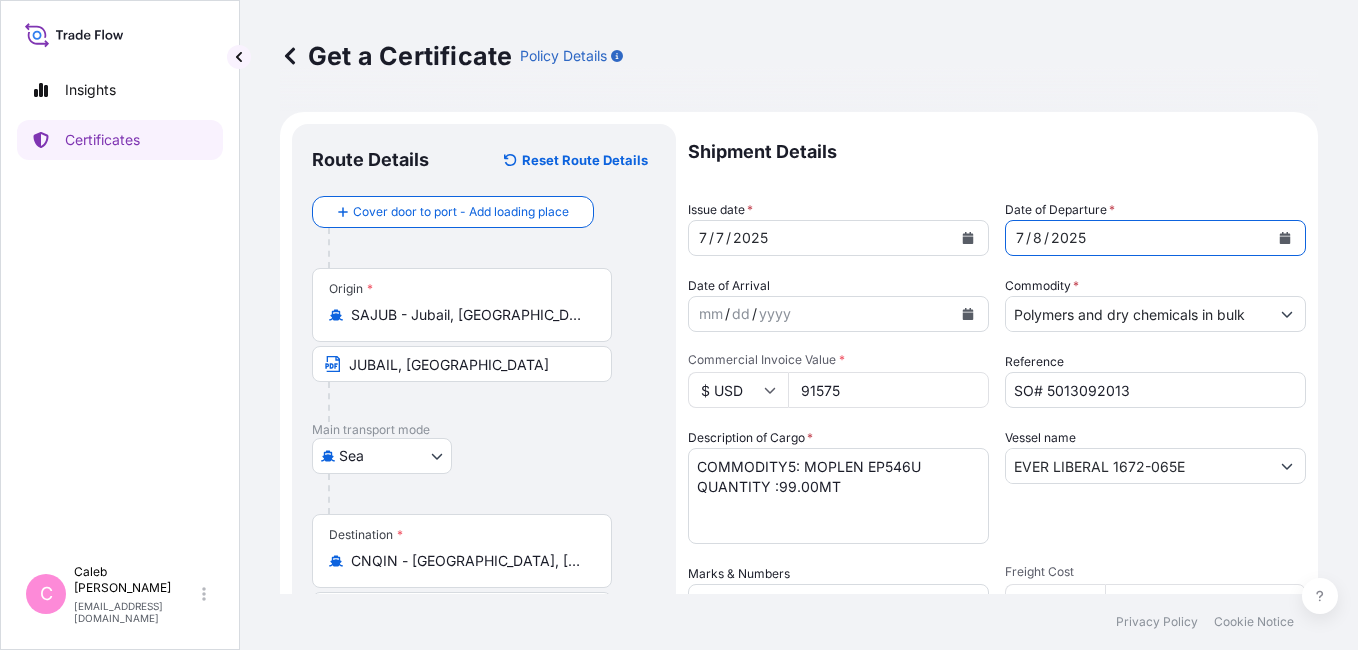click on "91575" at bounding box center [888, 390] 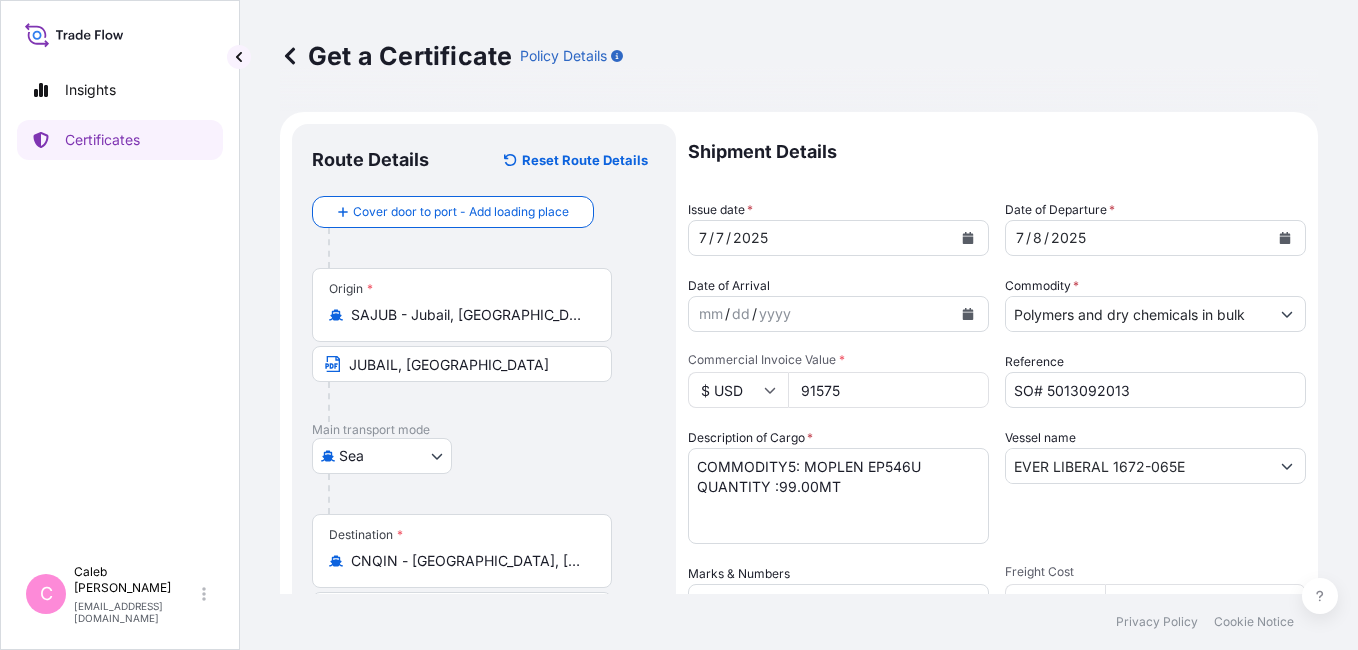 click on "91575" at bounding box center [888, 390] 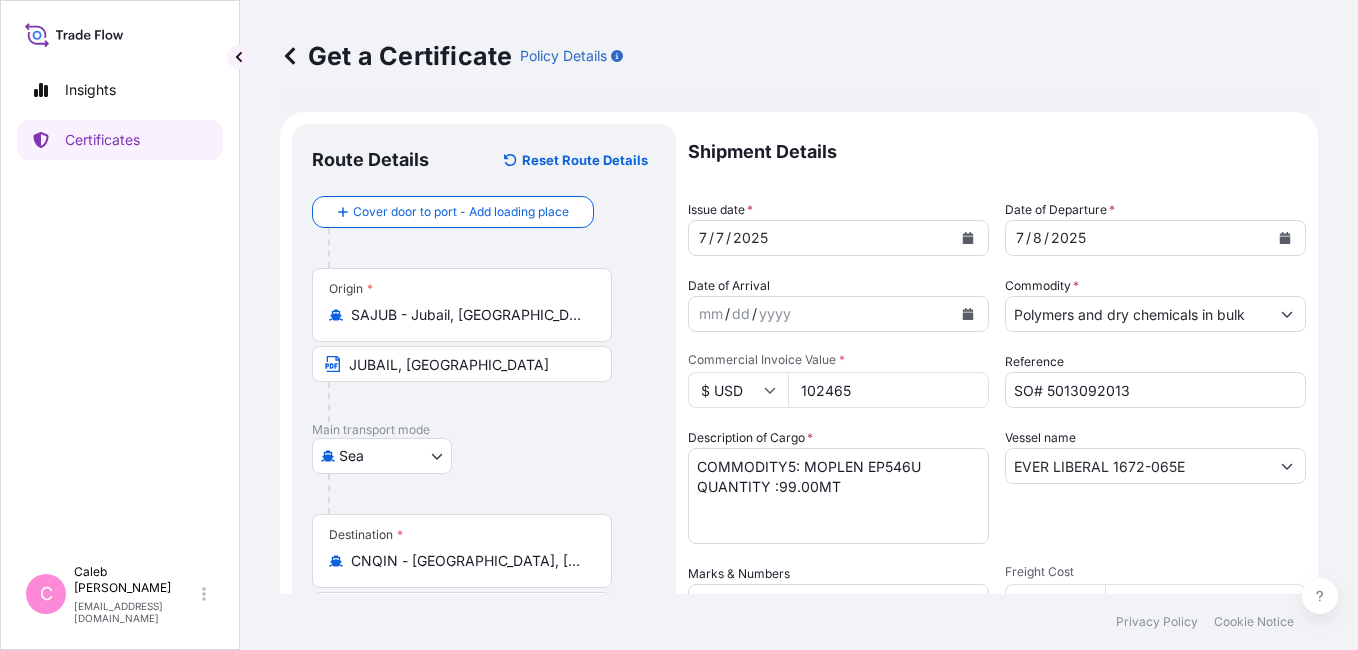 type on "102465" 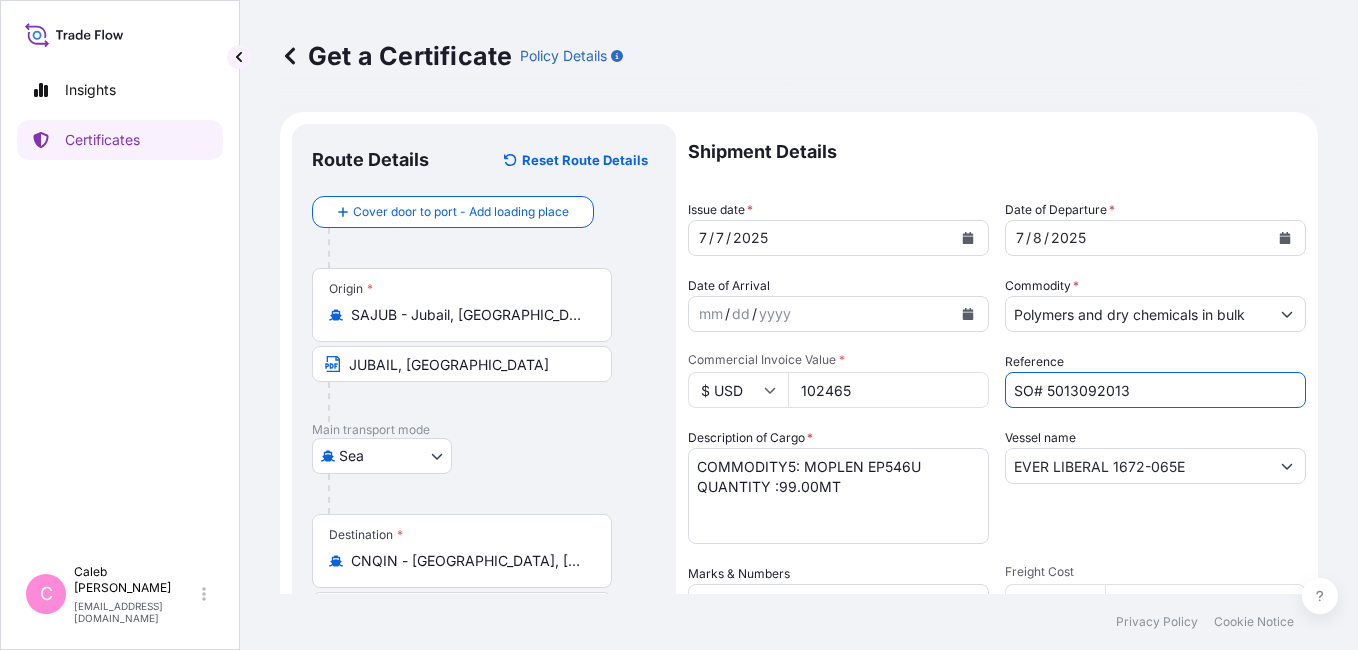 click on "SO# 5013092013" at bounding box center (1155, 390) 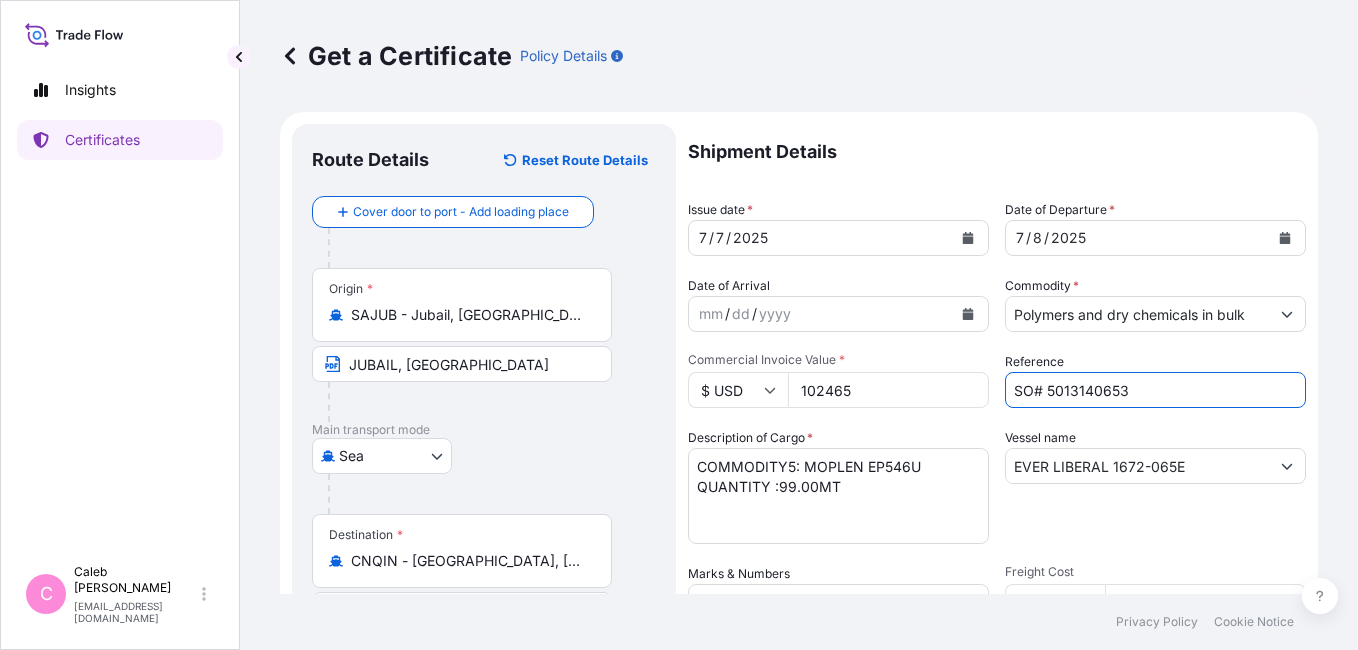type on "SO# 5013140653" 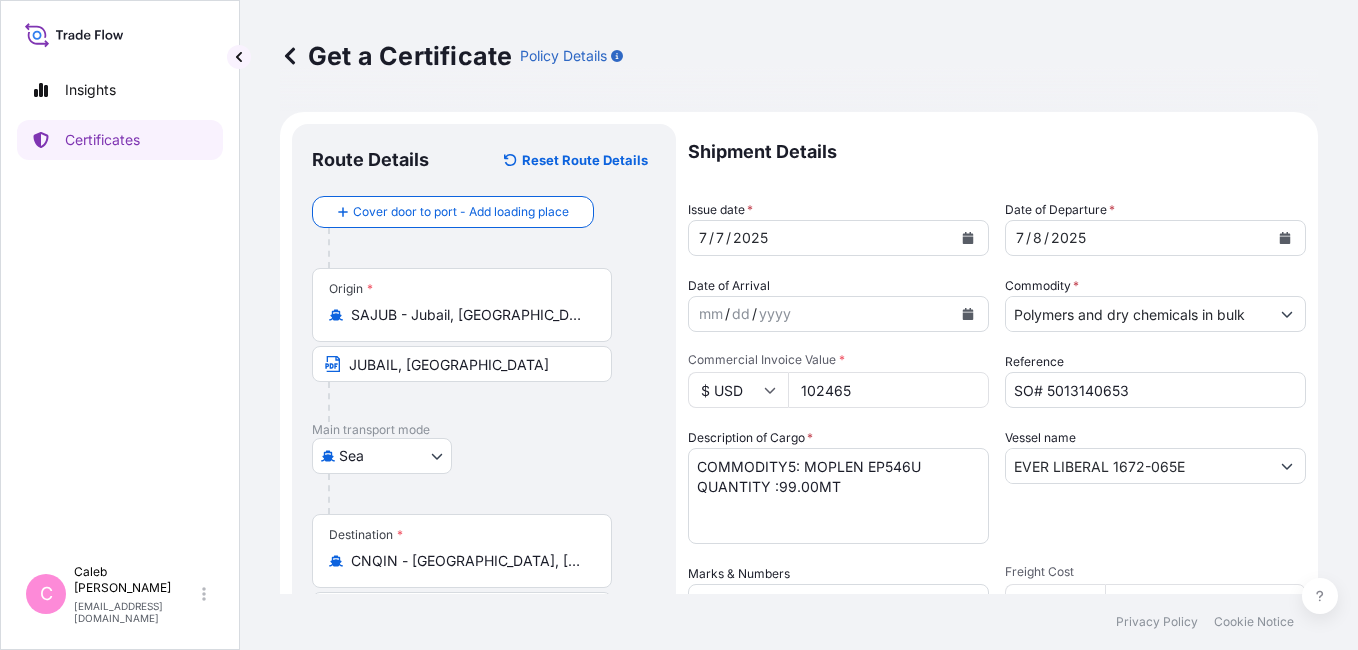 drag, startPoint x: 599, startPoint y: 445, endPoint x: 621, endPoint y: 441, distance: 22.36068 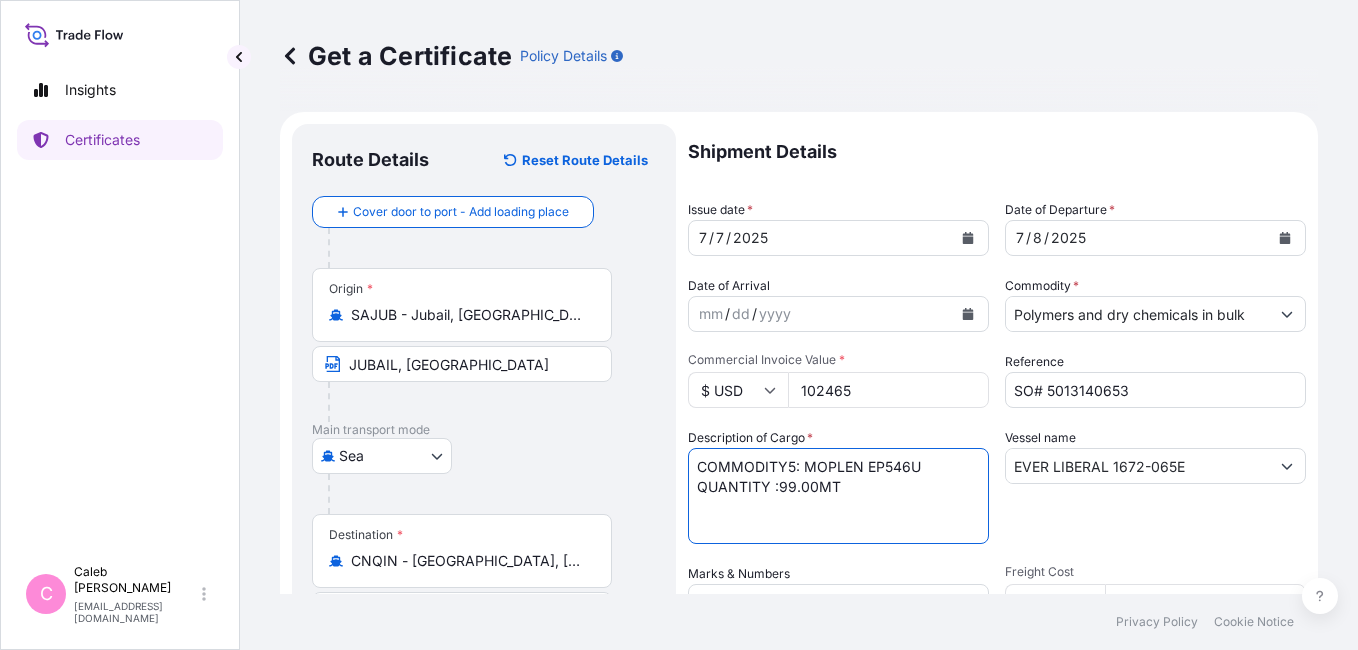 drag, startPoint x: 827, startPoint y: 482, endPoint x: 655, endPoint y: 463, distance: 173.04623 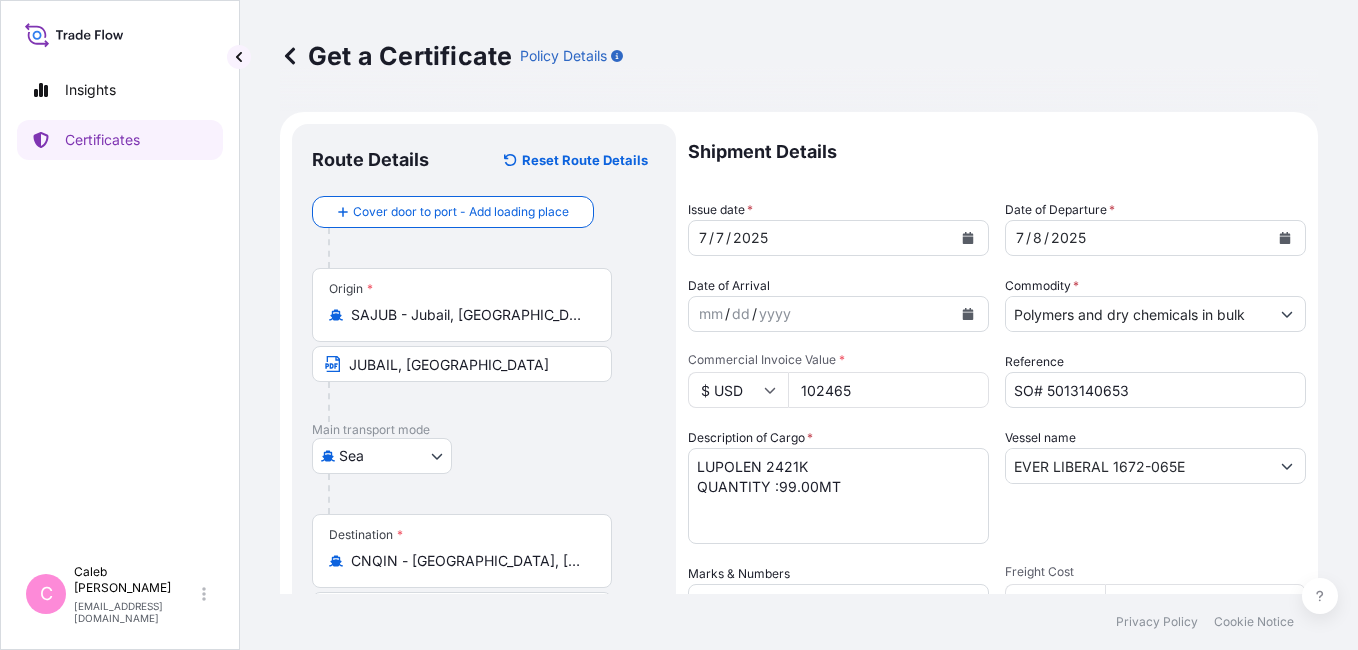 click at bounding box center (492, 494) 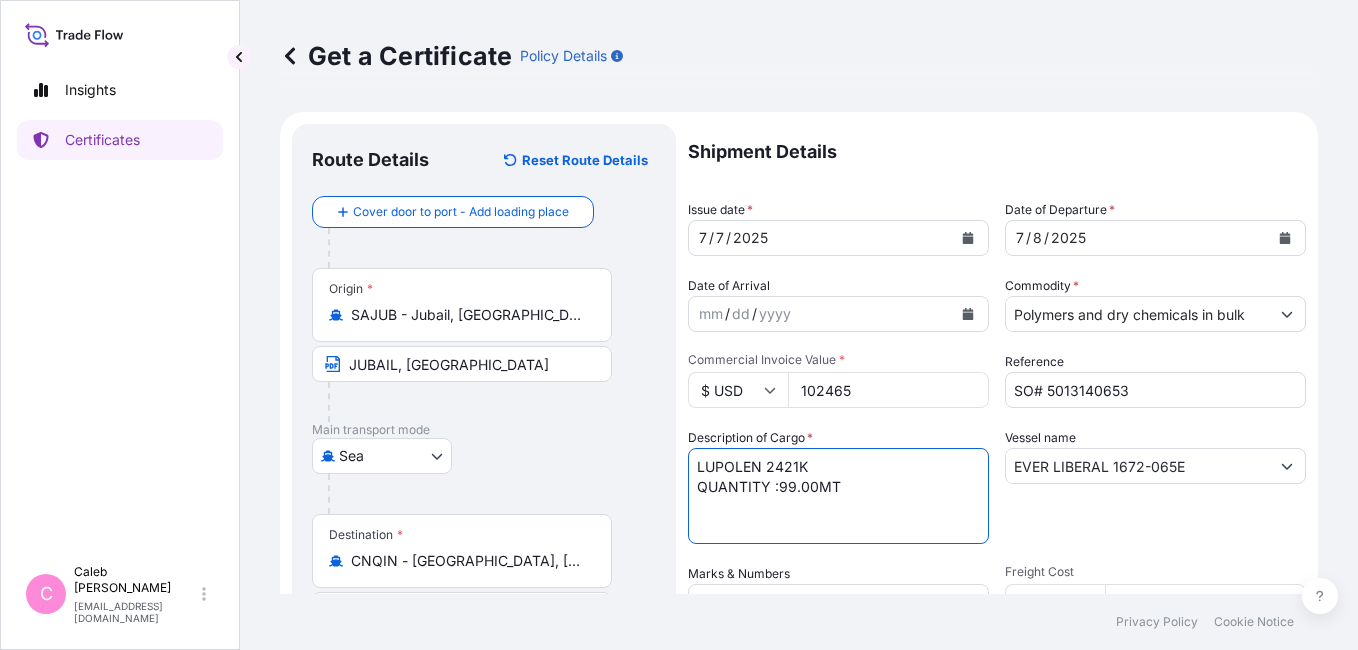 drag, startPoint x: 779, startPoint y: 482, endPoint x: 881, endPoint y: 481, distance: 102.0049 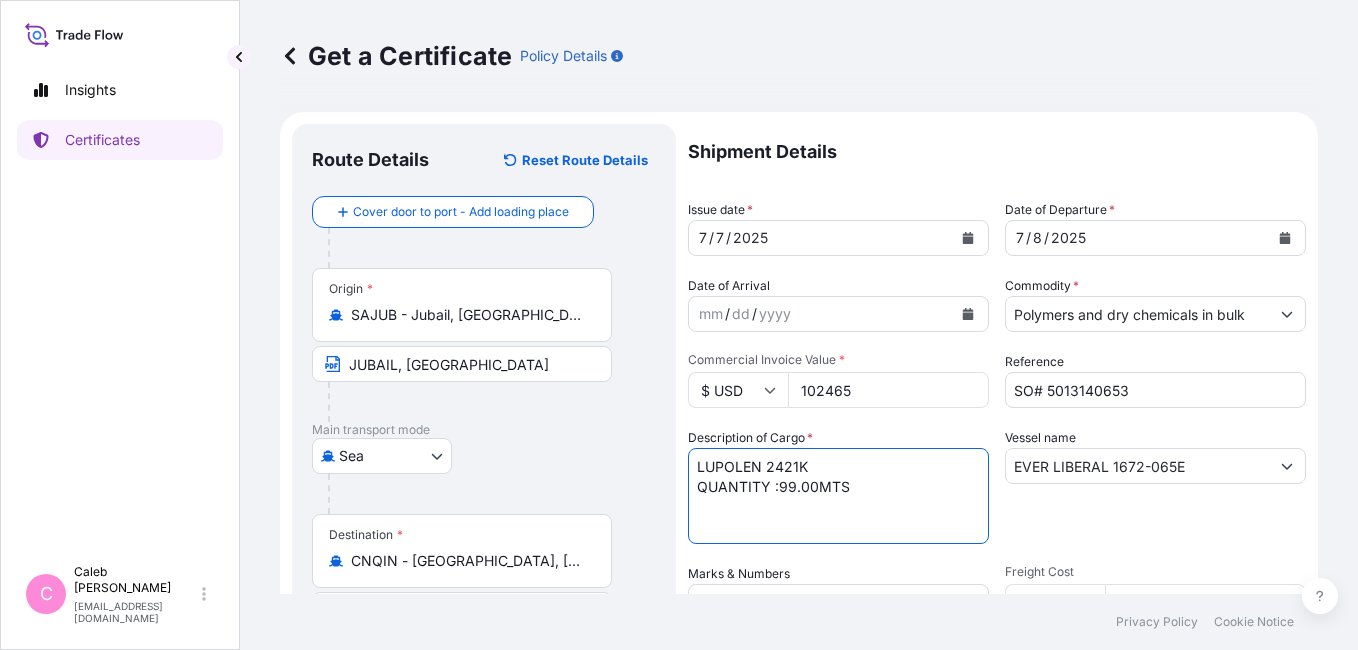 type on "LUPOLEN 2421K
QUANTITY :99.00MTS" 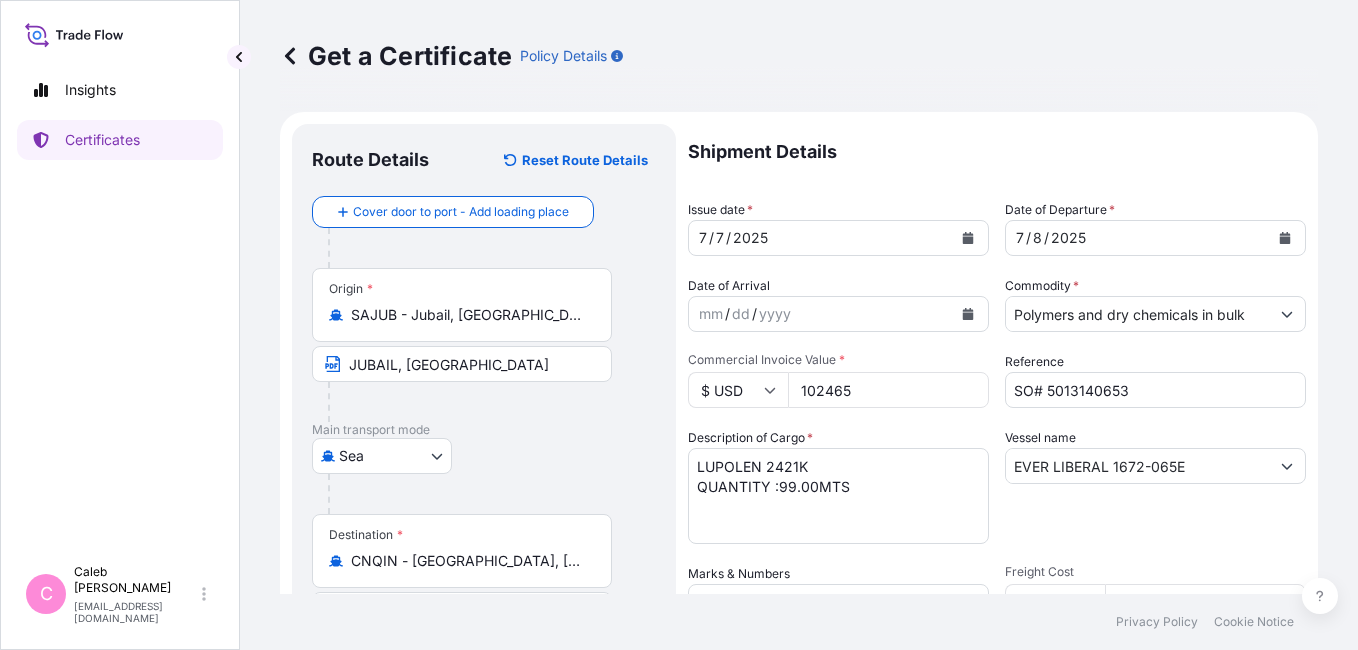 click on "Sea Air Road Sea" at bounding box center [484, 456] 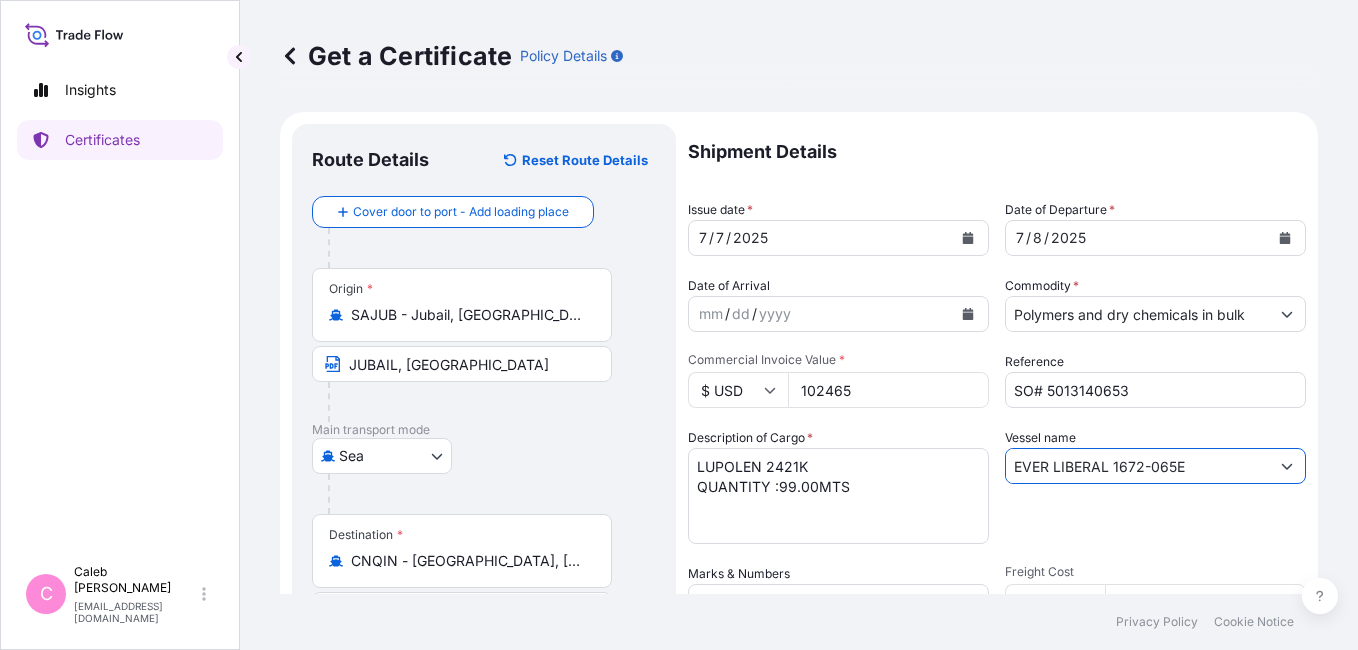 drag, startPoint x: 1125, startPoint y: 470, endPoint x: 933, endPoint y: 470, distance: 192 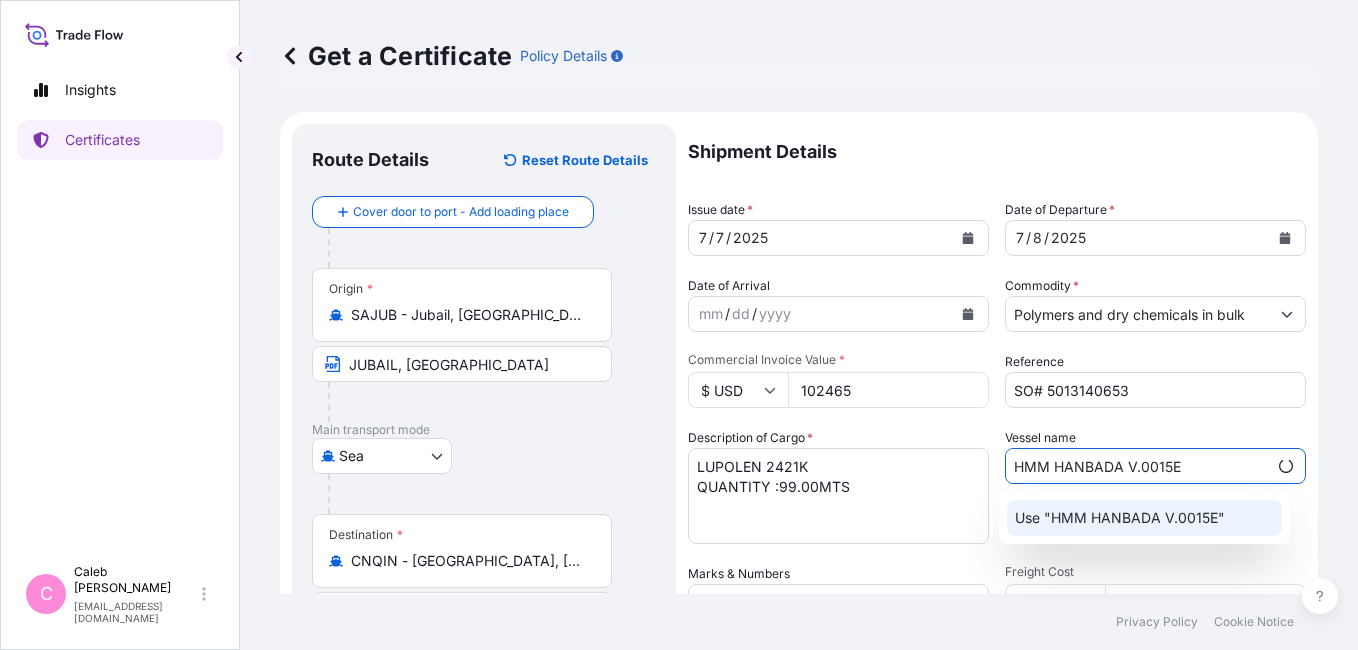 click on "Use "HMM HANBADA V.0015E"" 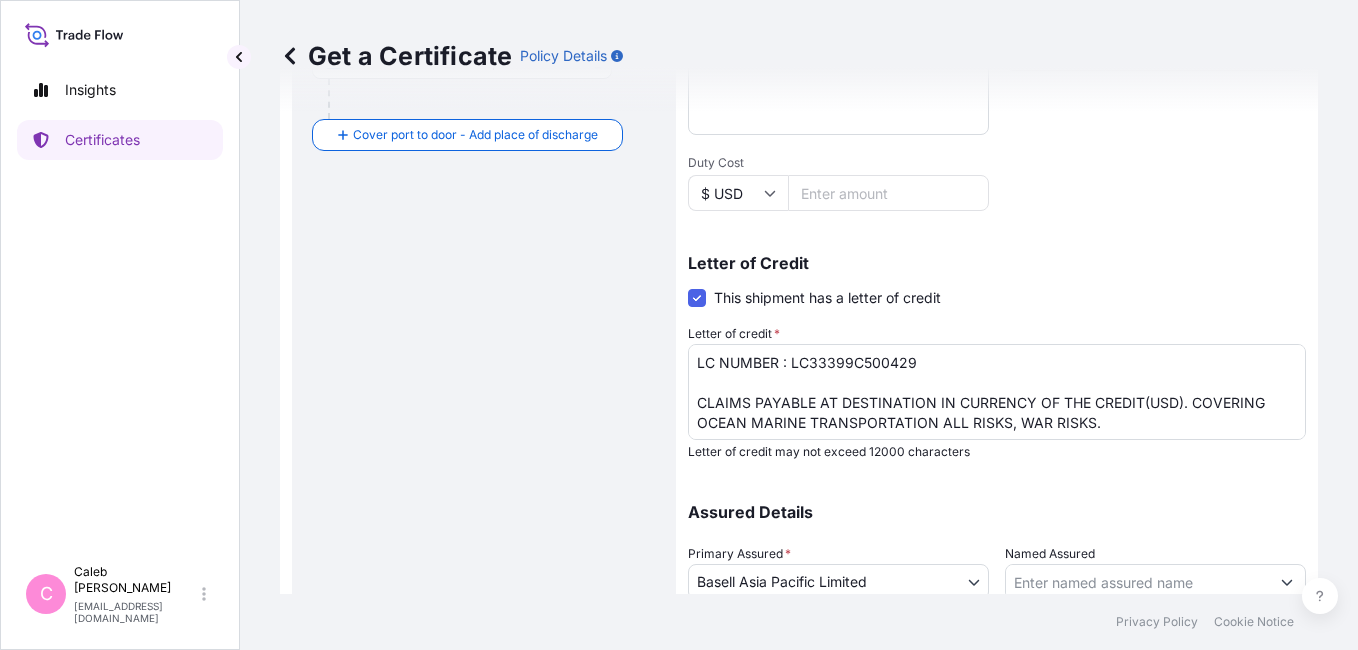 scroll, scrollTop: 561, scrollLeft: 0, axis: vertical 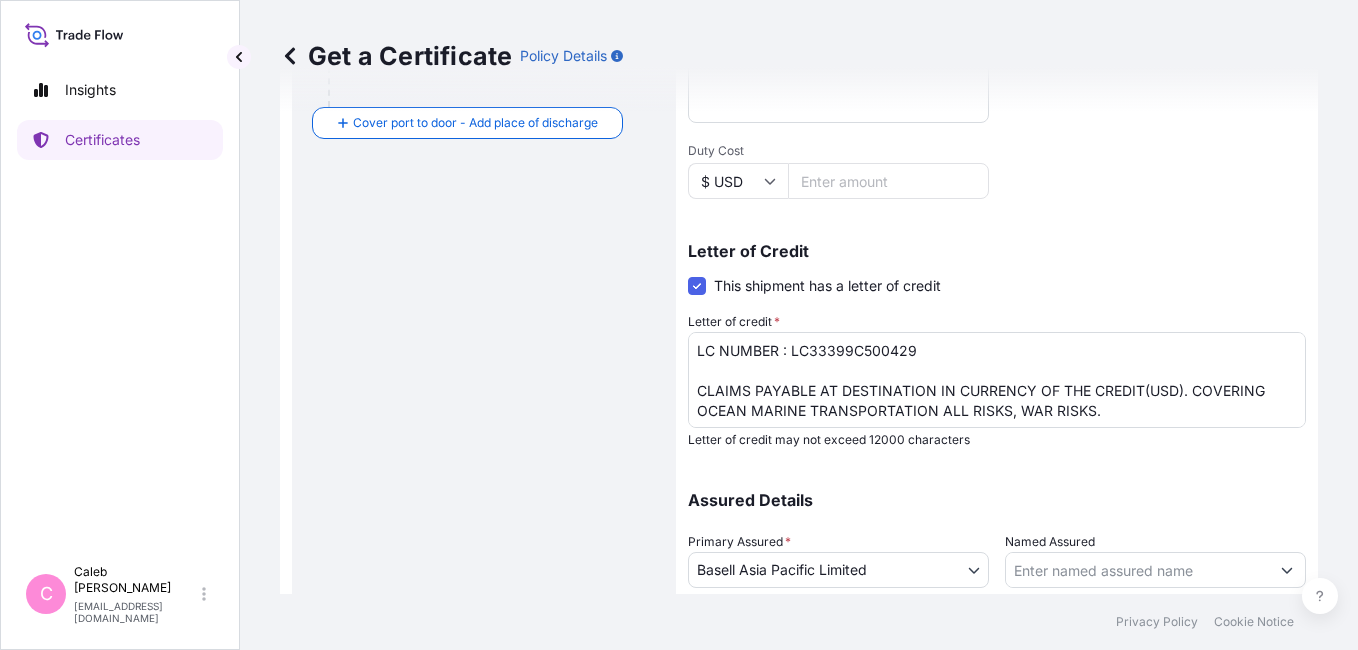 type on "HMM HANBADA V.0015E" 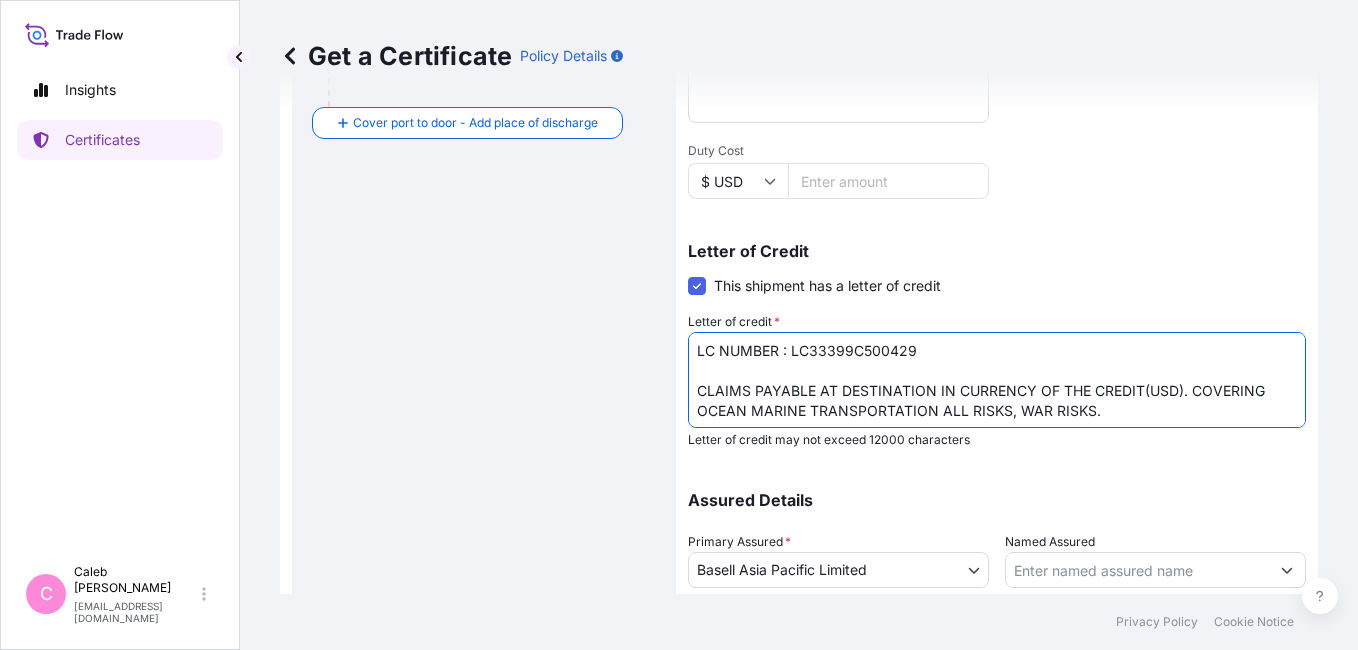 click on "LC NUMBER : LC33399C500429
CLAIMS PAYABLE AT DESTINATION IN CURRENCY OF THE CREDIT(USD). COVERING OCEAN MARINE TRANSPORTATION ALL RISKS, WAR RISKS.
NUMBER OF ORIGINALS ISSUED: 02 (01 ORIGINAL + 01 DUPLICATE)" at bounding box center (997, 380) 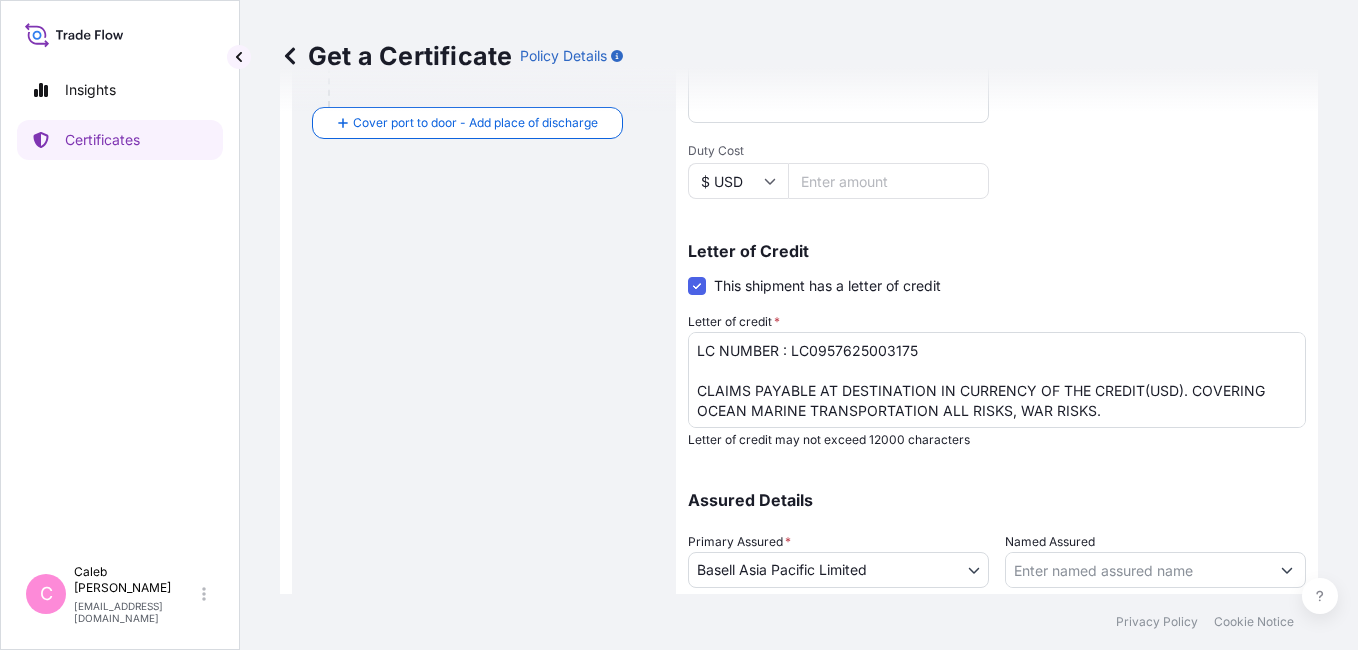 click on "Route Details Reset Route Details   Cover door to port - Add loading place Place of loading Road / Inland Road / Inland Origin * SAJUB - Jubail, Saudi Arabia JUBAIL, SAUDI ARABIA Main transport mode Sea Air Road Sea Destination * CNQIN - Qingdao, China QINGDAO, CHINA Cover port to door - Add place of discharge Road / Inland Road / Inland Place of Discharge" at bounding box center (484, 143) 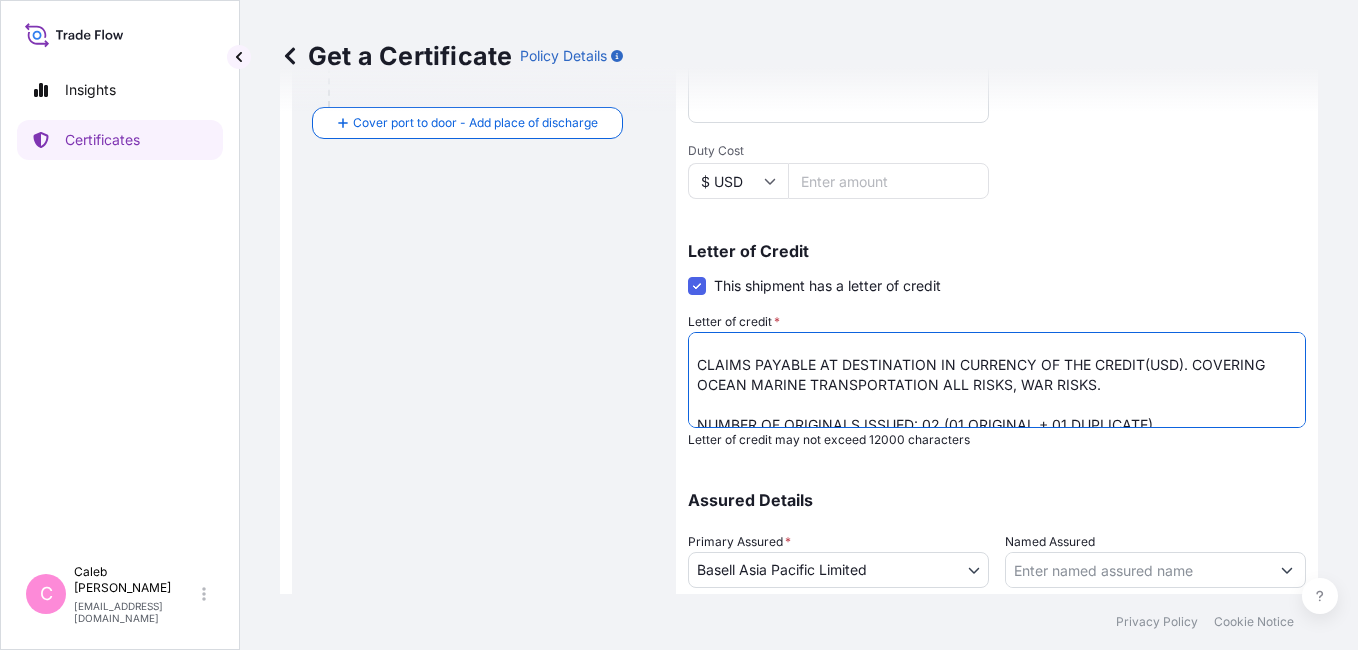 scroll, scrollTop: 29, scrollLeft: 0, axis: vertical 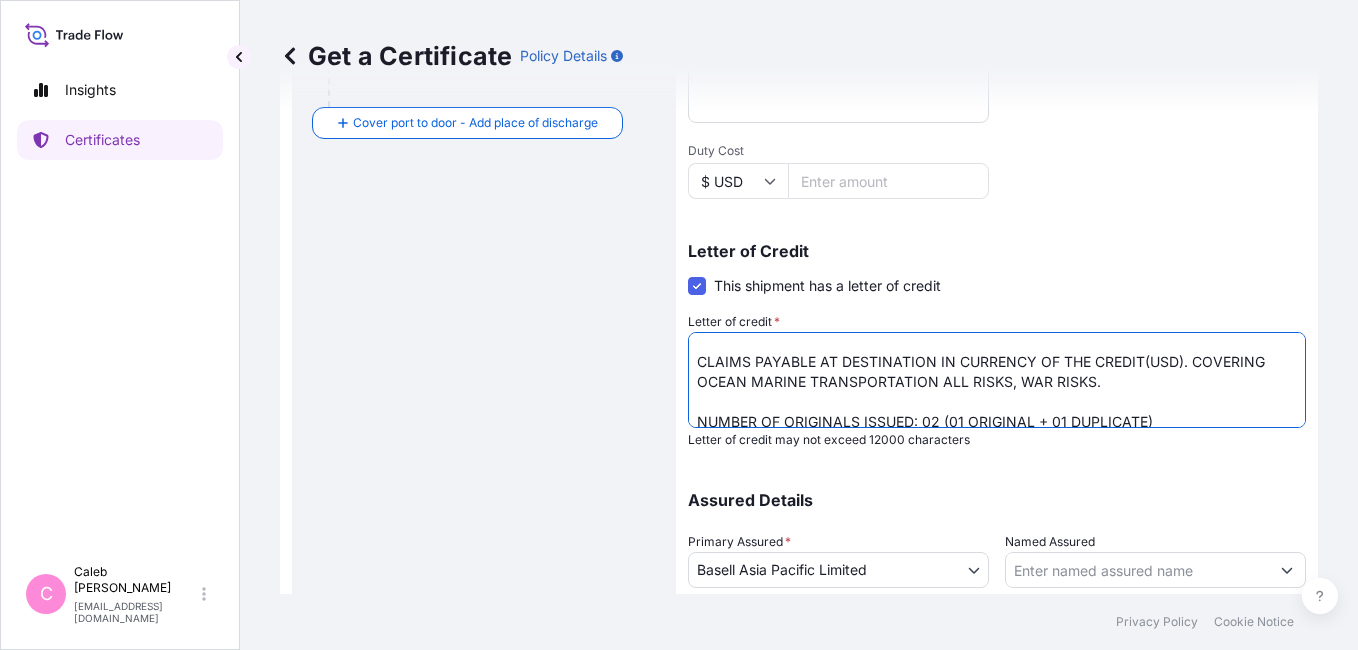 drag, startPoint x: 1144, startPoint y: 382, endPoint x: 684, endPoint y: 367, distance: 460.2445 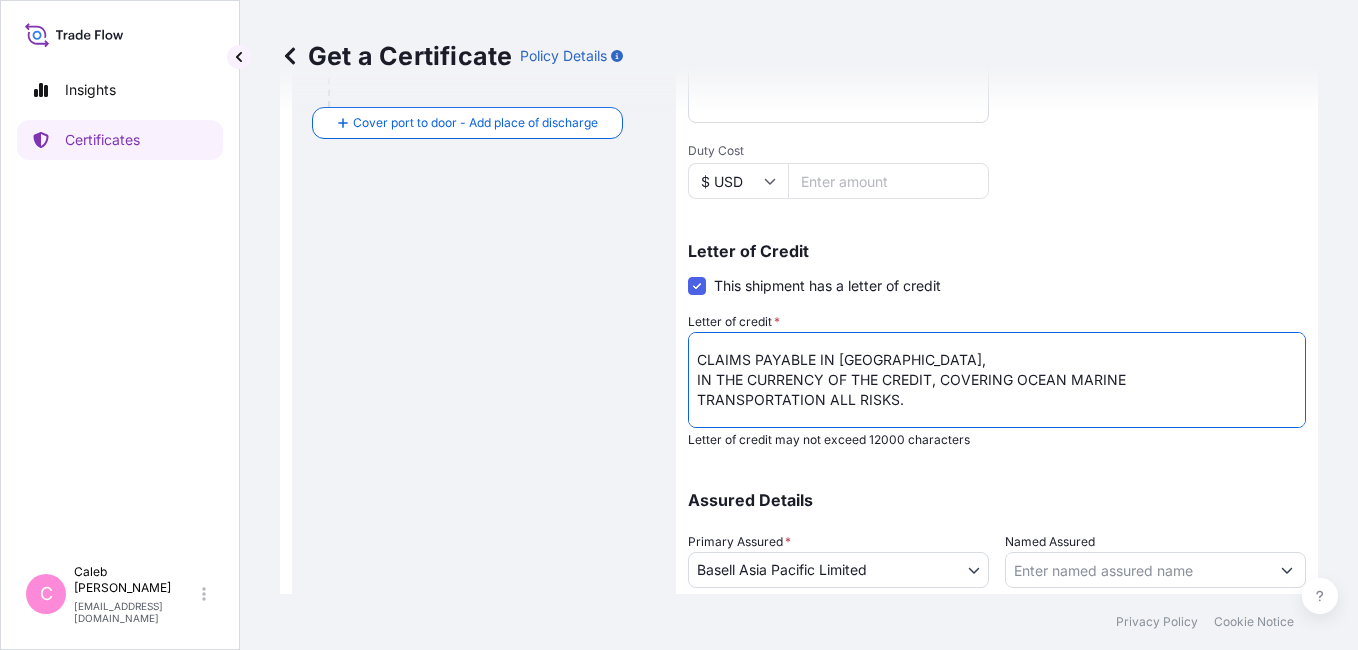 scroll, scrollTop: 27, scrollLeft: 0, axis: vertical 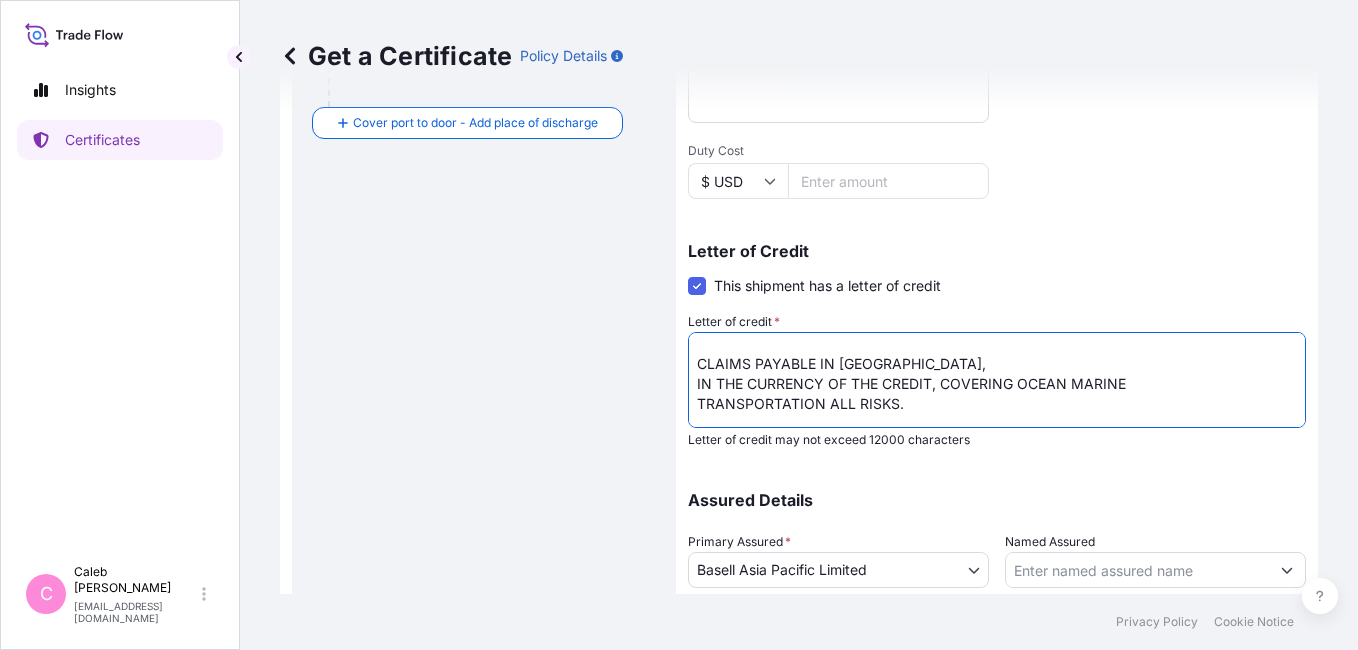click on "LC NUMBER : LC33399C500429
CLAIMS PAYABLE AT DESTINATION IN CURRENCY OF THE CREDIT(USD). COVERING OCEAN MARINE TRANSPORTATION ALL RISKS, WAR RISKS.
NUMBER OF ORIGINALS ISSUED: 02 (01 ORIGINAL + 01 DUPLICATE)" at bounding box center (997, 380) 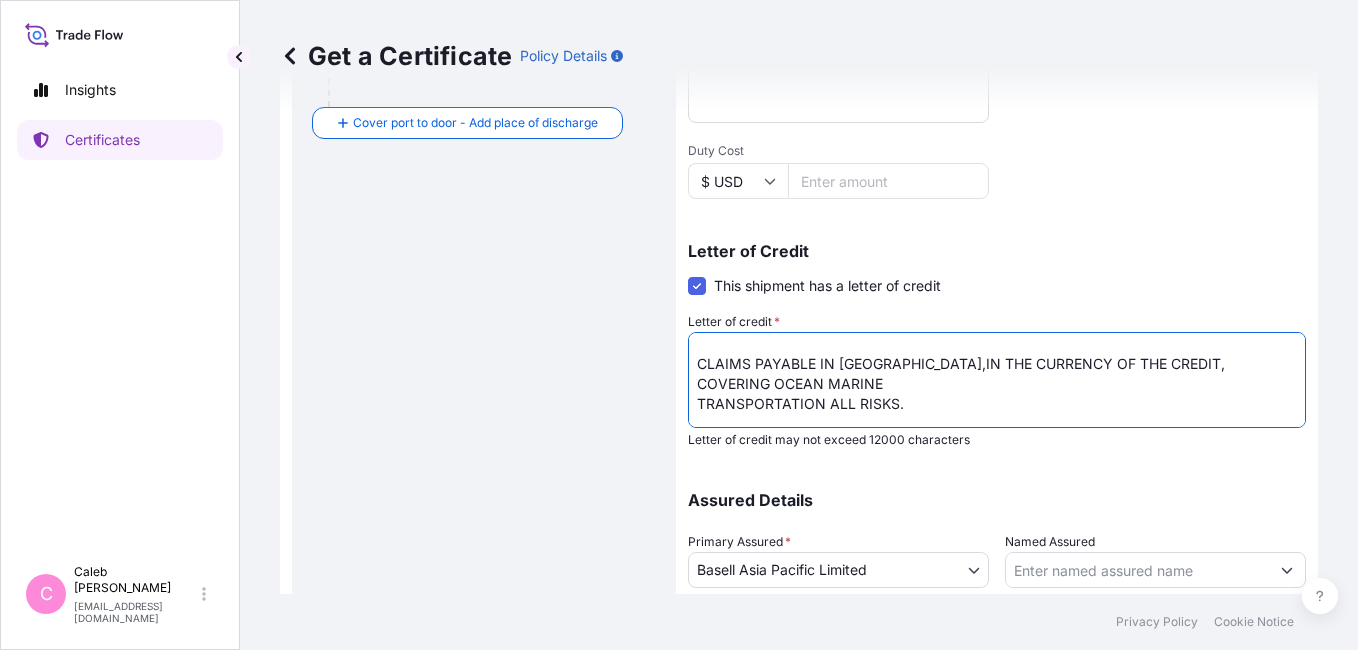scroll, scrollTop: 7, scrollLeft: 0, axis: vertical 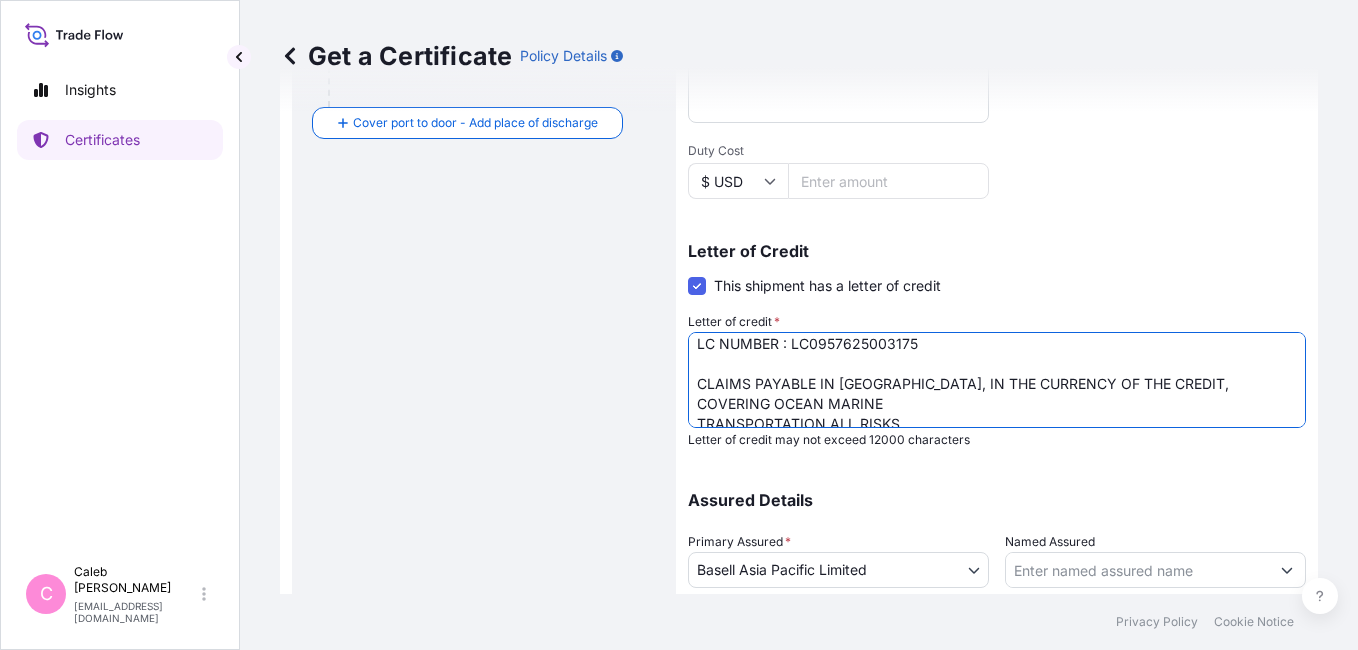 click on "LC NUMBER : LC33399C500429
CLAIMS PAYABLE AT DESTINATION IN CURRENCY OF THE CREDIT(USD). COVERING OCEAN MARINE TRANSPORTATION ALL RISKS, WAR RISKS.
NUMBER OF ORIGINALS ISSUED: 02 (01 ORIGINAL + 01 DUPLICATE)" at bounding box center (997, 380) 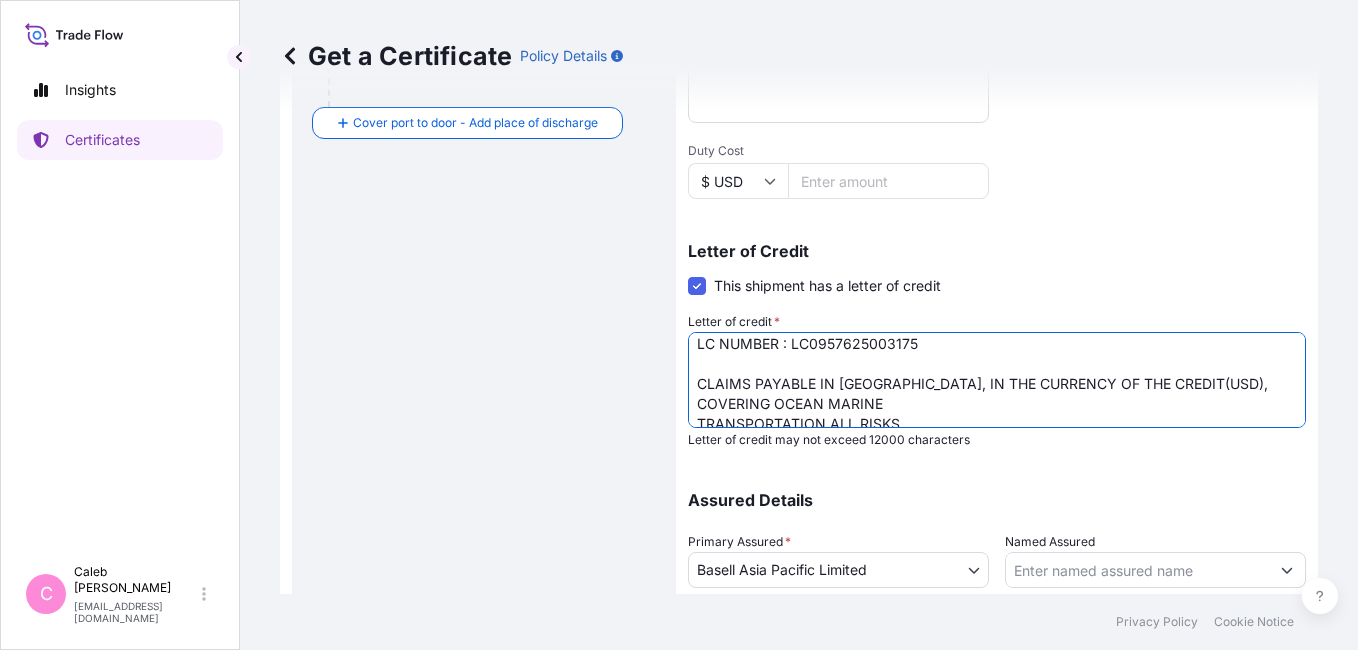 click on "LC NUMBER : LC33399C500429
CLAIMS PAYABLE AT DESTINATION IN CURRENCY OF THE CREDIT(USD). COVERING OCEAN MARINE TRANSPORTATION ALL RISKS, WAR RISKS.
NUMBER OF ORIGINALS ISSUED: 02 (01 ORIGINAL + 01 DUPLICATE)" at bounding box center (997, 380) 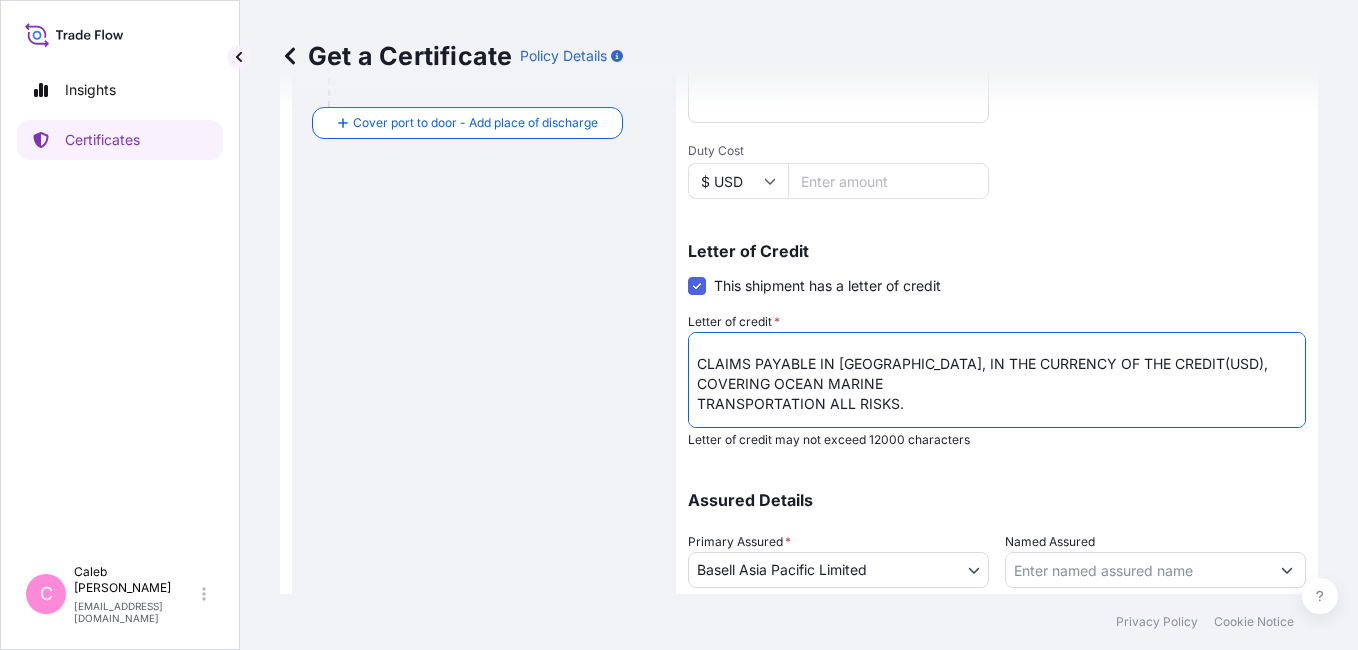 click on "LC NUMBER : LC33399C500429
CLAIMS PAYABLE AT DESTINATION IN CURRENCY OF THE CREDIT(USD). COVERING OCEAN MARINE TRANSPORTATION ALL RISKS, WAR RISKS.
NUMBER OF ORIGINALS ISSUED: 02 (01 ORIGINAL + 01 DUPLICATE)" at bounding box center [997, 380] 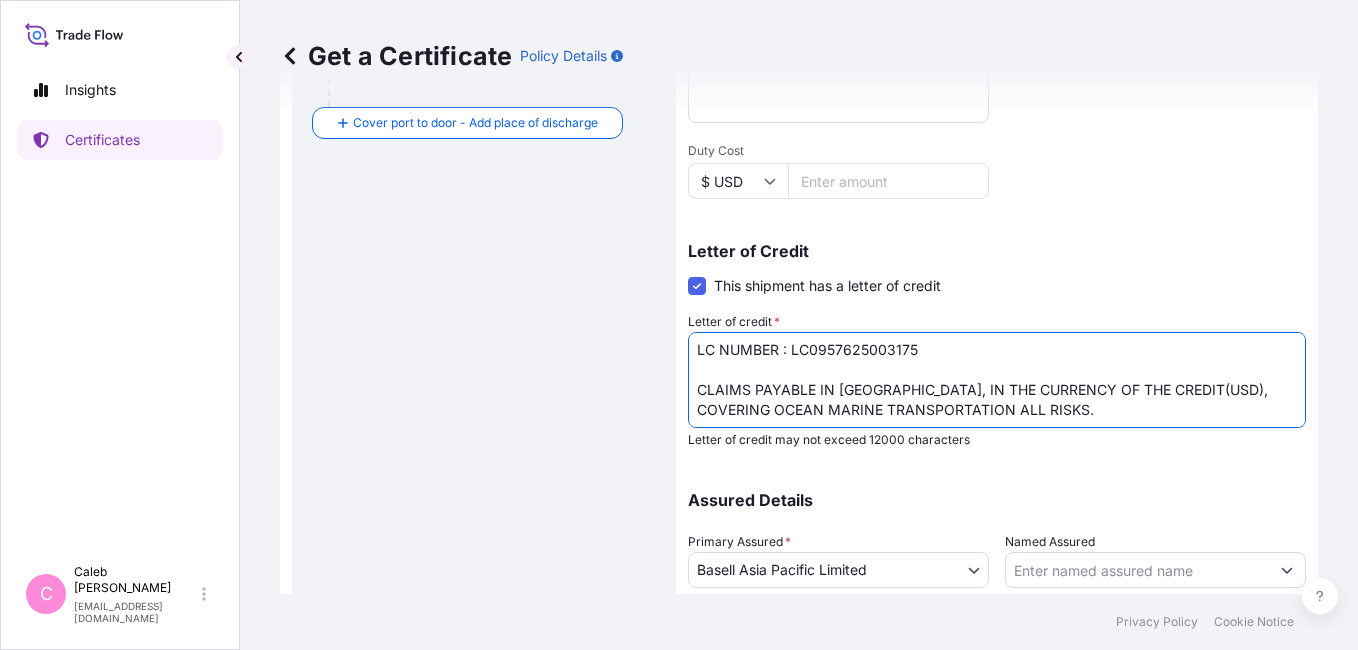 scroll, scrollTop: 0, scrollLeft: 0, axis: both 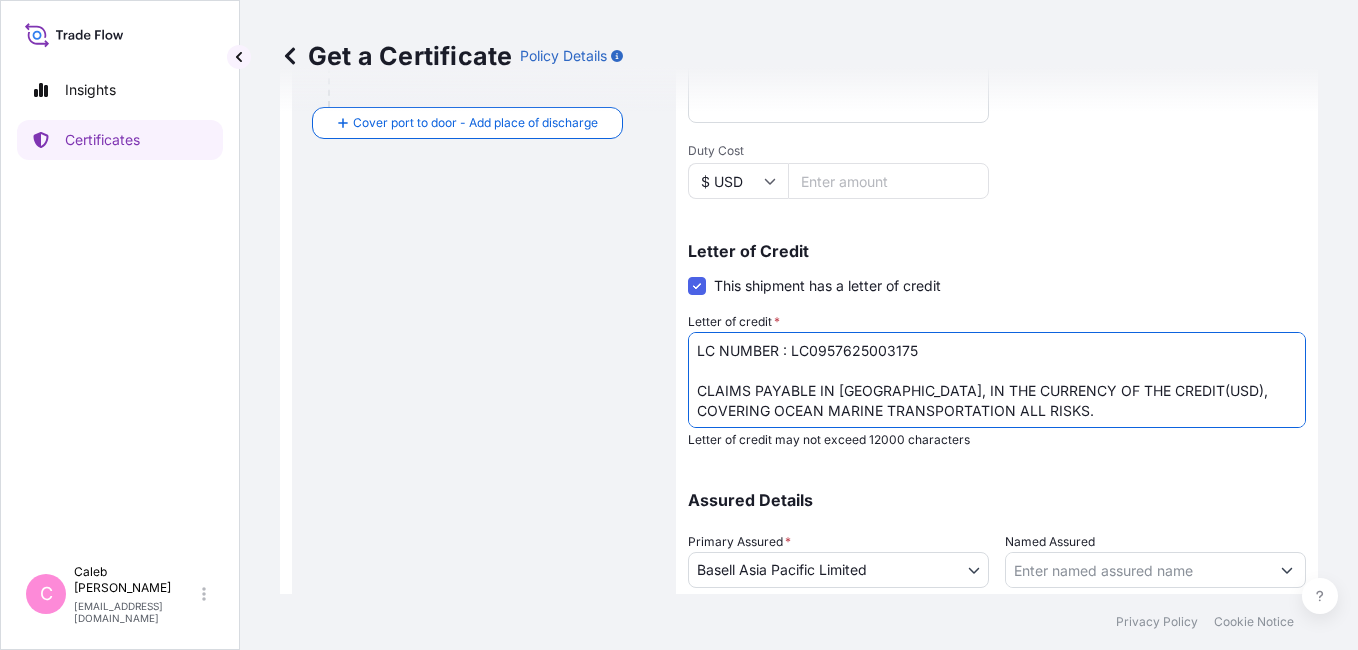 type on "LC NUMBER : LC0957625003175
CLAIMS PAYABLE IN CHINA, IN THE CURRENCY OF THE CREDIT(USD),
COVERING OCEAN MARINE TRANSPORTATION ALL RISKS.
NUMBER OF ORIGINALS ISSUED: 02 (01 ORIGINAL + 01 DUPLICATE)" 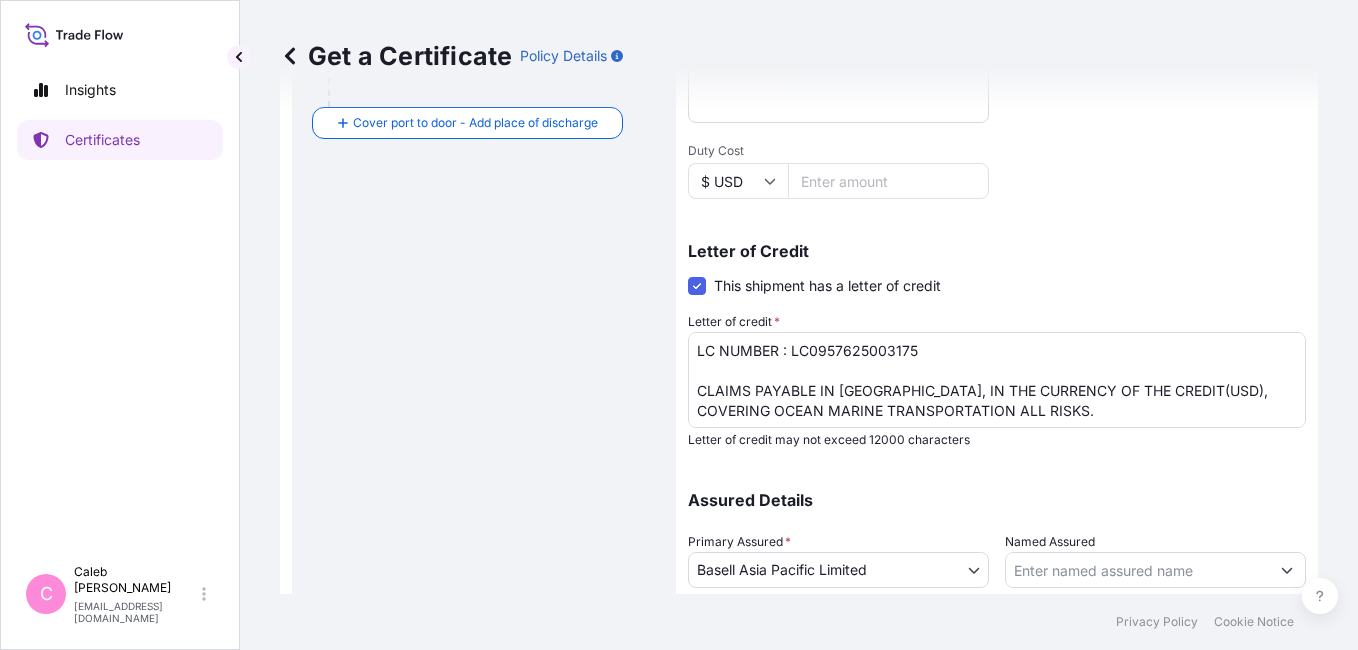 click on "Route Details Reset Route Details   Cover door to port - Add loading place Place of loading Road / Inland Road / Inland Origin * SAJUB - Jubail, Saudi Arabia JUBAIL, SAUDI ARABIA Main transport mode Sea Air Road Sea Destination * CNQIN - Qingdao, China QINGDAO, CHINA Cover port to door - Add place of discharge Road / Inland Road / Inland Place of Discharge" at bounding box center [484, 143] 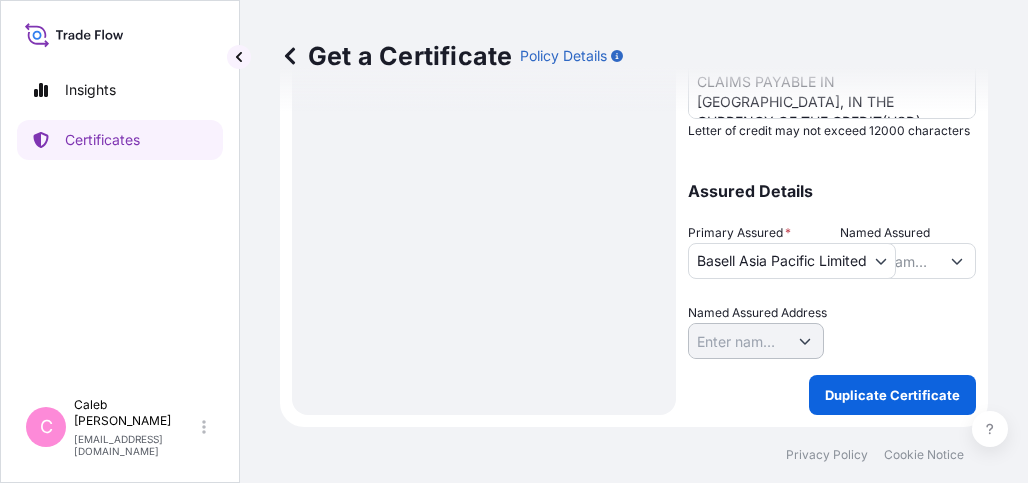 scroll, scrollTop: 0, scrollLeft: 0, axis: both 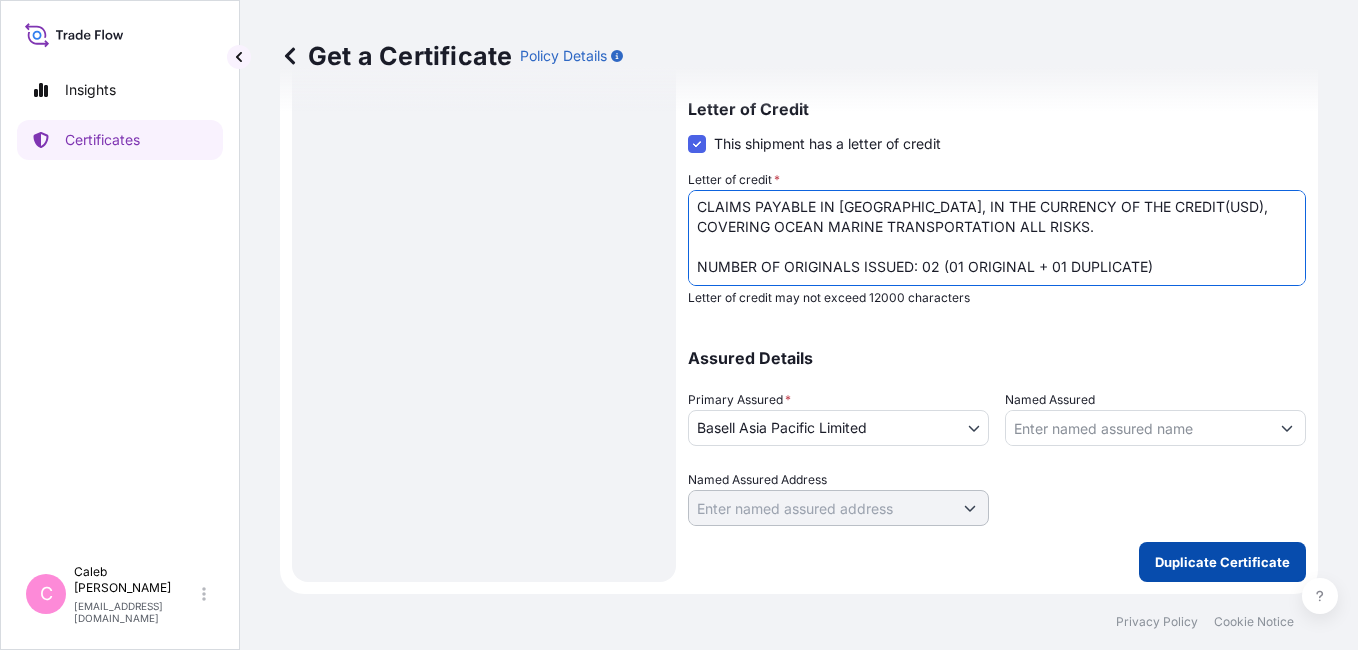 click on "Duplicate Certificate" at bounding box center (1222, 562) 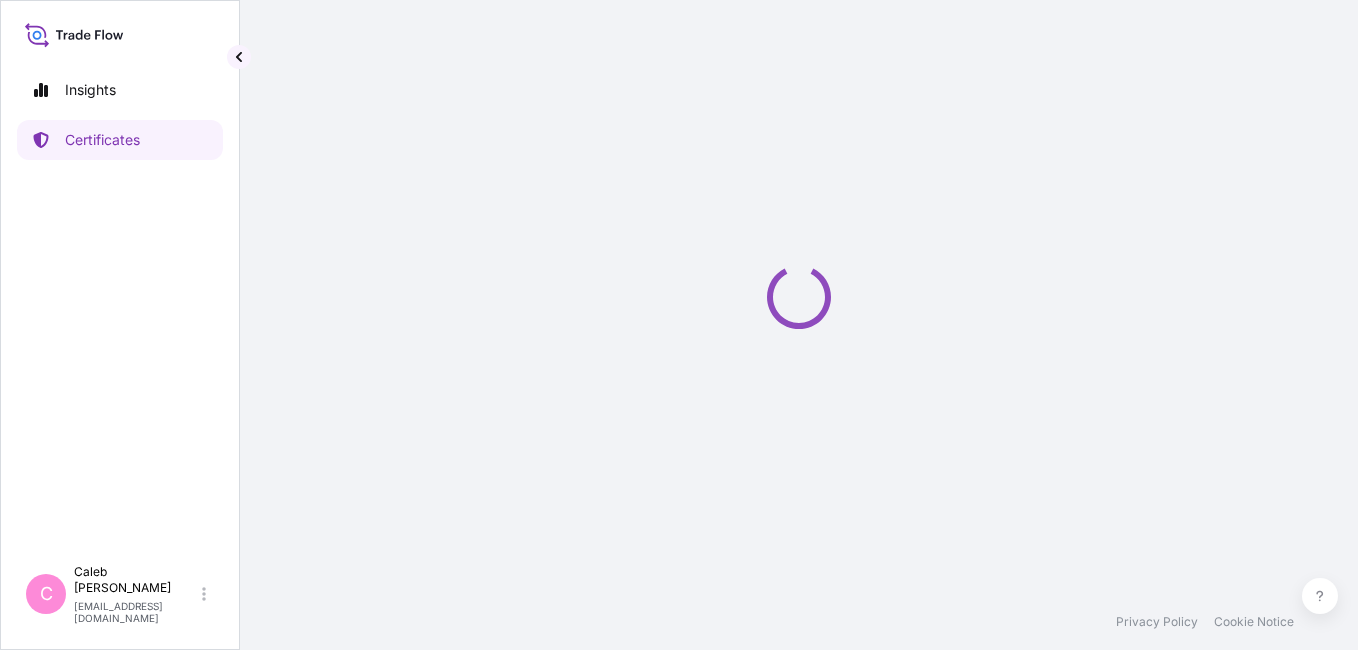 scroll, scrollTop: 0, scrollLeft: 0, axis: both 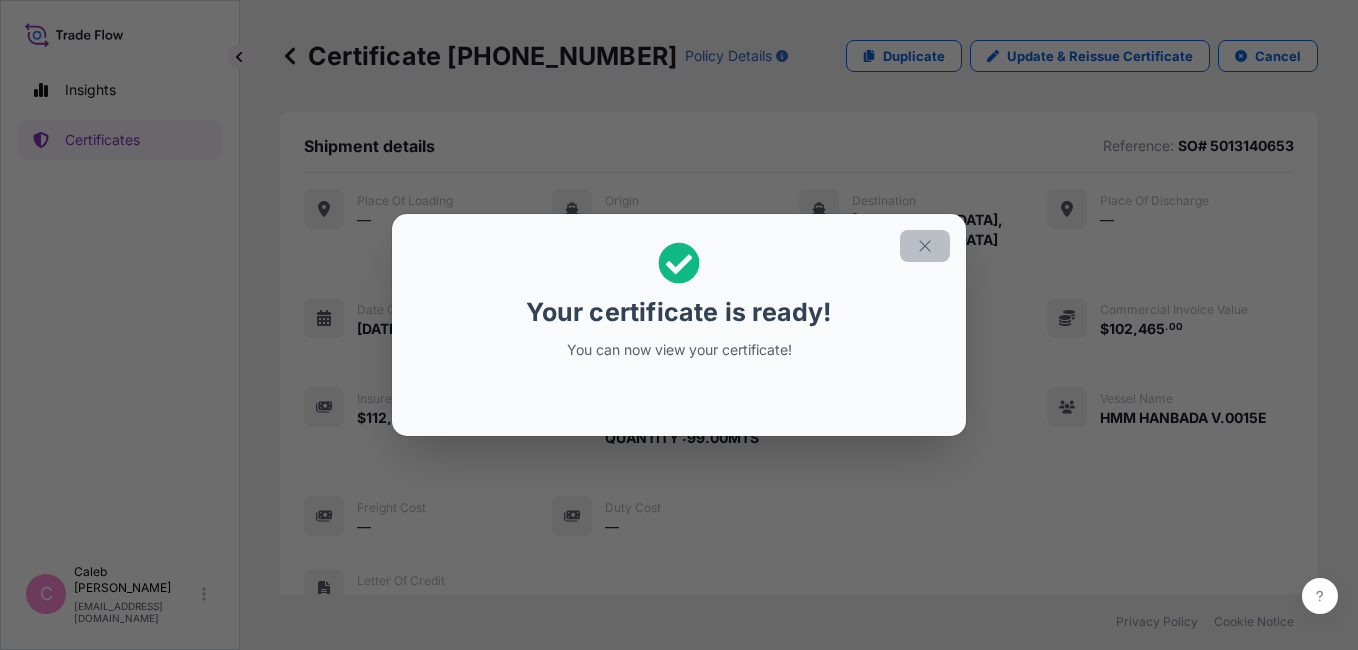 click at bounding box center [925, 246] 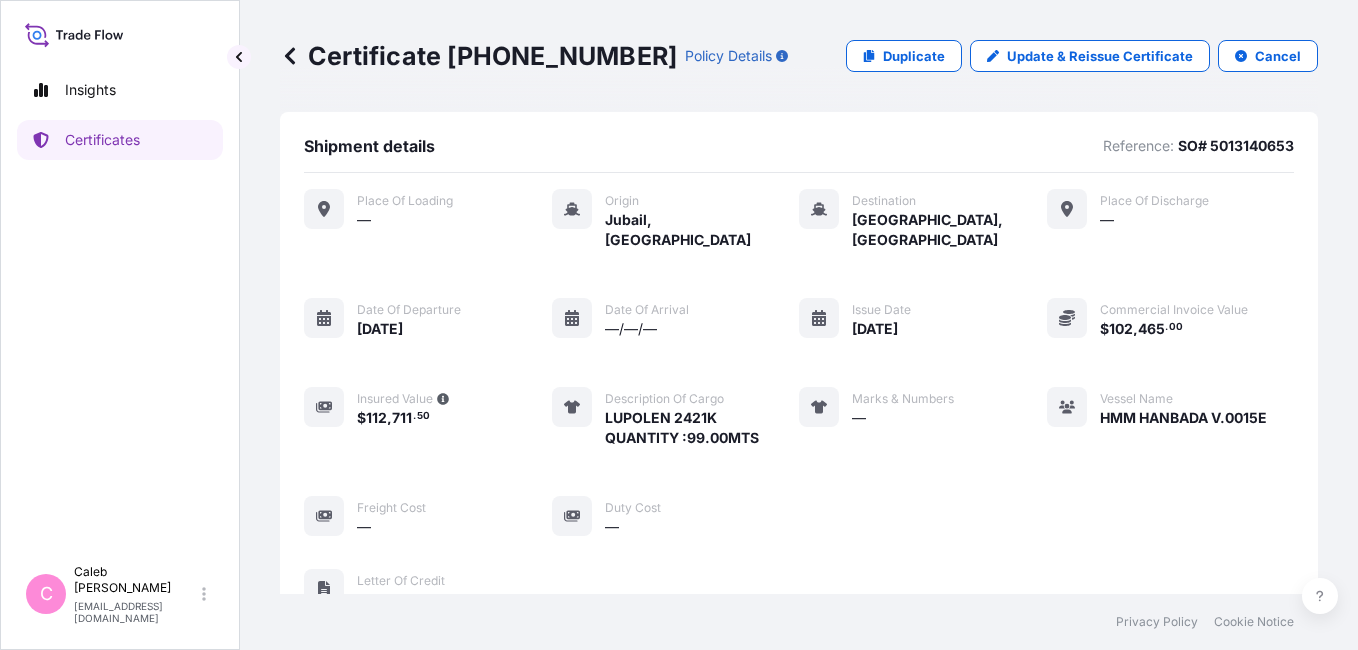 scroll, scrollTop: 770, scrollLeft: 0, axis: vertical 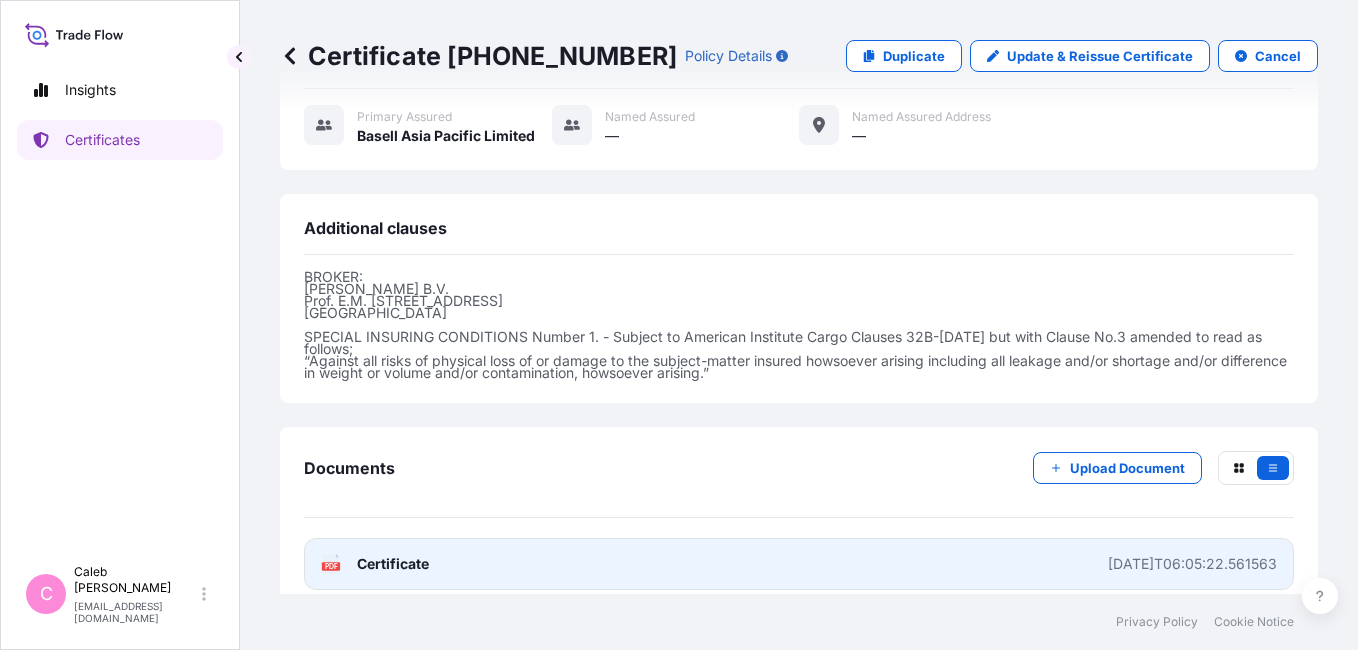 click on "Certificate" at bounding box center [393, 564] 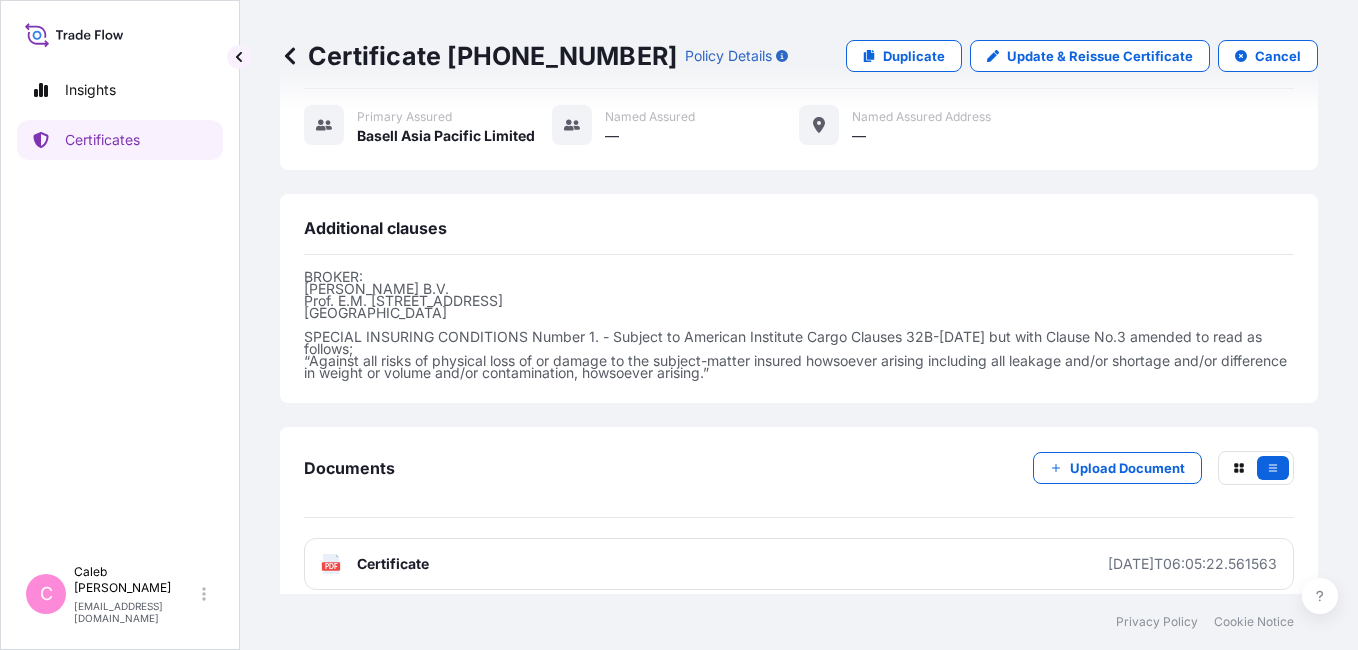 scroll, scrollTop: 0, scrollLeft: 0, axis: both 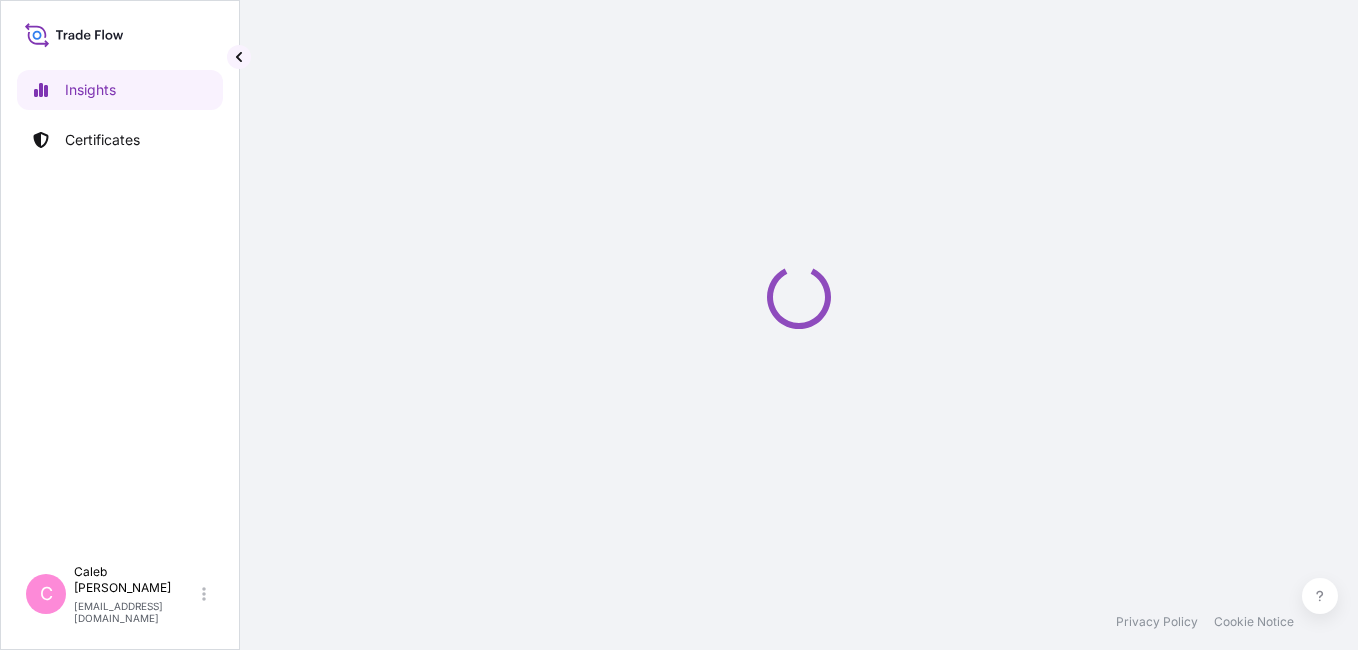 select on "2025" 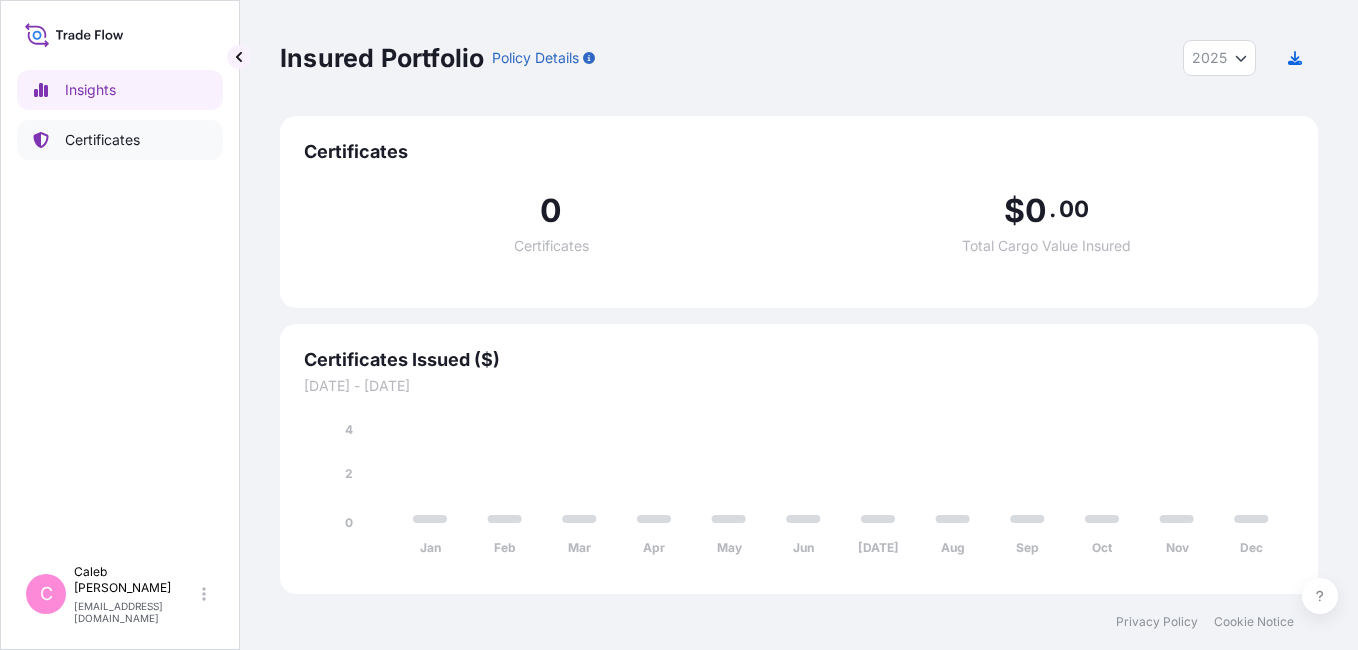 click on "Certificates" at bounding box center (102, 140) 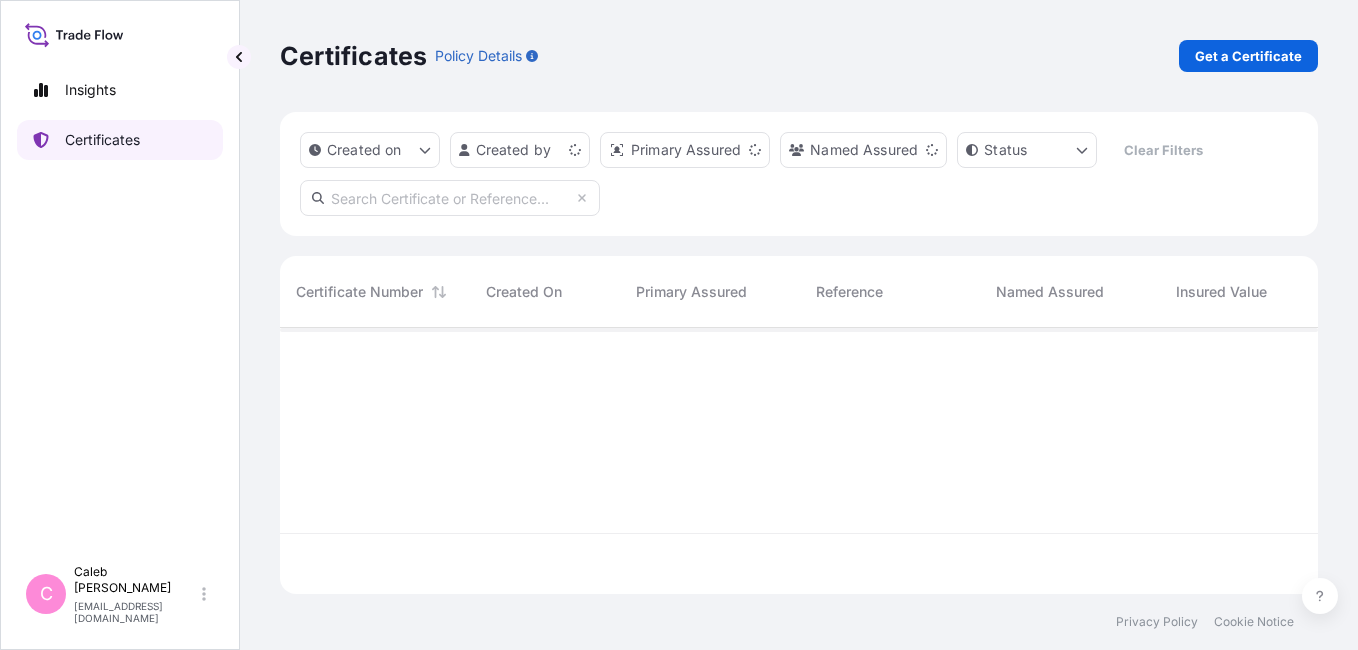 scroll, scrollTop: 16, scrollLeft: 16, axis: both 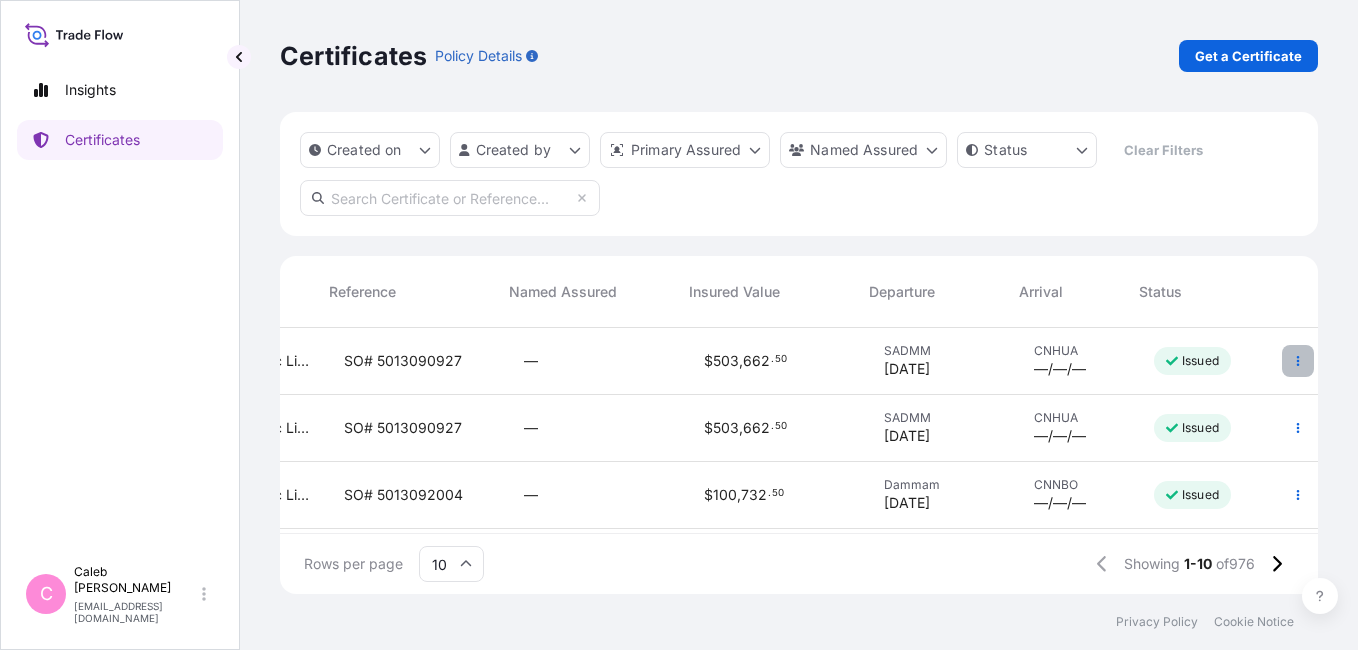 click at bounding box center [1298, 361] 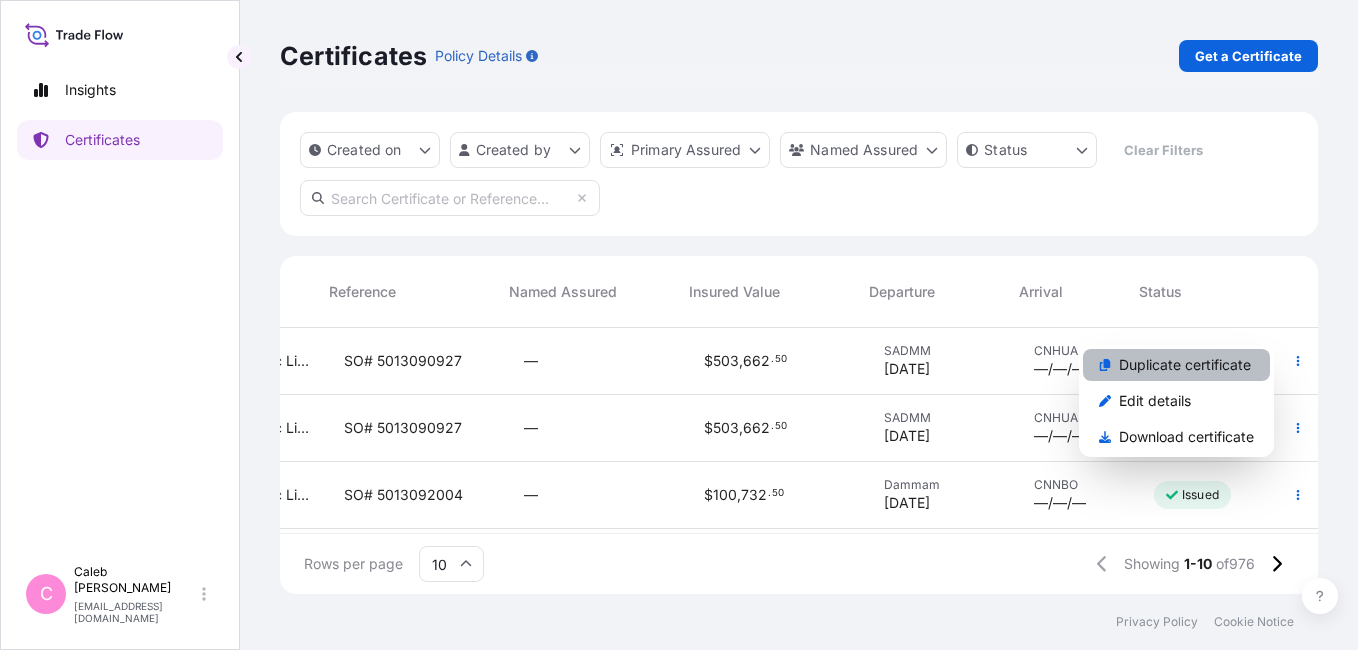 click on "Duplicate certificate" at bounding box center [1185, 365] 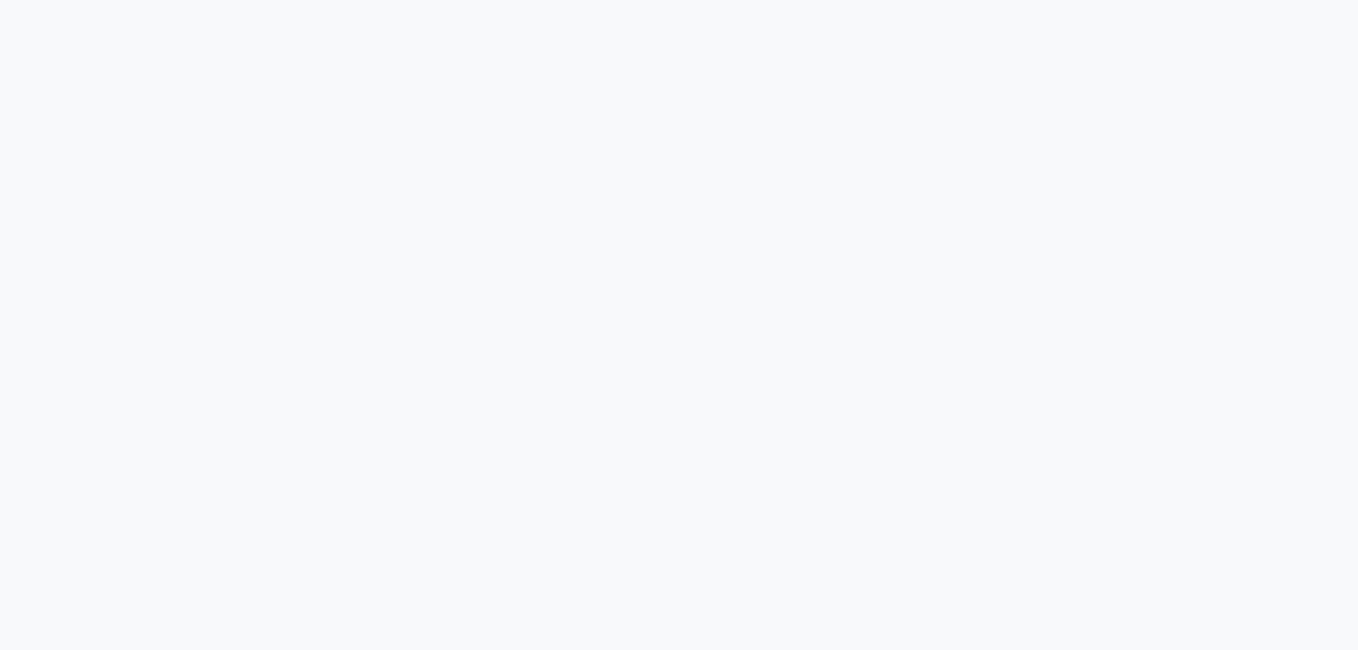 scroll, scrollTop: 0, scrollLeft: 0, axis: both 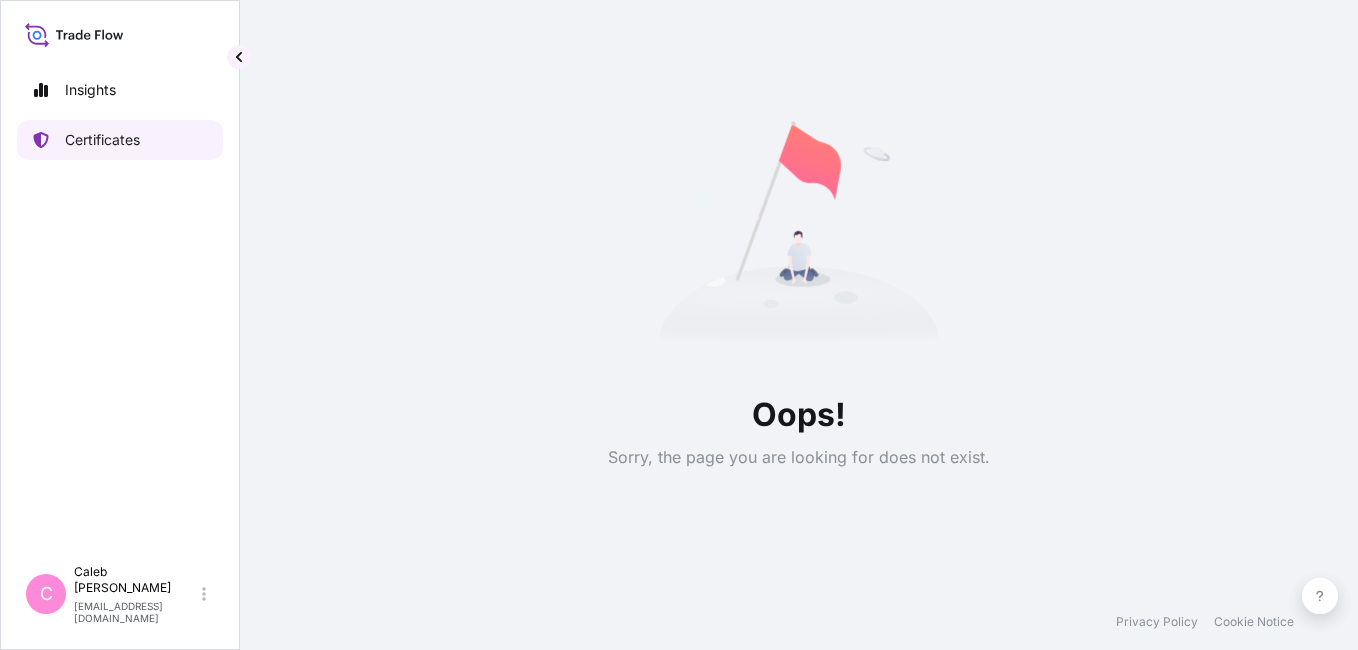 click on "Certificates" at bounding box center (102, 140) 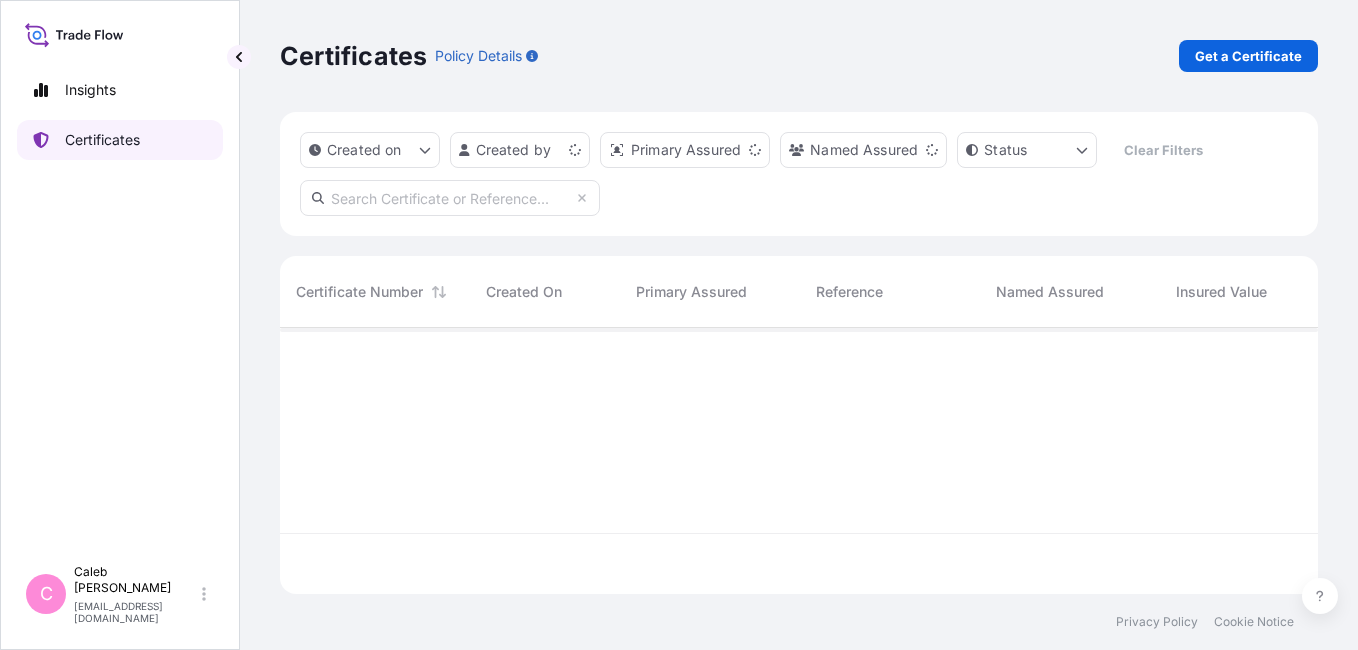 scroll, scrollTop: 16, scrollLeft: 16, axis: both 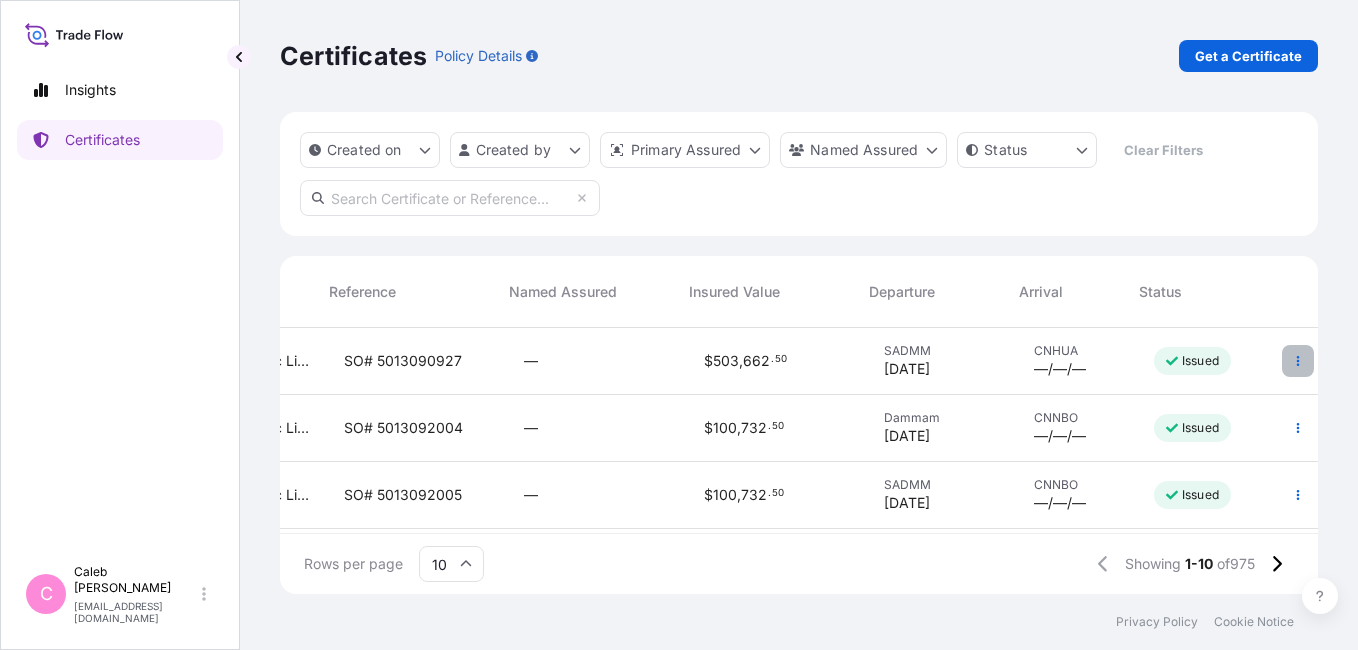 click at bounding box center [1298, 361] 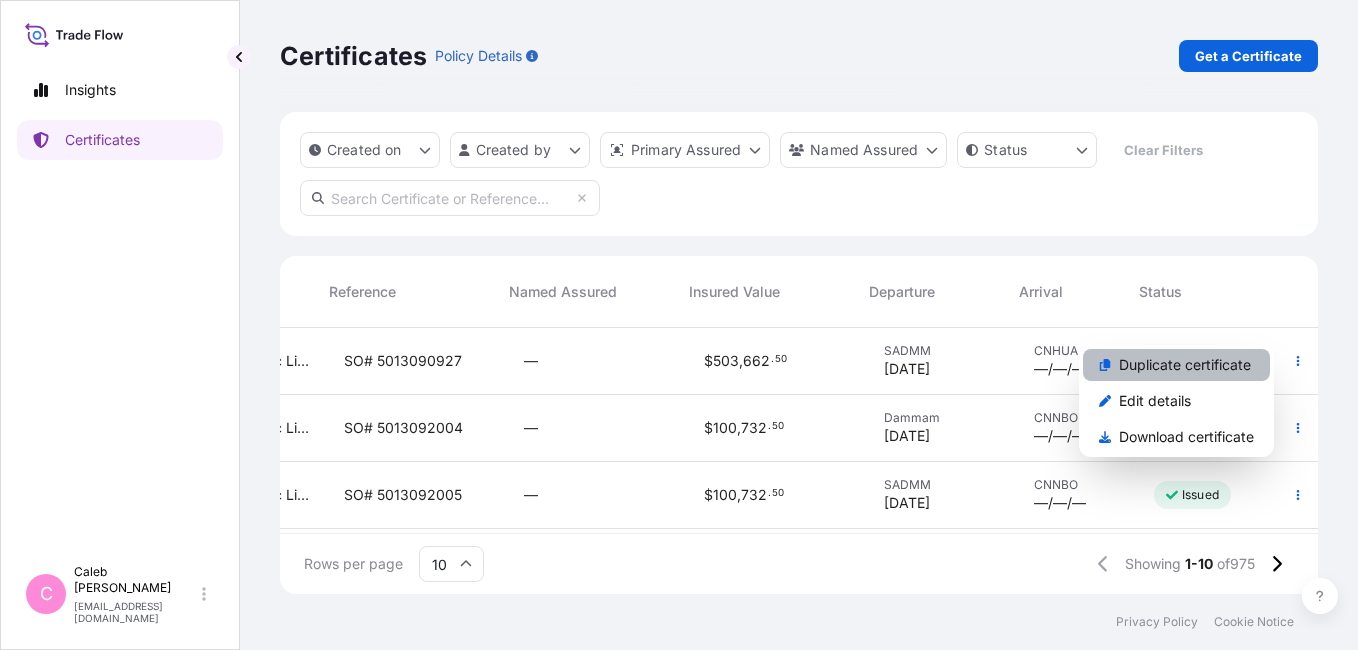 click on "Duplicate certificate" at bounding box center [1185, 365] 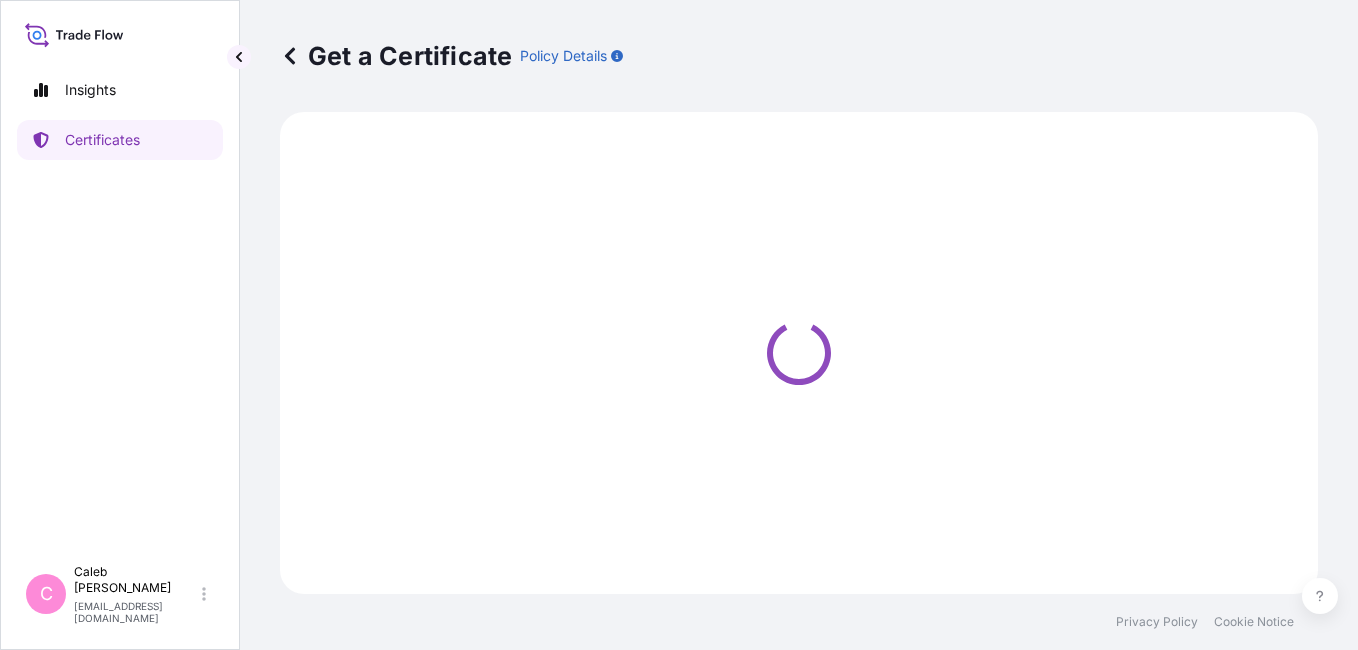 select on "Sea" 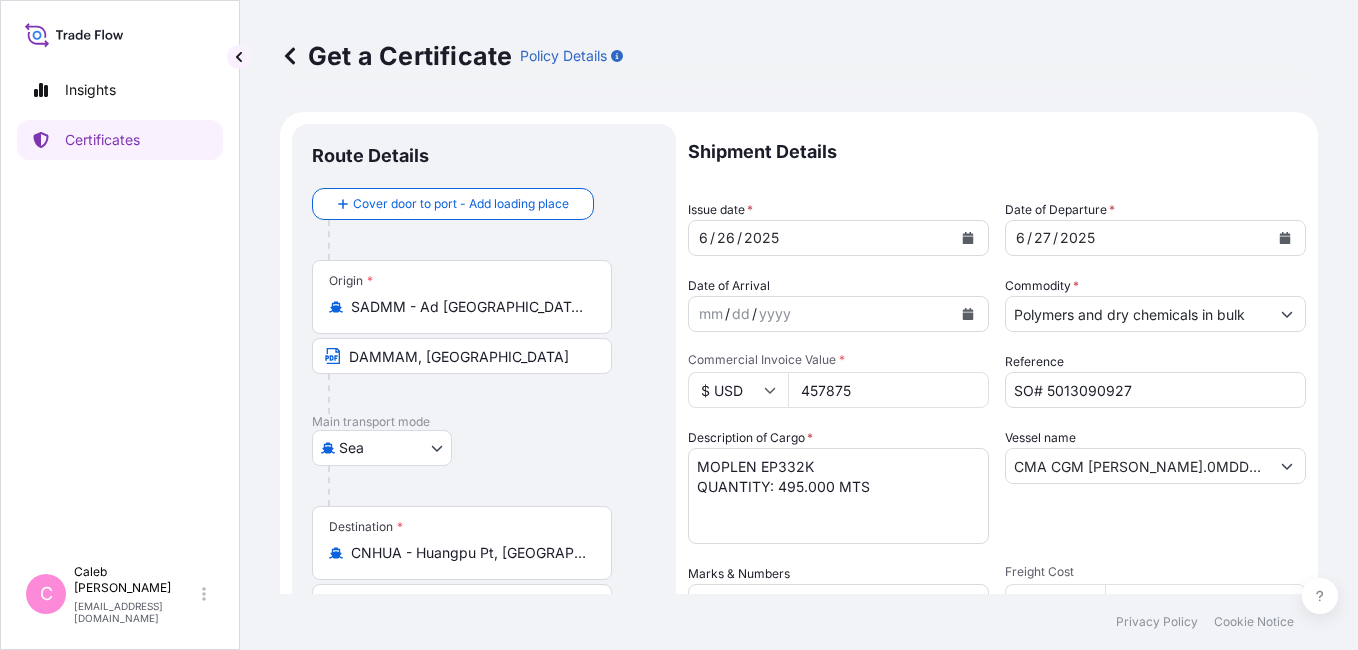 select on "32034" 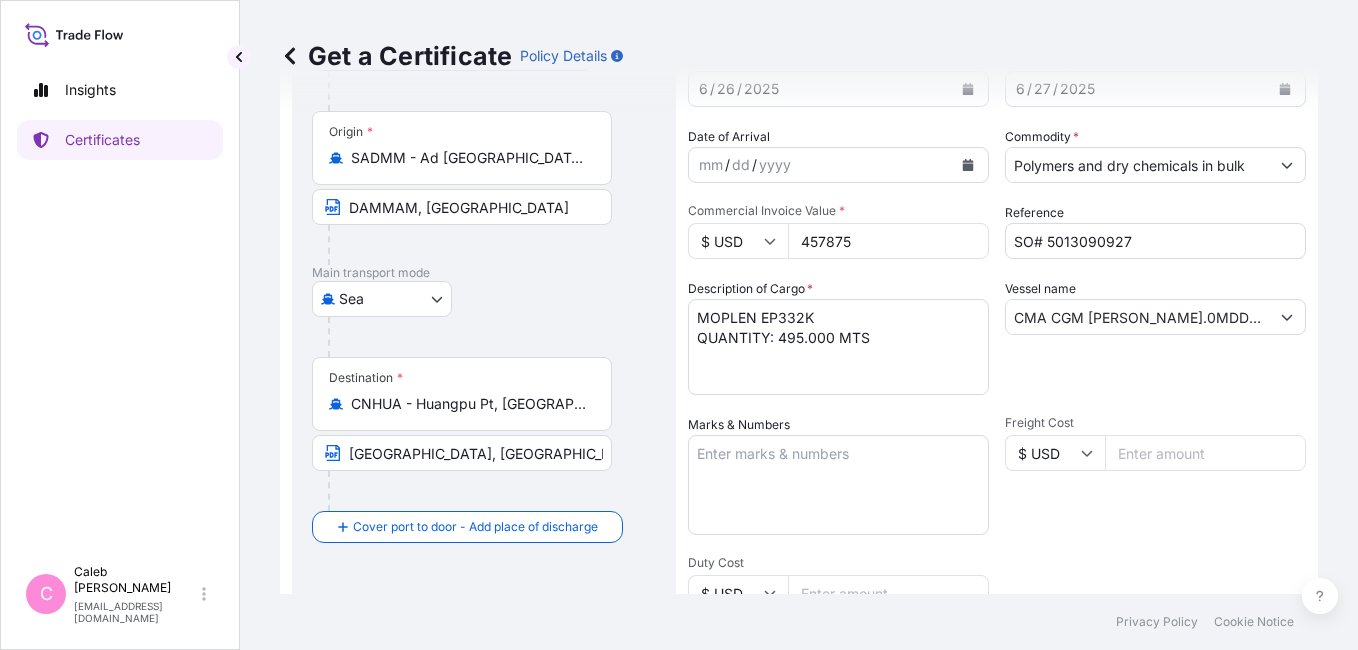 scroll, scrollTop: 249, scrollLeft: 0, axis: vertical 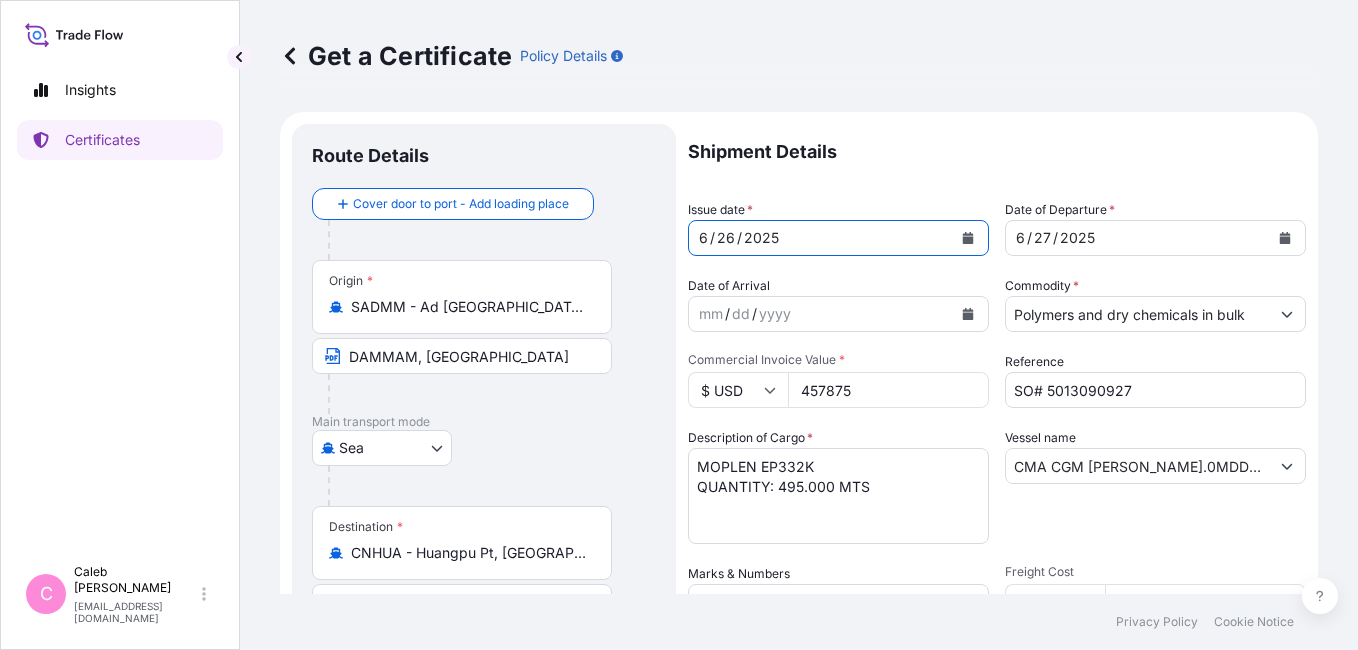 click at bounding box center (968, 238) 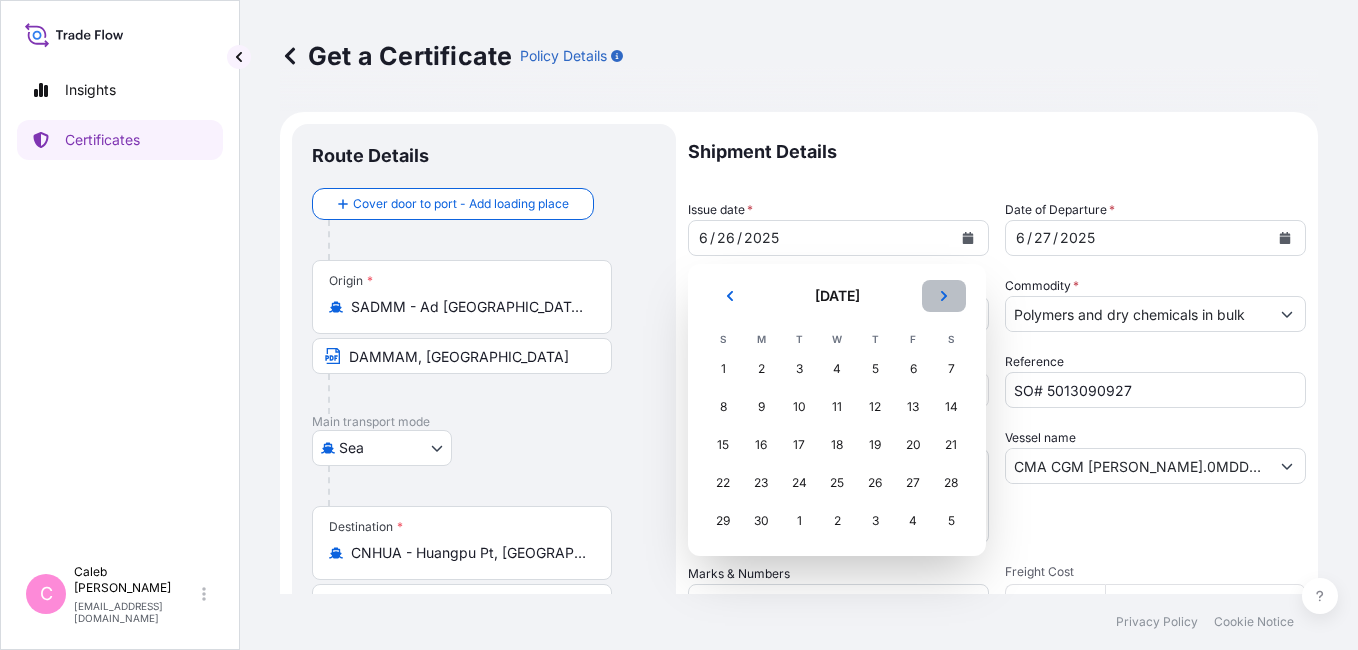 click at bounding box center [944, 296] 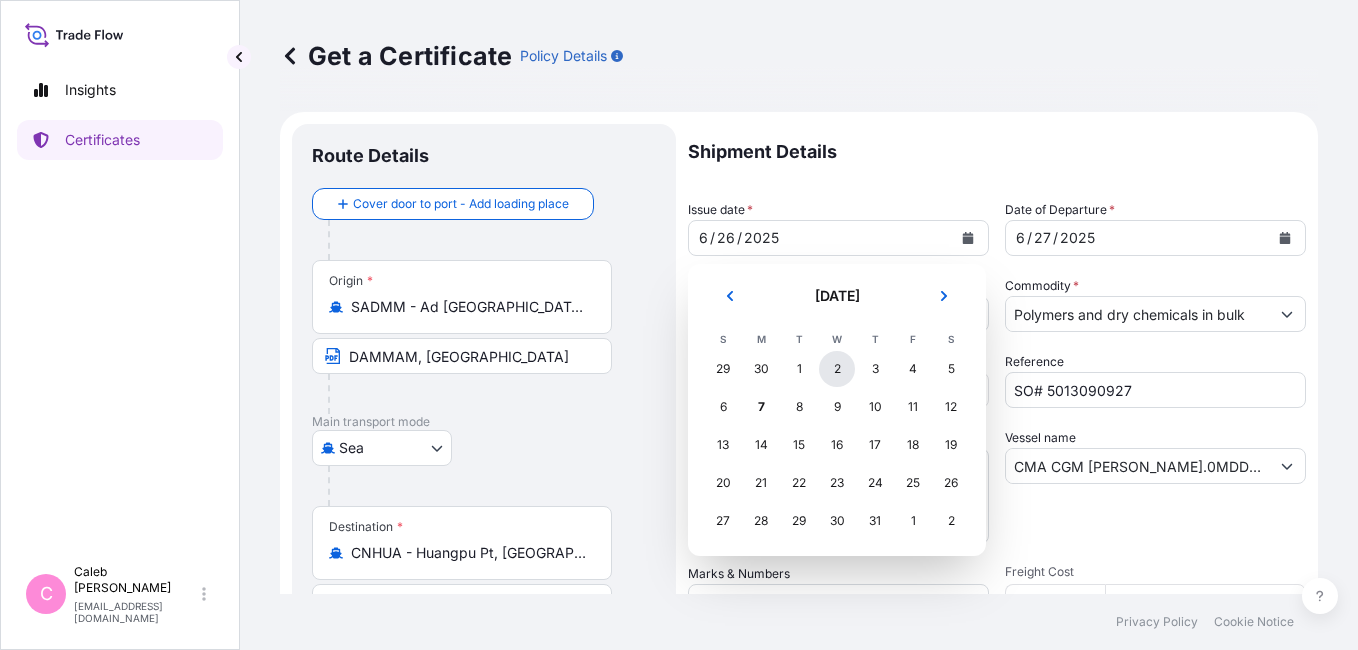 click on "2" at bounding box center [837, 369] 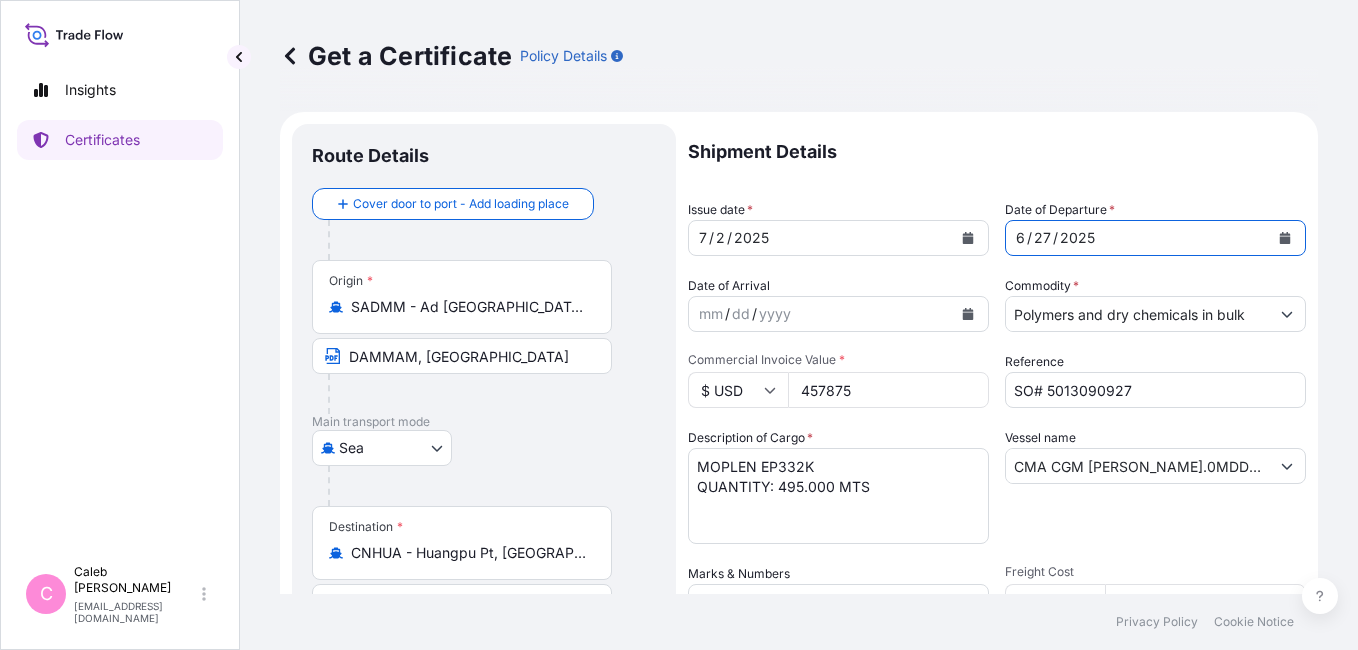 click at bounding box center [1285, 238] 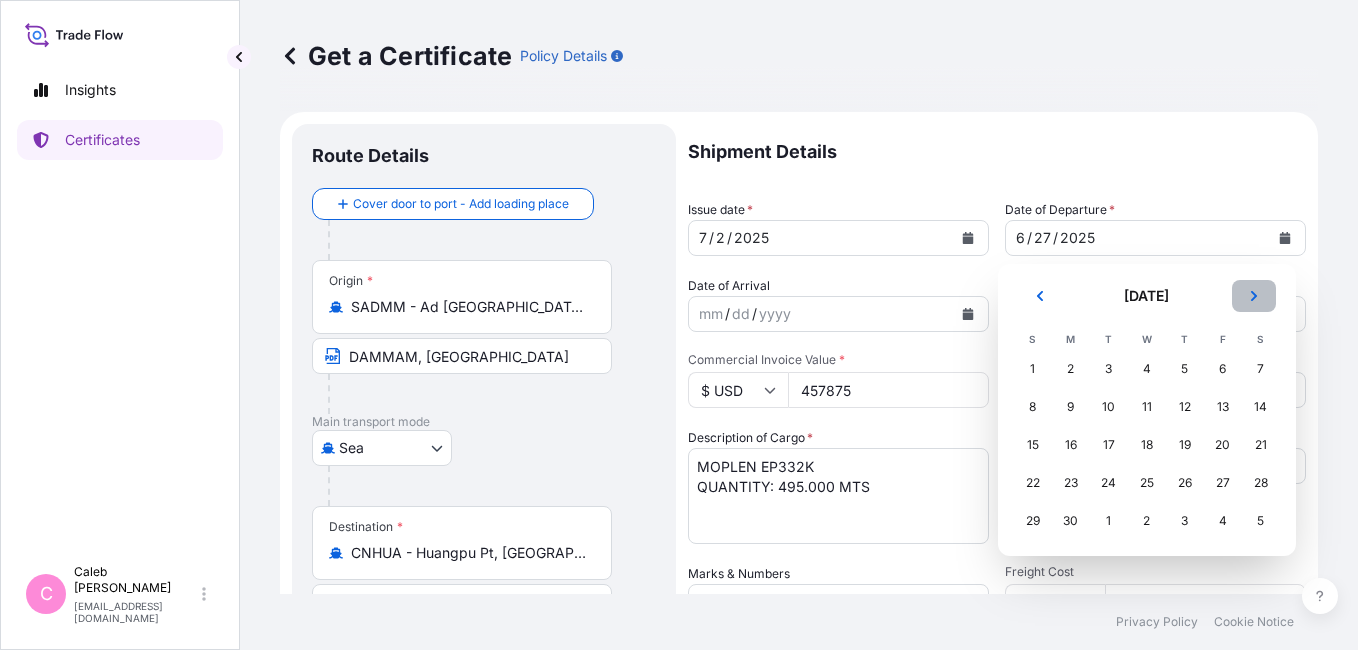 click at bounding box center [1254, 296] 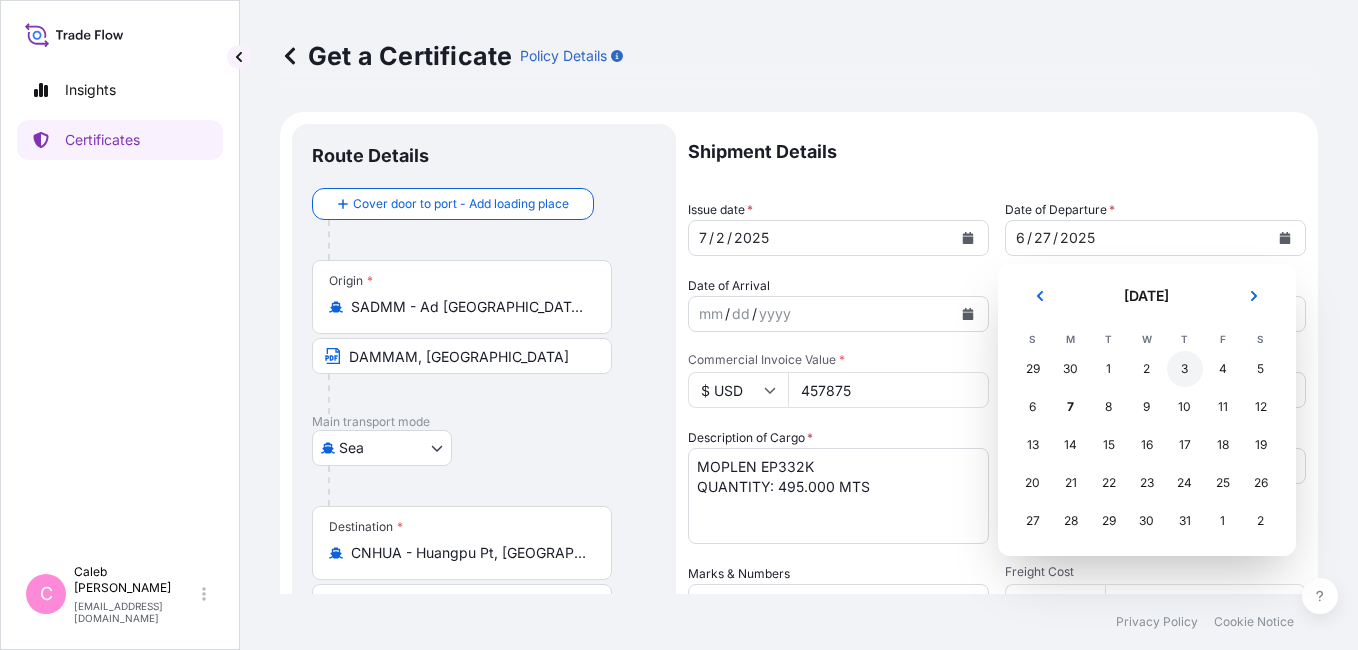 click on "3" at bounding box center [1185, 369] 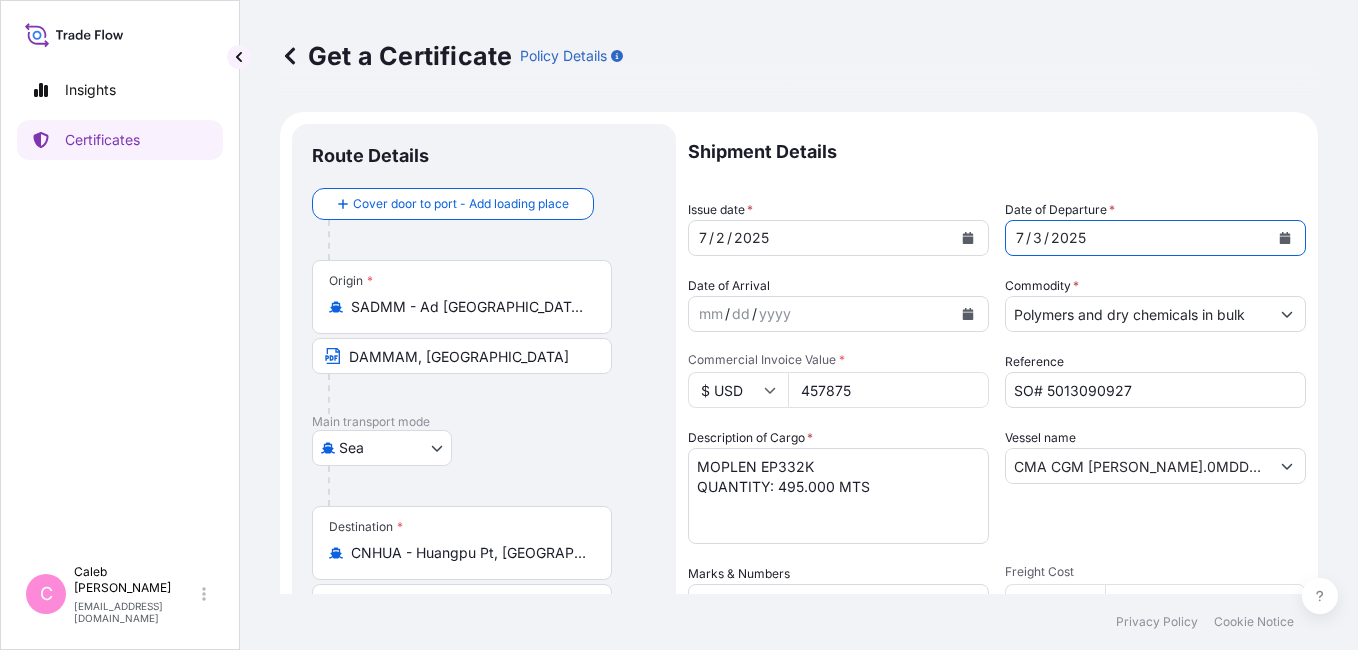 click on "457875" at bounding box center [888, 390] 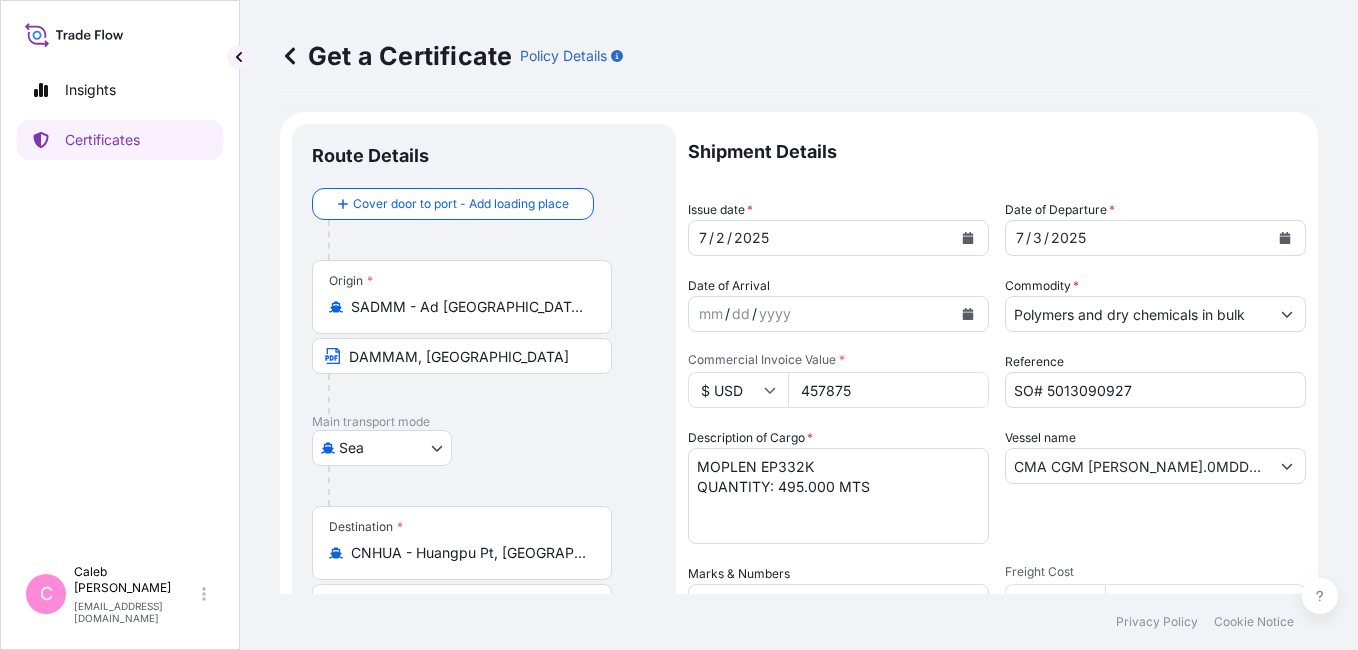 click on "457875" at bounding box center (888, 390) 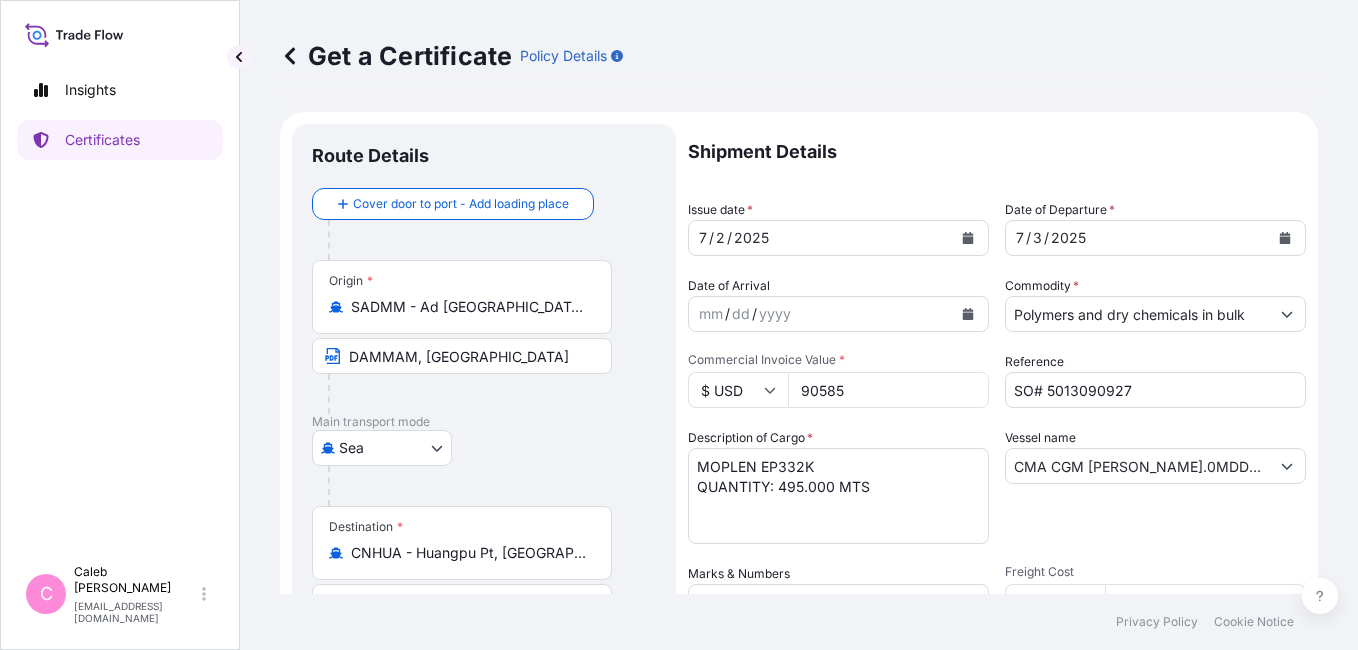 type on "90585" 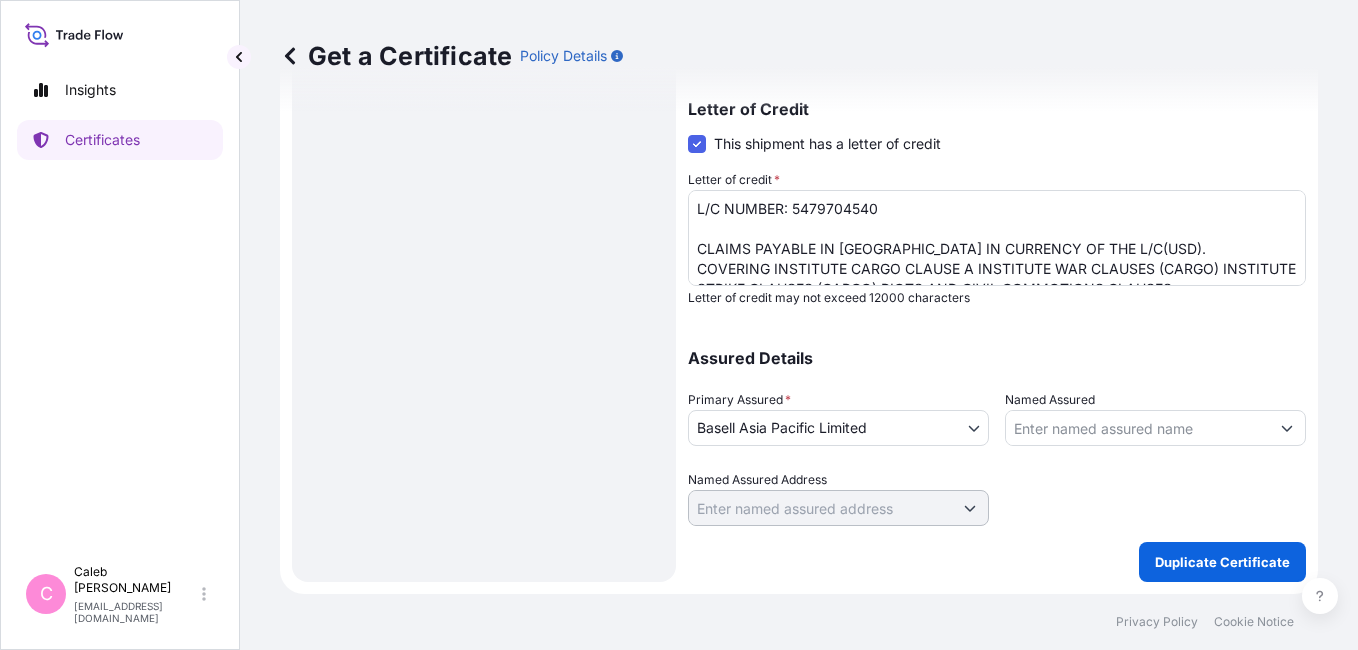 scroll, scrollTop: 0, scrollLeft: 0, axis: both 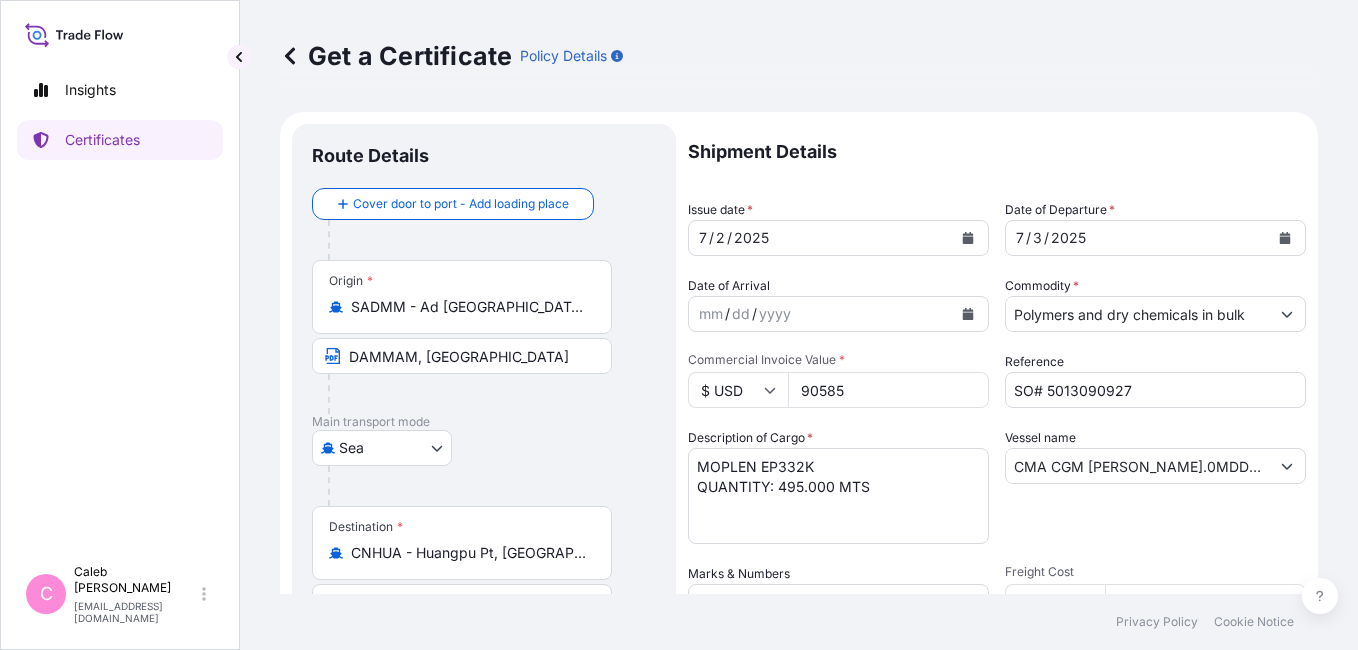 click on "SO# 5013090927" at bounding box center [1155, 390] 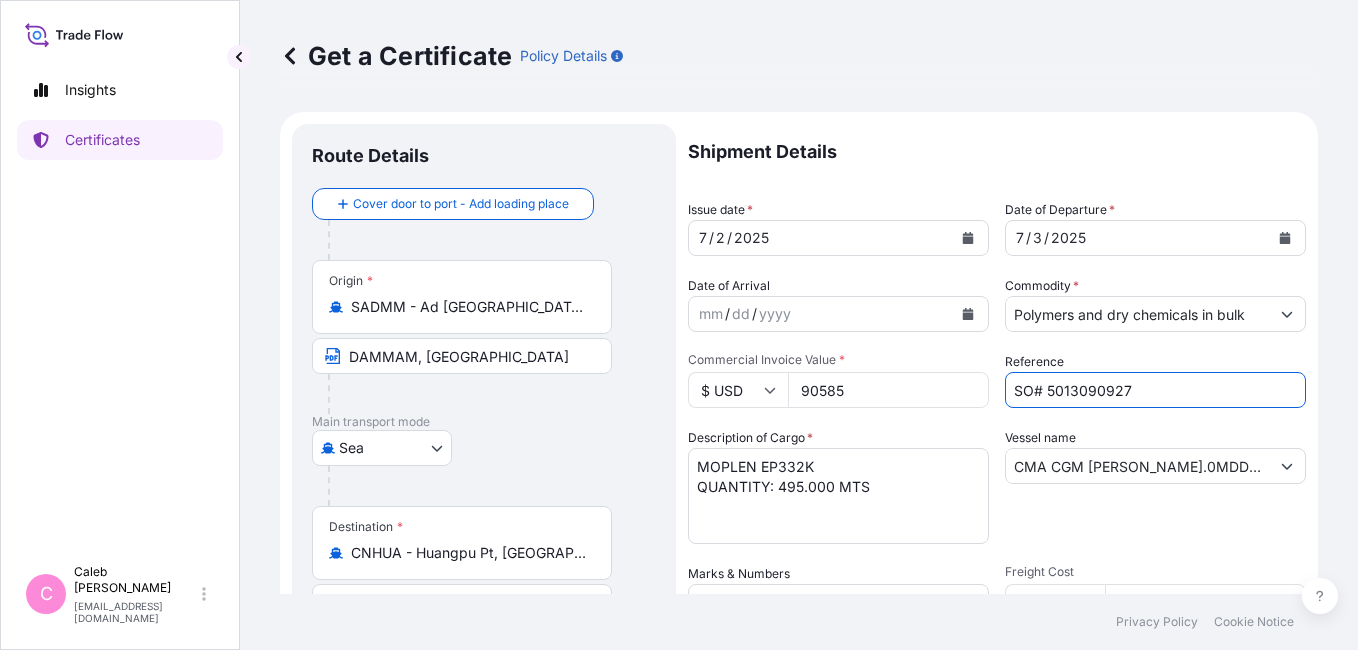 click on "SO# 5013090927" at bounding box center [1155, 390] 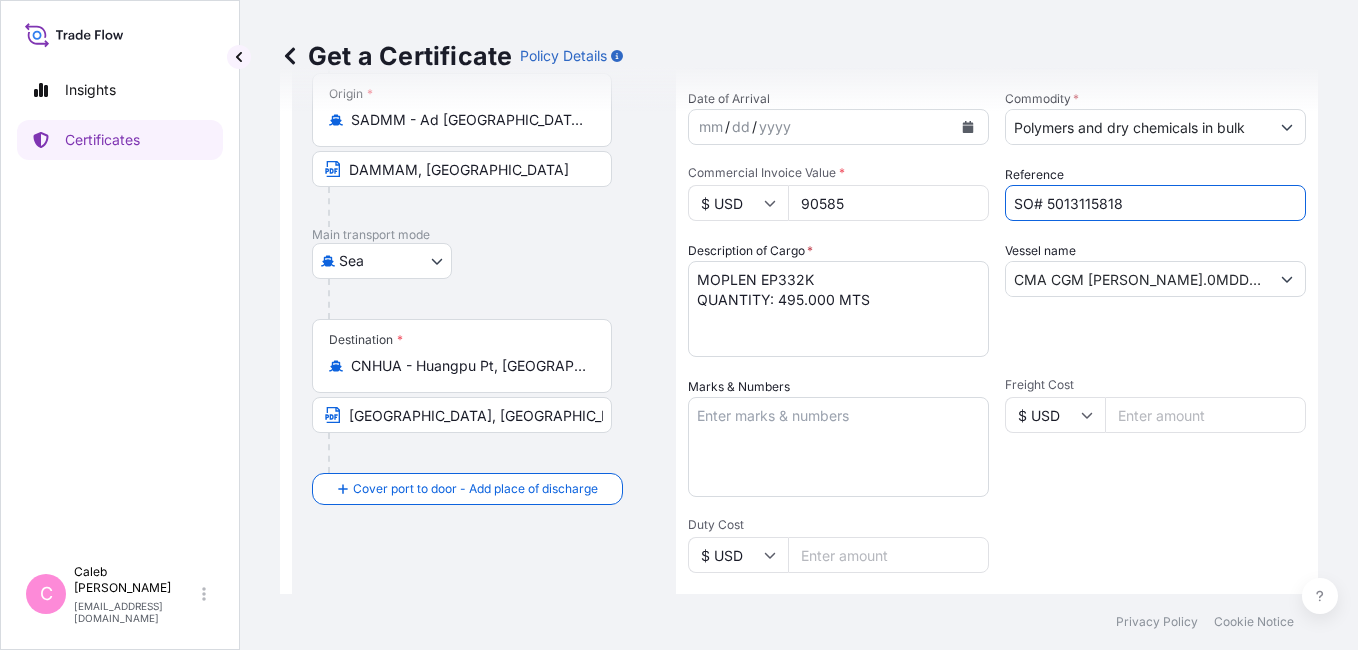 scroll, scrollTop: 189, scrollLeft: 0, axis: vertical 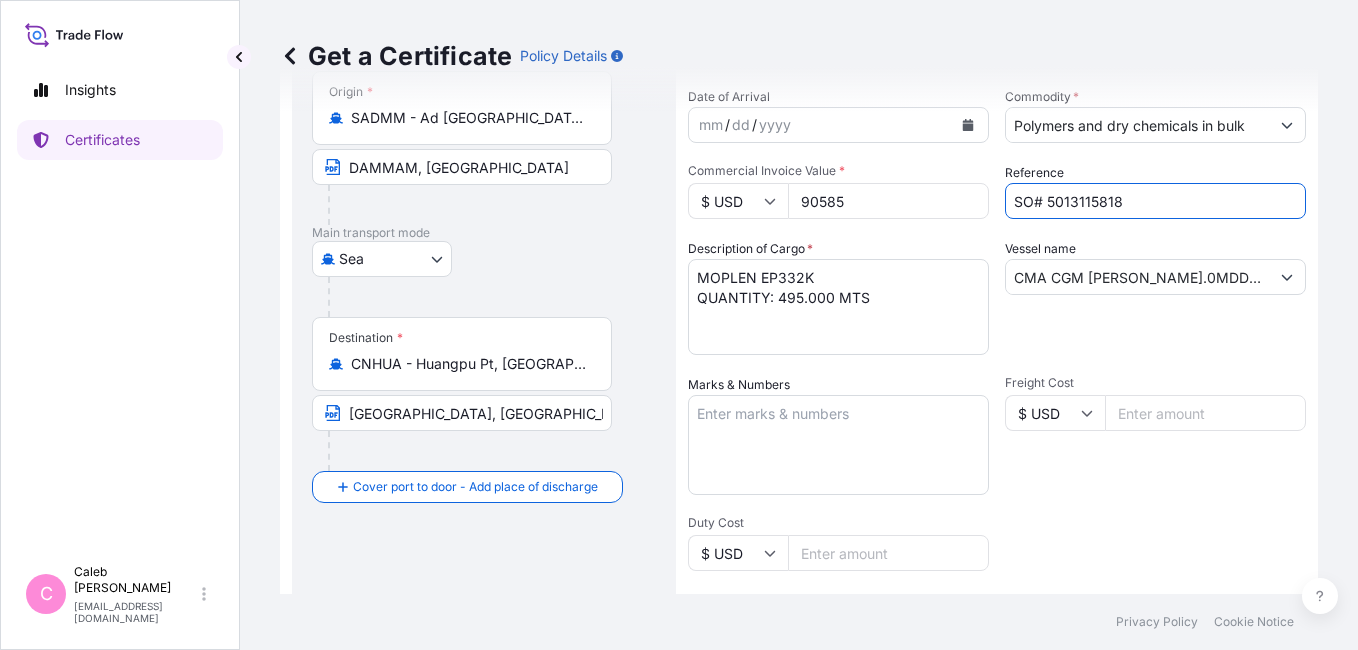 type on "SO# 5013115818" 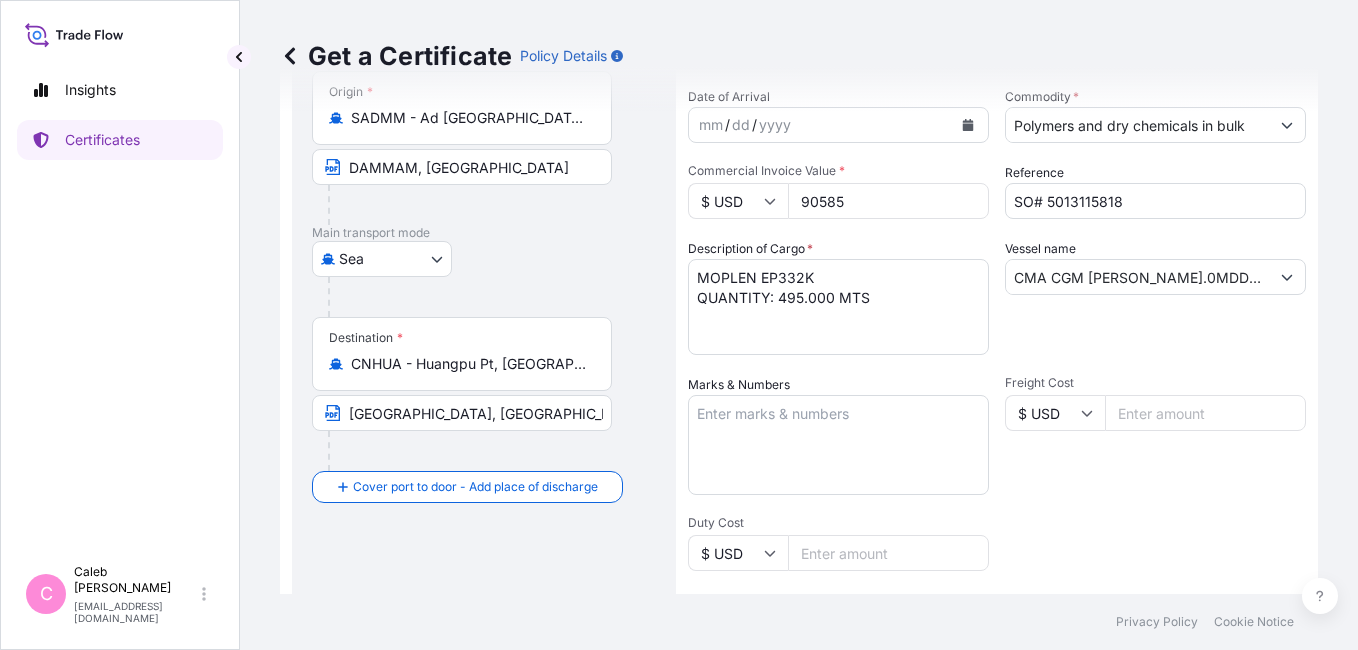 drag, startPoint x: 603, startPoint y: 595, endPoint x: 708, endPoint y: 562, distance: 110.06362 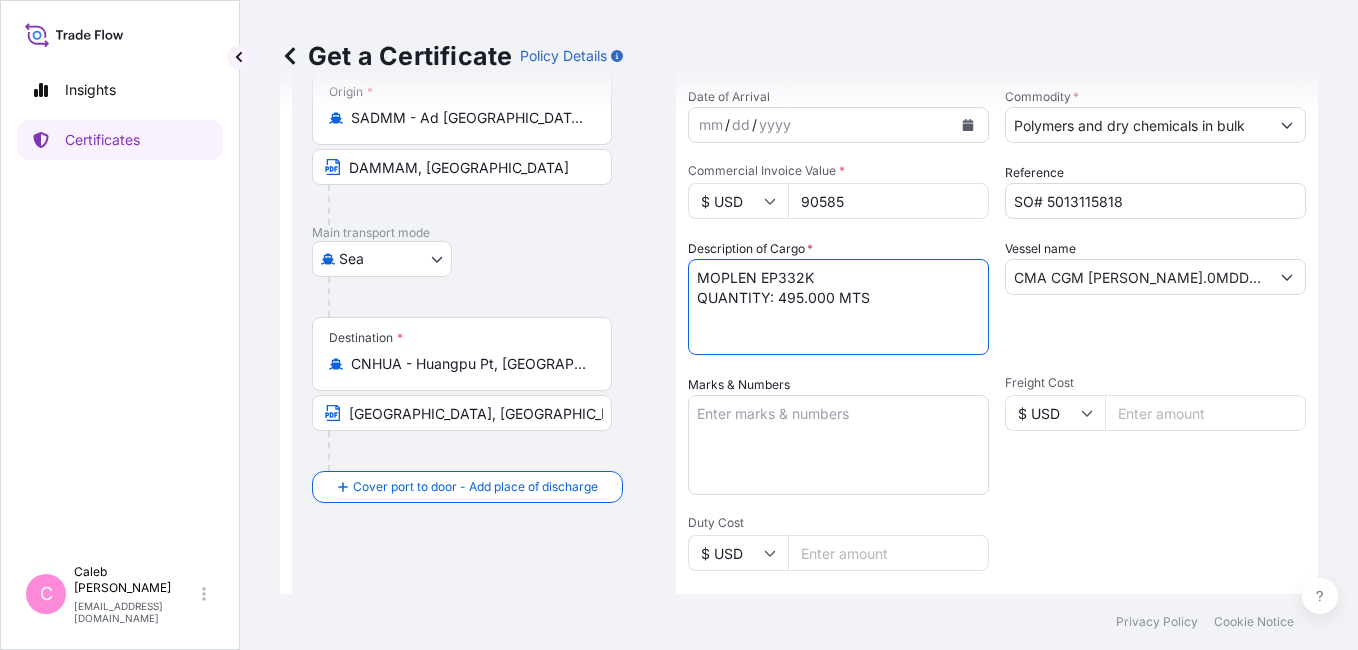 drag, startPoint x: 871, startPoint y: 273, endPoint x: 525, endPoint y: 276, distance: 346.013 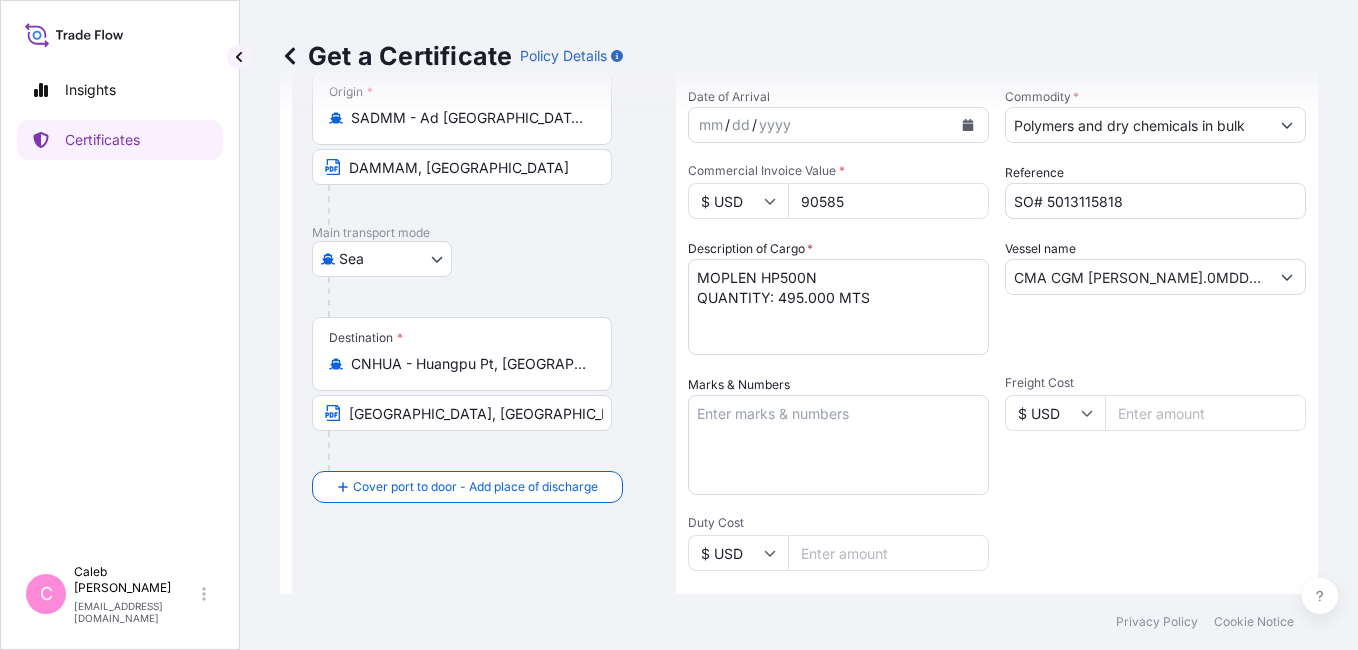 drag, startPoint x: 584, startPoint y: 616, endPoint x: 583, endPoint y: 603, distance: 13.038404 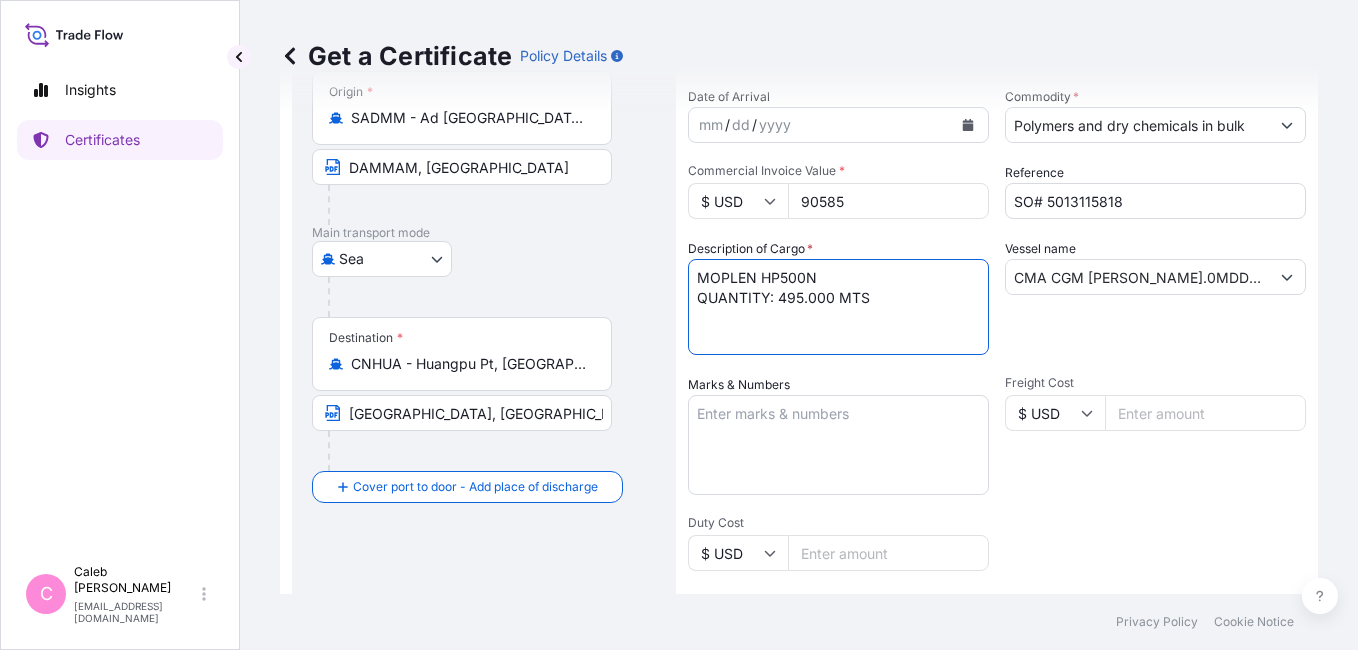 drag, startPoint x: 778, startPoint y: 301, endPoint x: 833, endPoint y: 296, distance: 55.226807 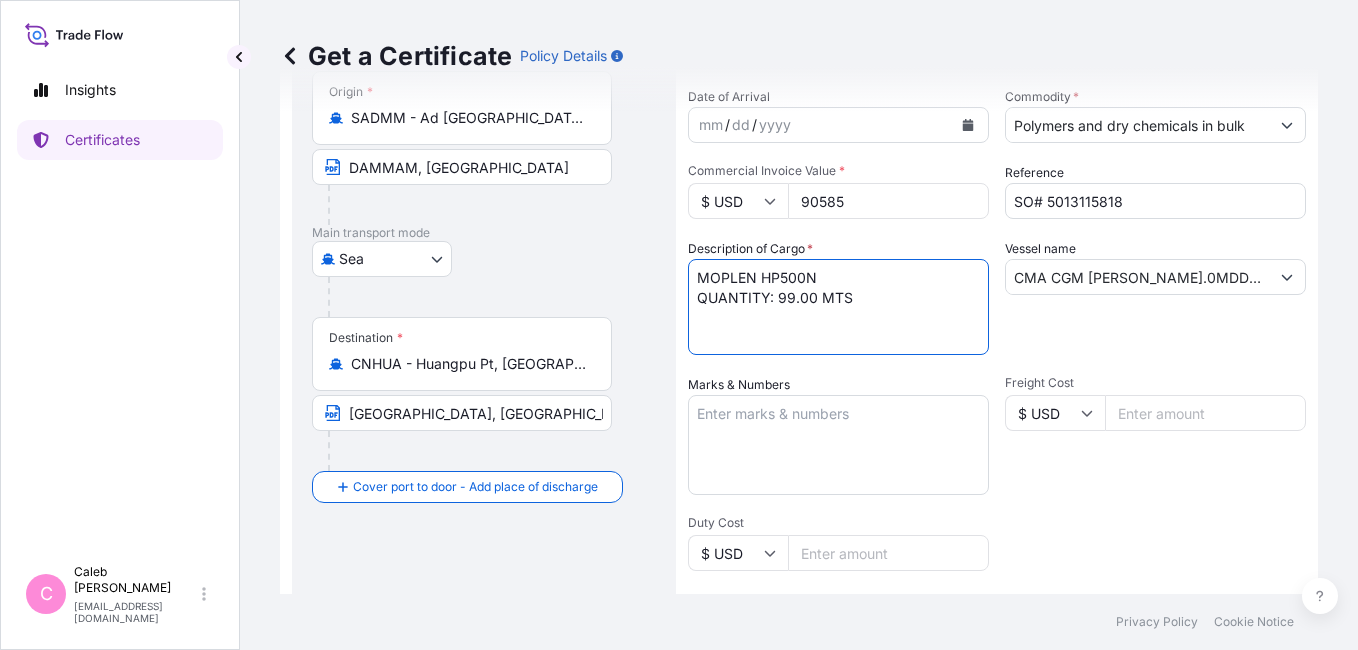 type on "MOPLEN HP500N
QUANTITY: 99.00 MTS" 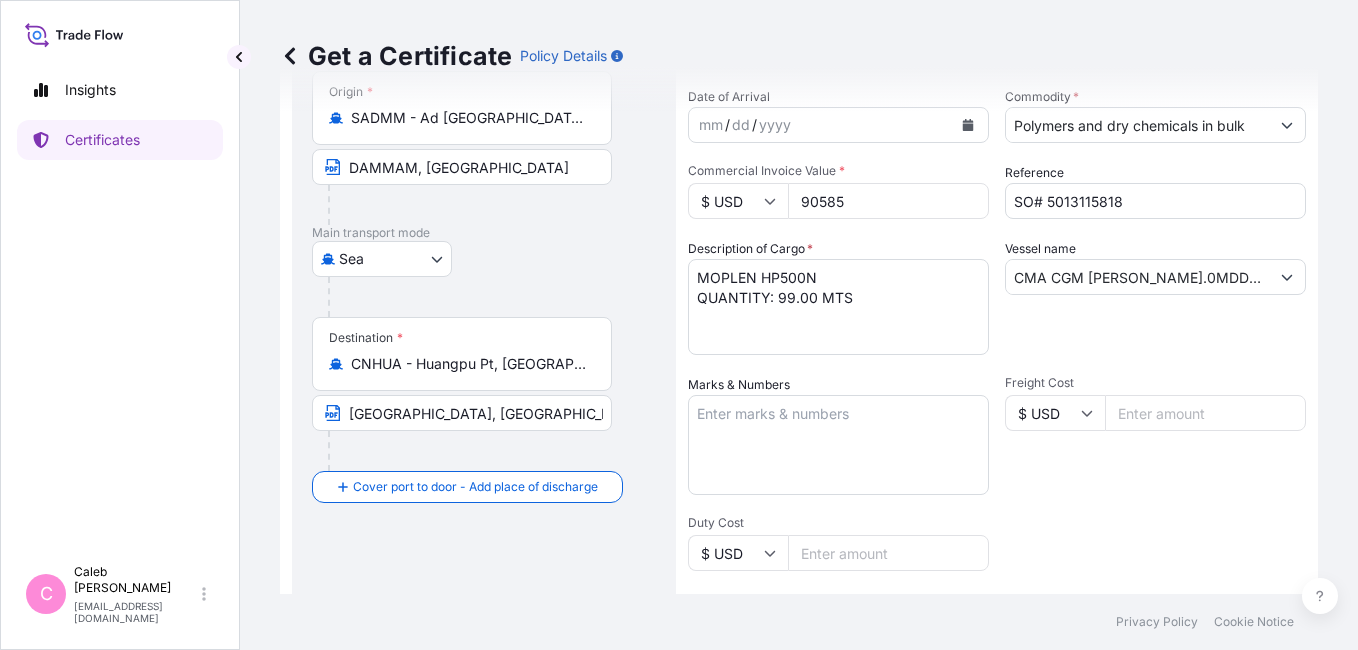 drag, startPoint x: 524, startPoint y: 582, endPoint x: 710, endPoint y: 454, distance: 225.7875 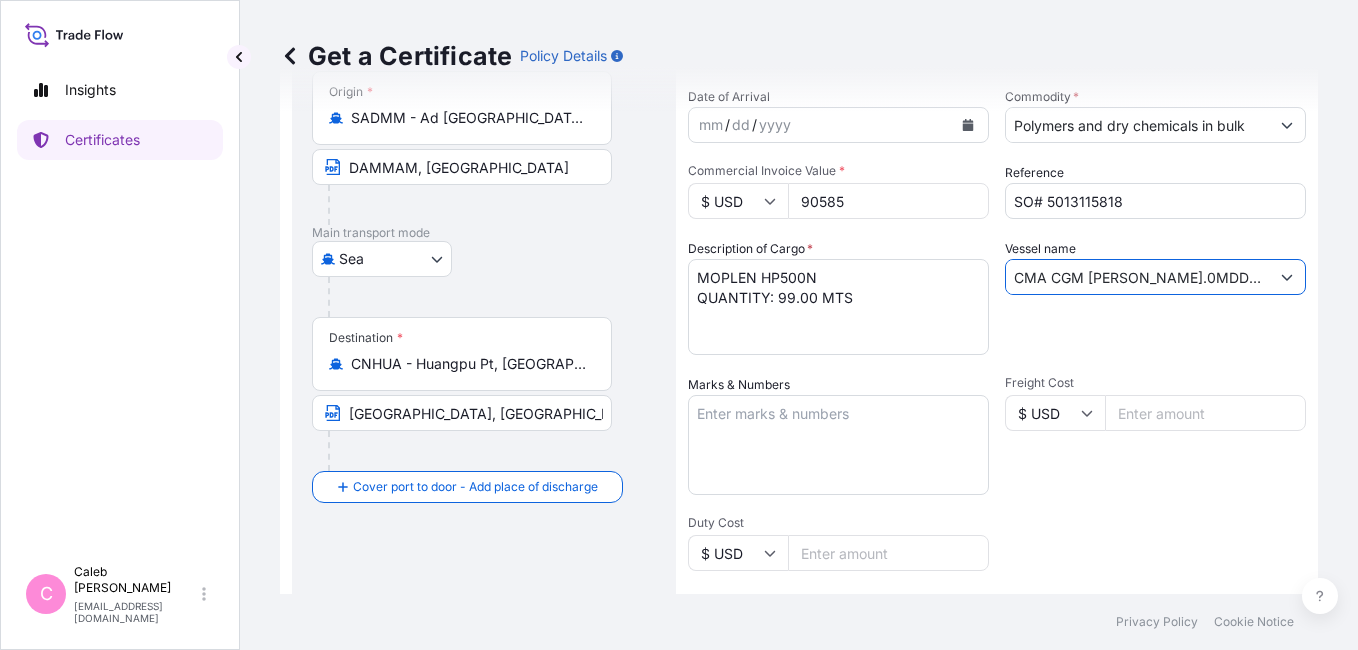 paste on "OSCO SPAIN 072E" 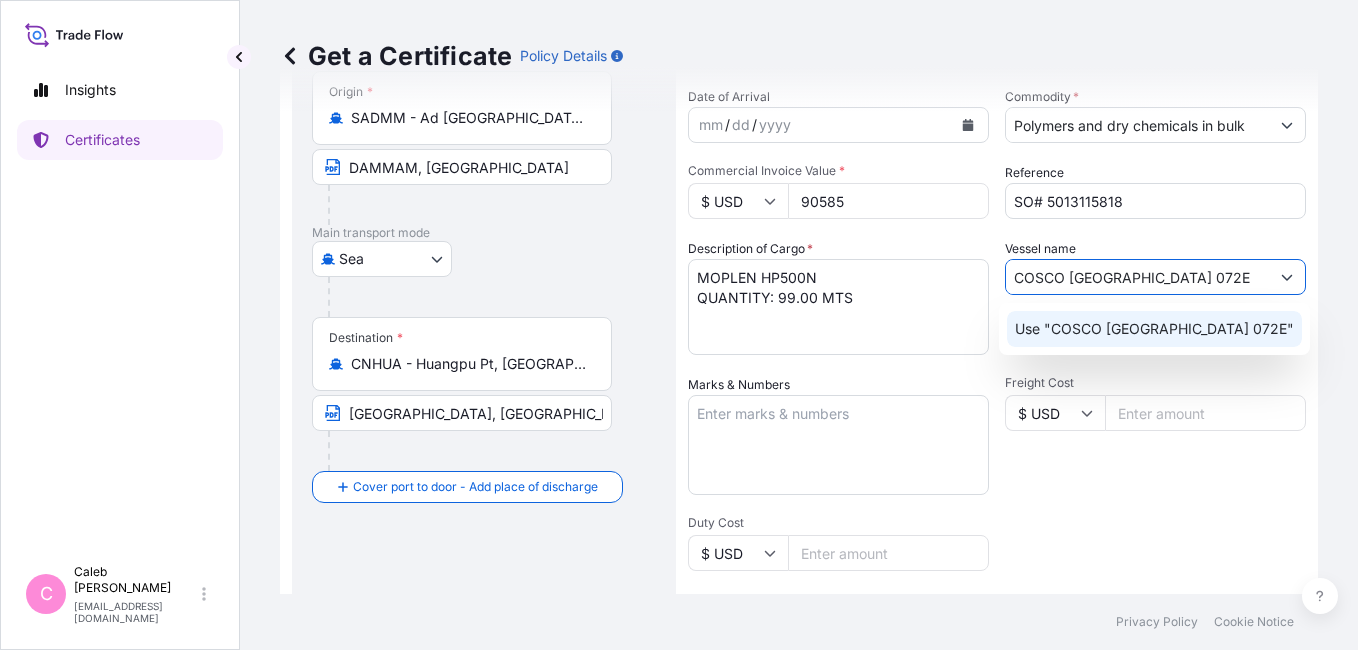 click on "Use "COSCO [GEOGRAPHIC_DATA] 072E"" 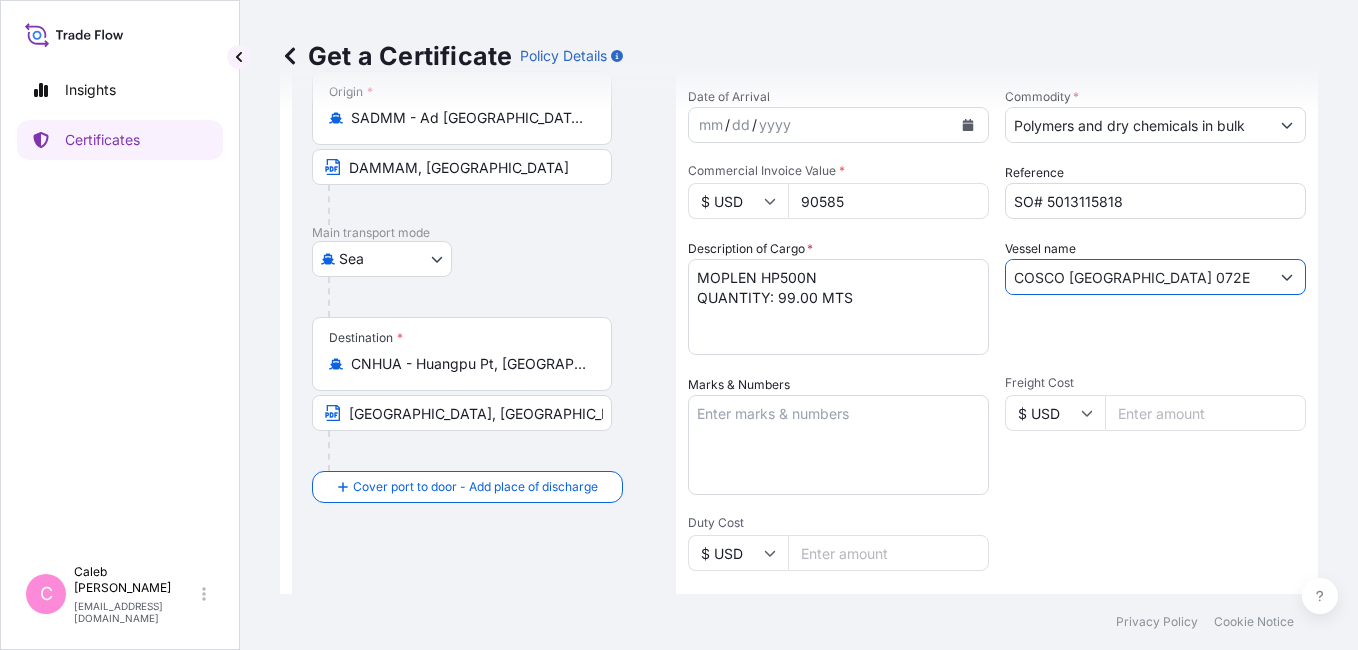 type on "COSCO [GEOGRAPHIC_DATA] 072E" 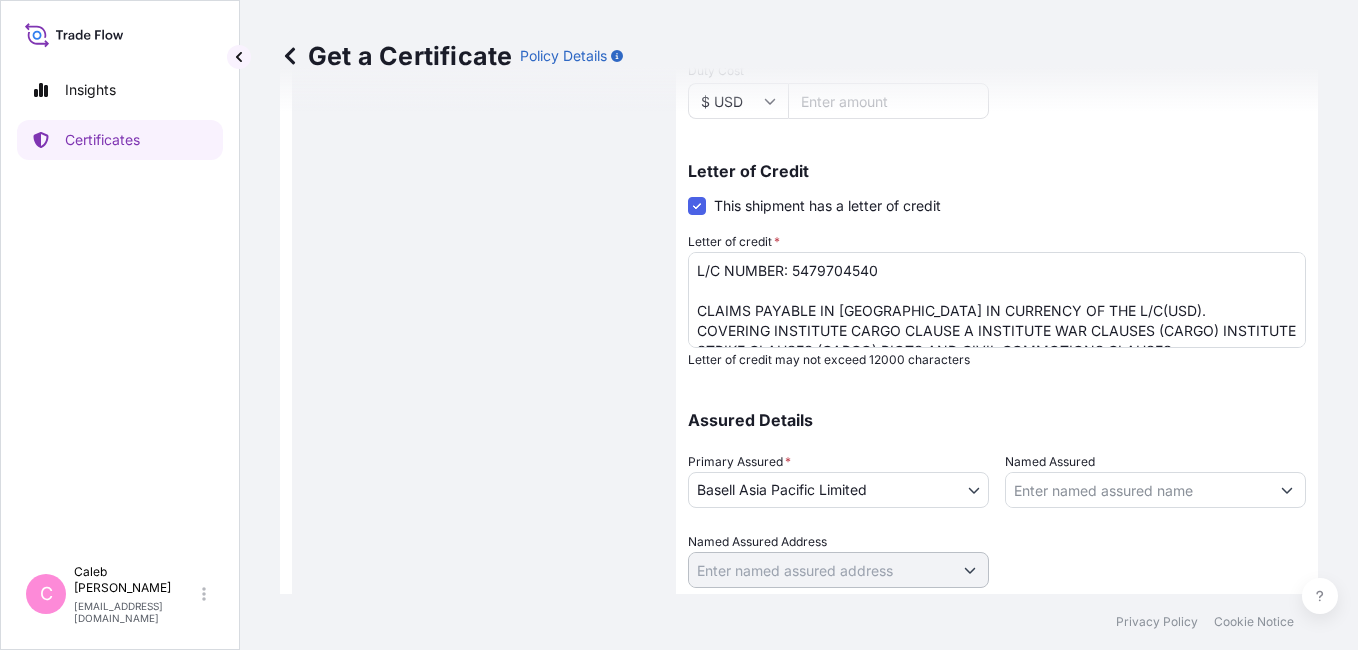 scroll, scrollTop: 646, scrollLeft: 0, axis: vertical 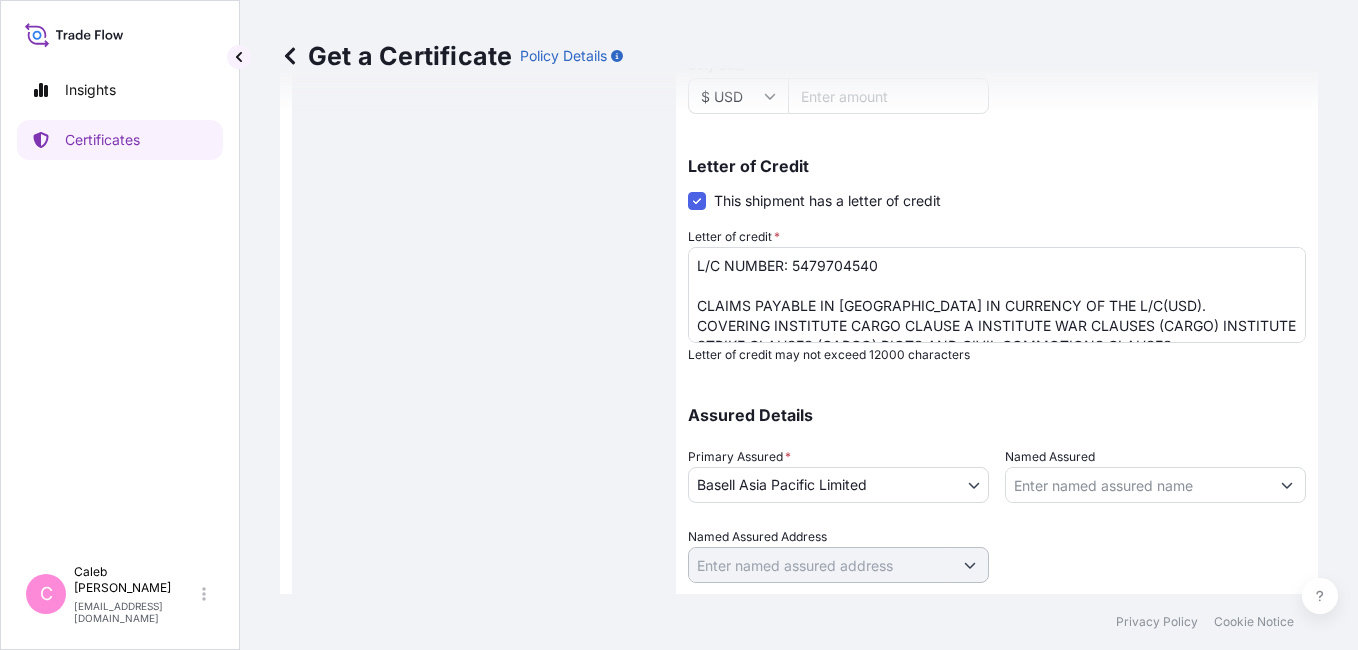 drag, startPoint x: 416, startPoint y: 458, endPoint x: 575, endPoint y: 392, distance: 172.154 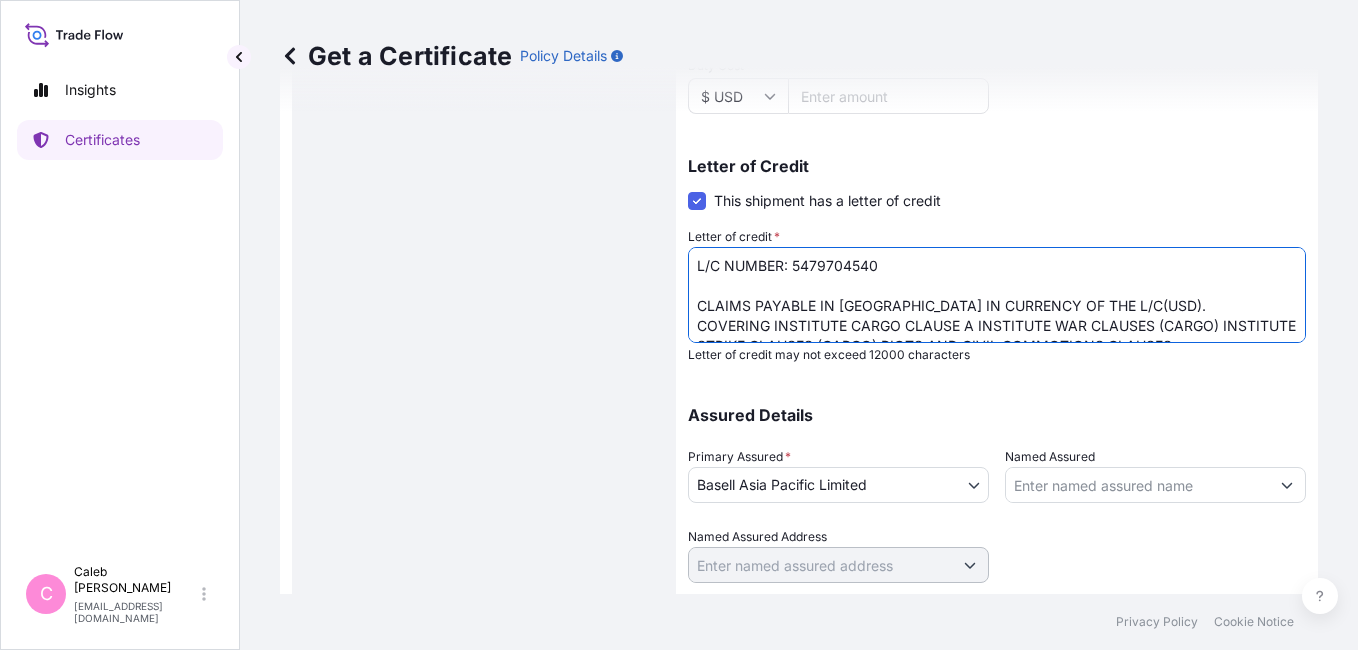 click on "L/C NUMBER: 5479704540
CLAIMS PAYABLE IN [GEOGRAPHIC_DATA] IN CURRENCY OF THE L/C(USD).
COVERING INSTITUTE CARGO CLAUSE A INSTITUTE WAR CLAUSES (CARGO) INSTITUTE STRIKE CLAUSES (CARGO) RIOTS AND CIVIL COMMOTIONS CLAUSES.
NUMBER OF ORIGINAL FOLDS ISSUED: 02 (01 ORIGINAL + 01 DUPLICATE)" at bounding box center [997, 295] 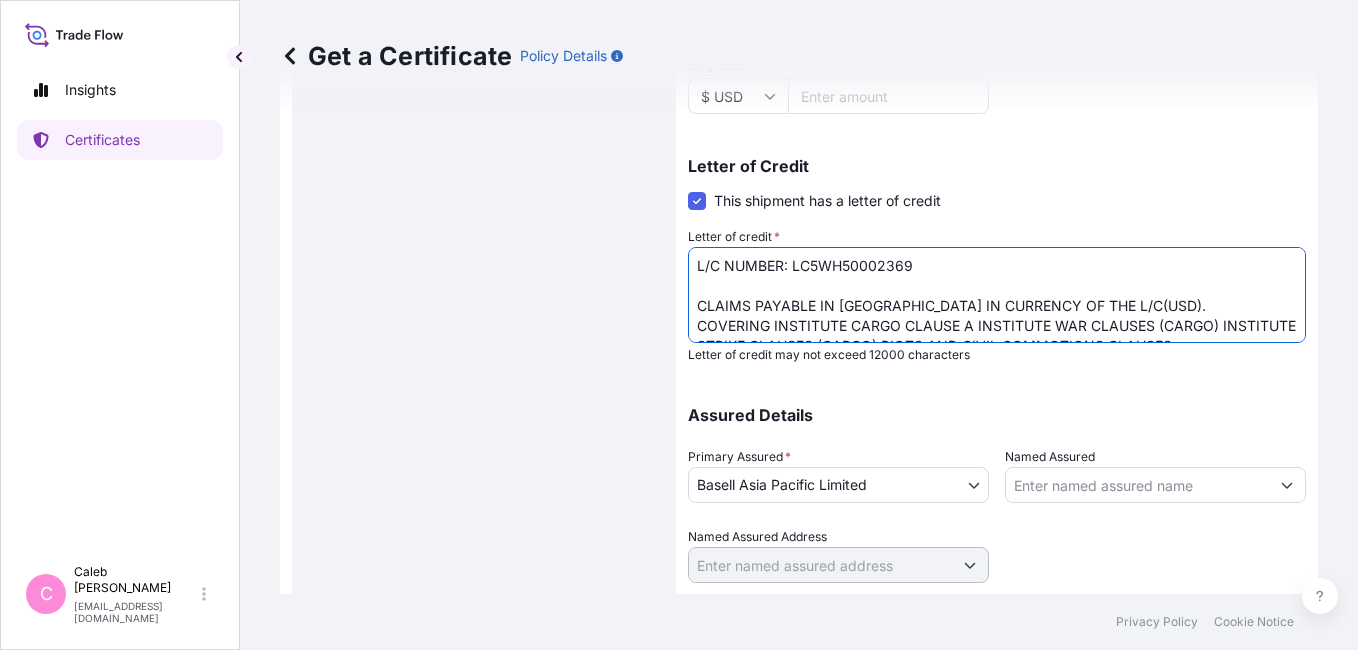 click on "L/C NUMBER: 5479704540
CLAIMS PAYABLE IN [GEOGRAPHIC_DATA] IN CURRENCY OF THE L/C(USD).
COVERING INSTITUTE CARGO CLAUSE A INSTITUTE WAR CLAUSES (CARGO) INSTITUTE STRIKE CLAUSES (CARGO) RIOTS AND CIVIL COMMOTIONS CLAUSES.
NUMBER OF ORIGINAL FOLDS ISSUED: 02 (01 ORIGINAL + 01 DUPLICATE)" at bounding box center [997, 295] 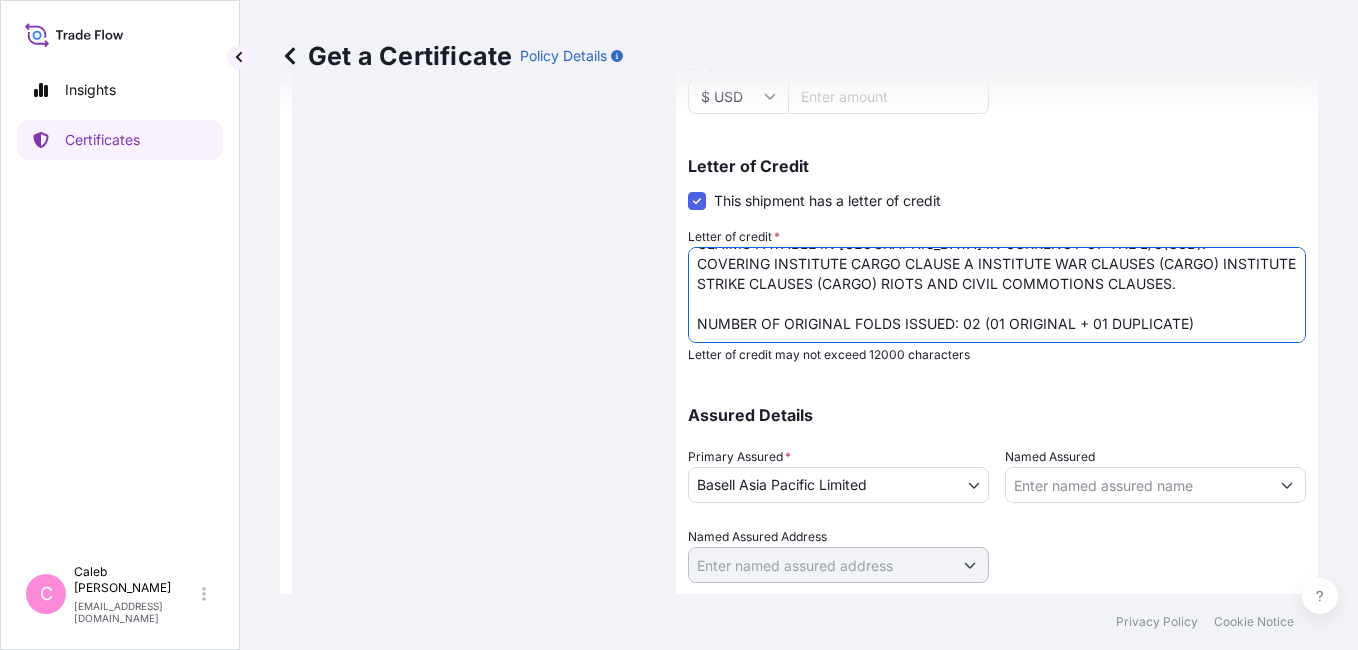 scroll, scrollTop: 75, scrollLeft: 0, axis: vertical 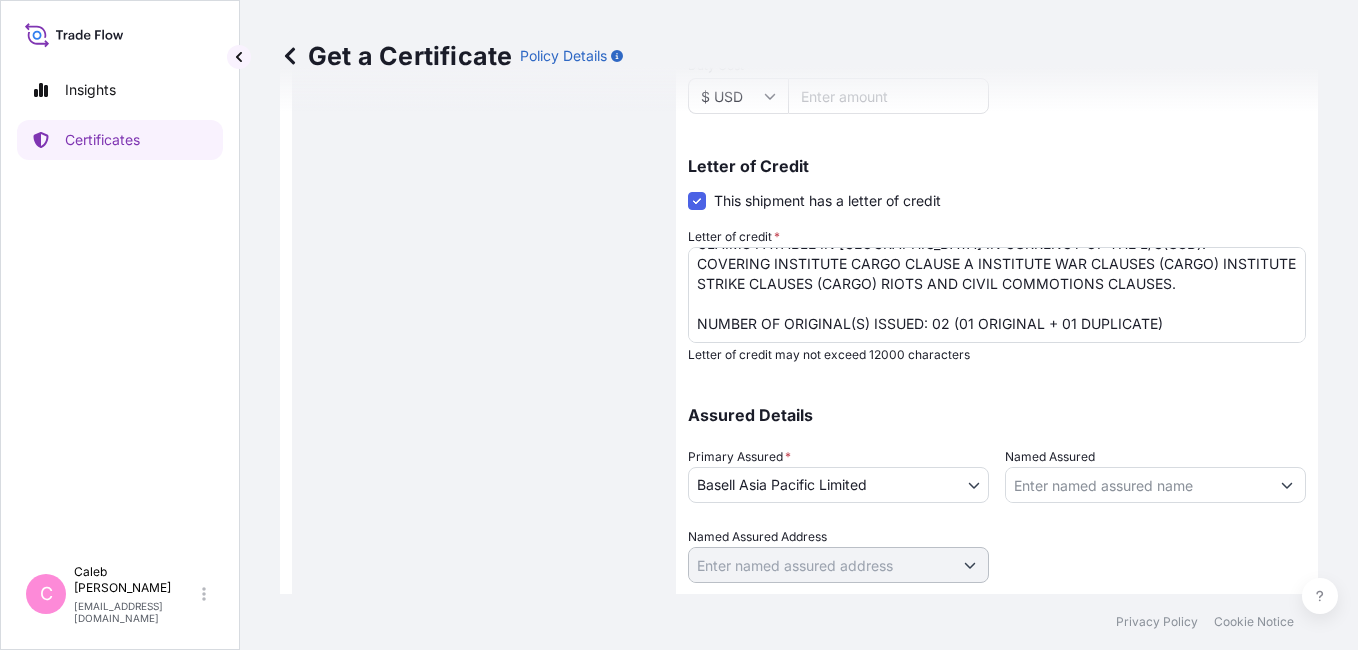 click on "Route Details   Cover door to port - Add loading place Place of loading Road / [GEOGRAPHIC_DATA] / Inland Origin * SADMM - Ad [GEOGRAPHIC_DATA], [GEOGRAPHIC_DATA], [GEOGRAPHIC_DATA] Main transport mode [GEOGRAPHIC_DATA] Destination * CNHUA - [GEOGRAPHIC_DATA], [GEOGRAPHIC_DATA] [GEOGRAPHIC_DATA], [GEOGRAPHIC_DATA] Cover port to door - Add place of discharge Road / [GEOGRAPHIC_DATA] / Inland Place of Discharge" at bounding box center (484, 58) 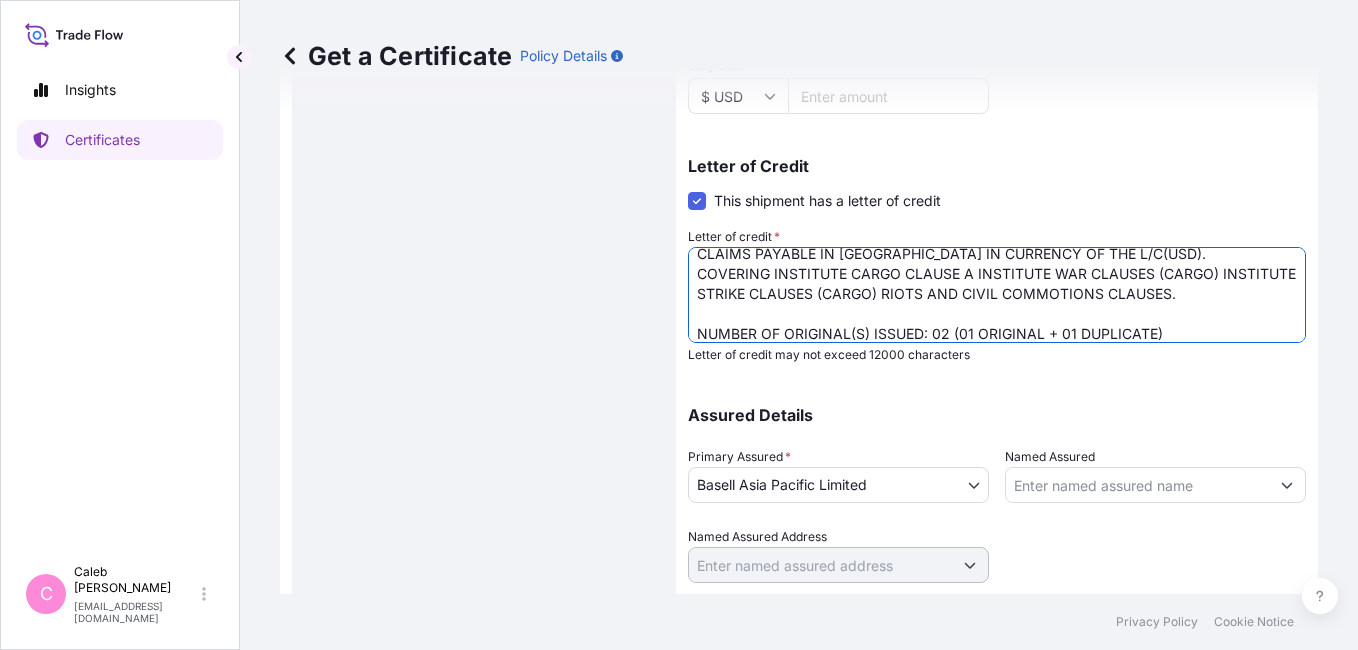 scroll, scrollTop: 41, scrollLeft: 0, axis: vertical 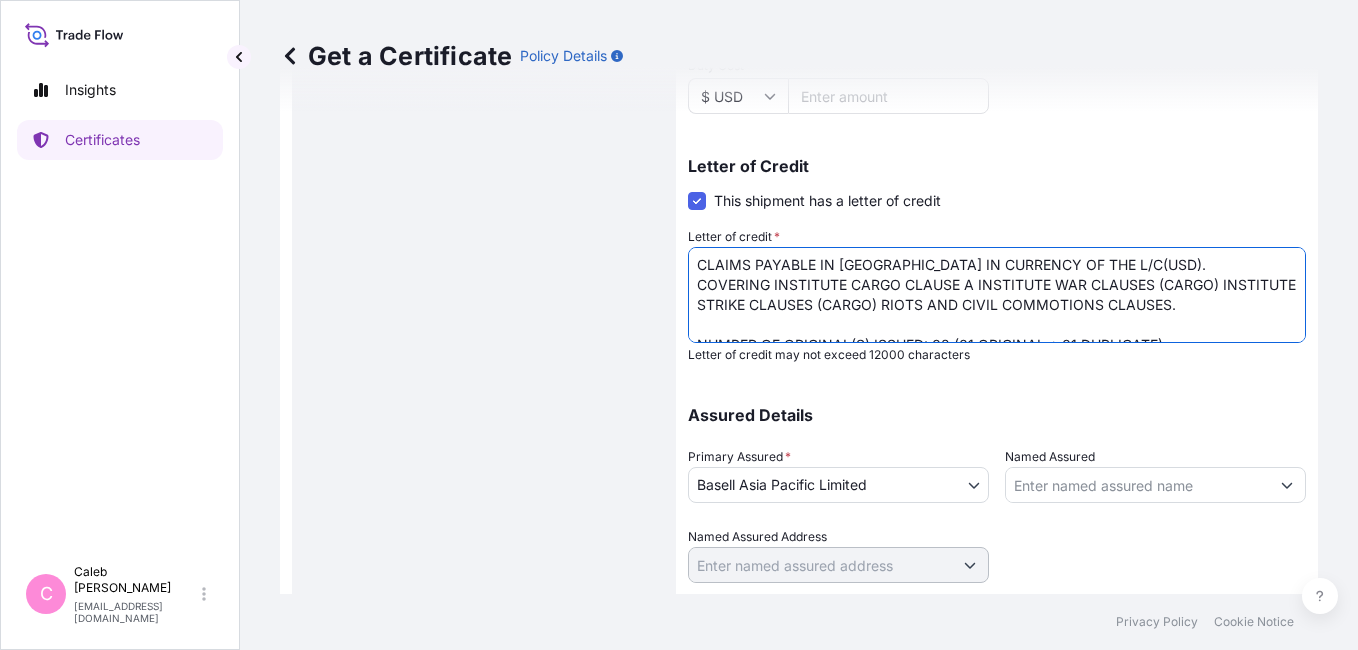 drag, startPoint x: 1264, startPoint y: 304, endPoint x: 660, endPoint y: 269, distance: 605.01324 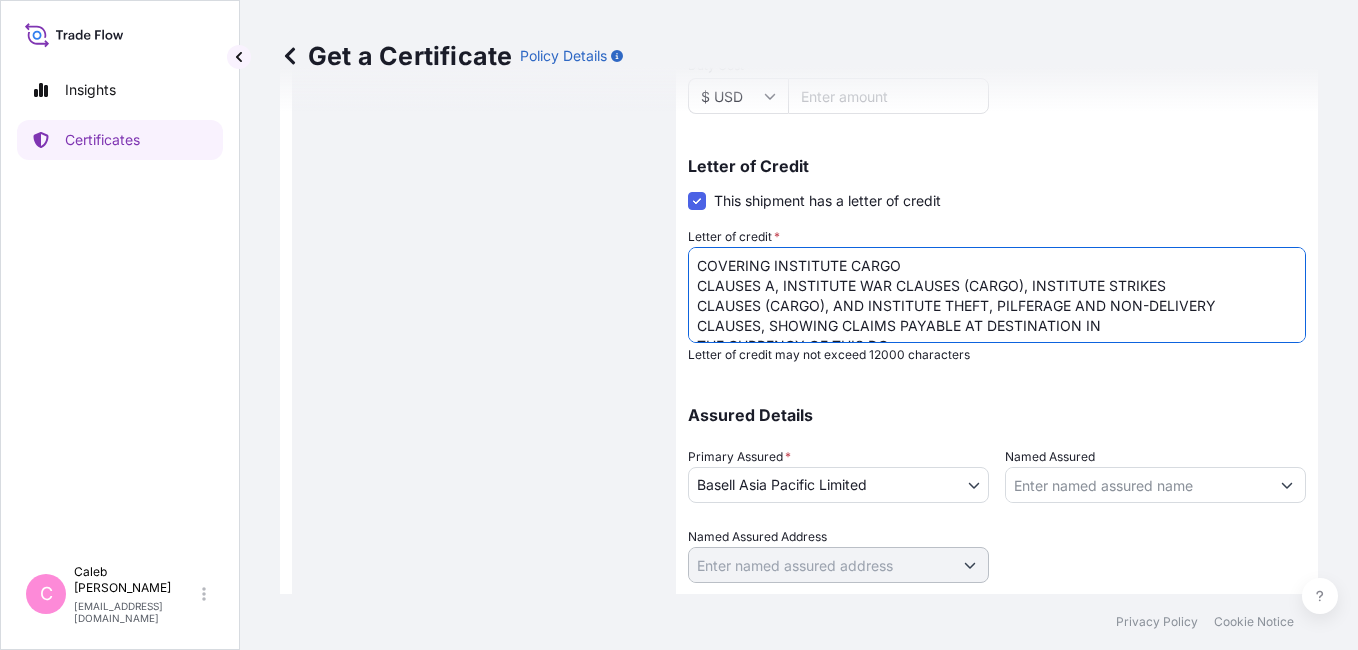 scroll, scrollTop: 49, scrollLeft: 0, axis: vertical 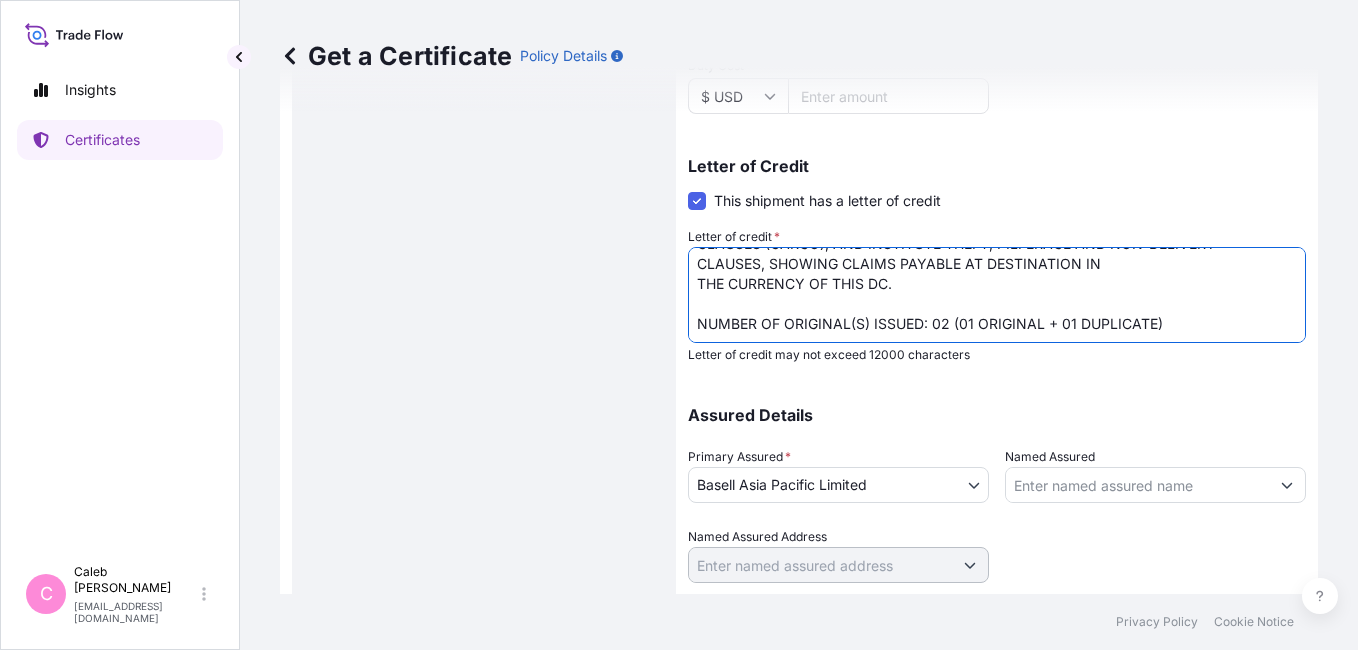 drag, startPoint x: 895, startPoint y: 325, endPoint x: 951, endPoint y: 281, distance: 71.21797 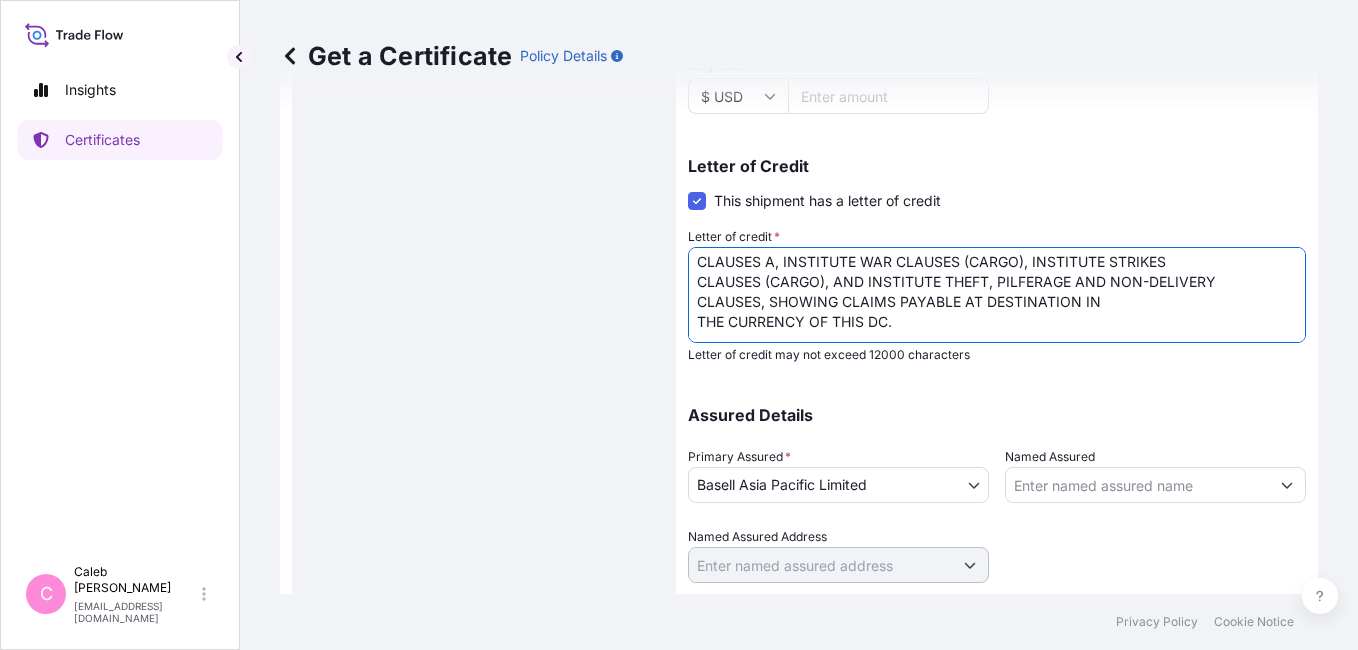 scroll, scrollTop: 40, scrollLeft: 0, axis: vertical 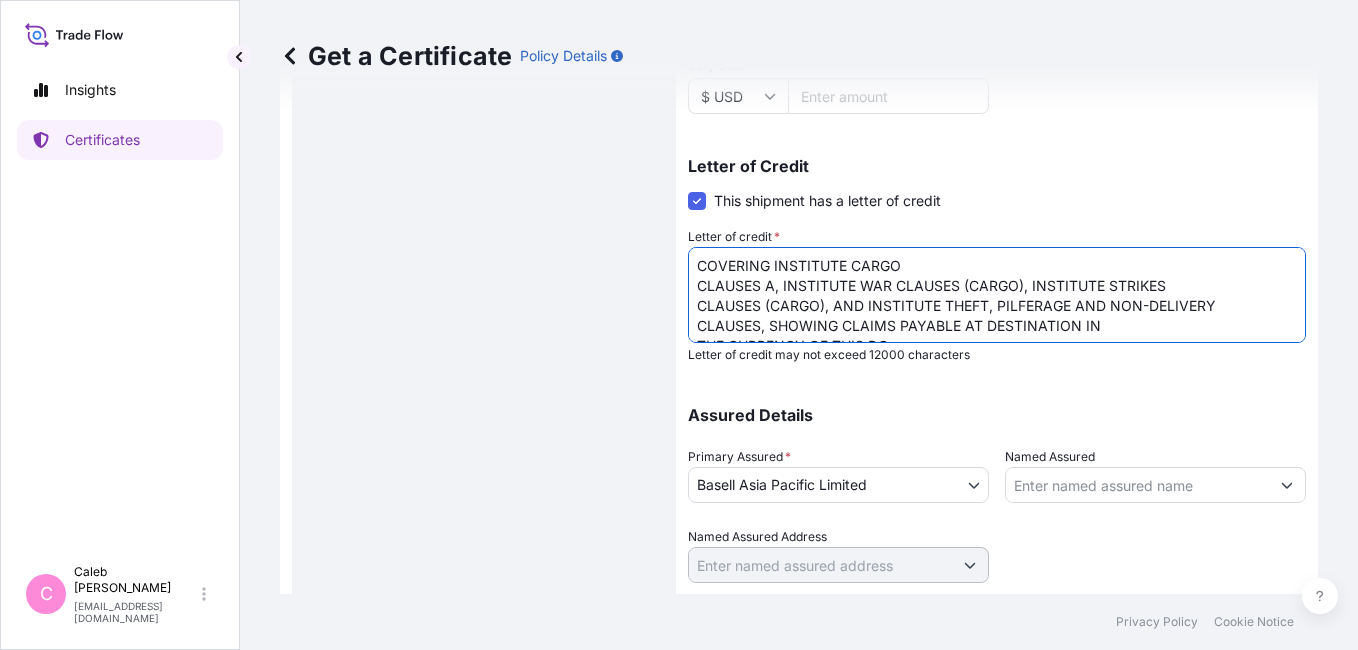 click on "L/C NUMBER: 5479704540
CLAIMS PAYABLE IN [GEOGRAPHIC_DATA] IN CURRENCY OF THE L/C(USD).
COVERING INSTITUTE CARGO CLAUSE A INSTITUTE WAR CLAUSES (CARGO) INSTITUTE STRIKE CLAUSES (CARGO) RIOTS AND CIVIL COMMOTIONS CLAUSES.
NUMBER OF ORIGINAL FOLDS ISSUED: 02 (01 ORIGINAL + 01 DUPLICATE)" at bounding box center (997, 295) 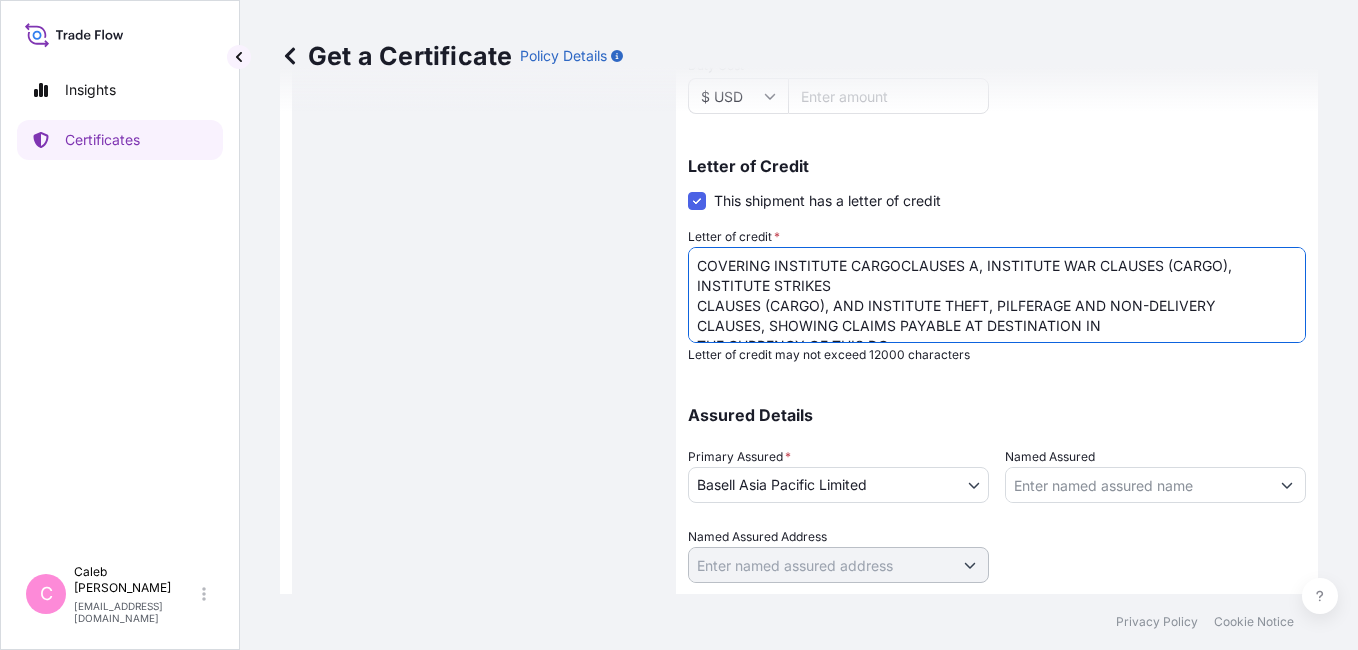 scroll, scrollTop: 20, scrollLeft: 0, axis: vertical 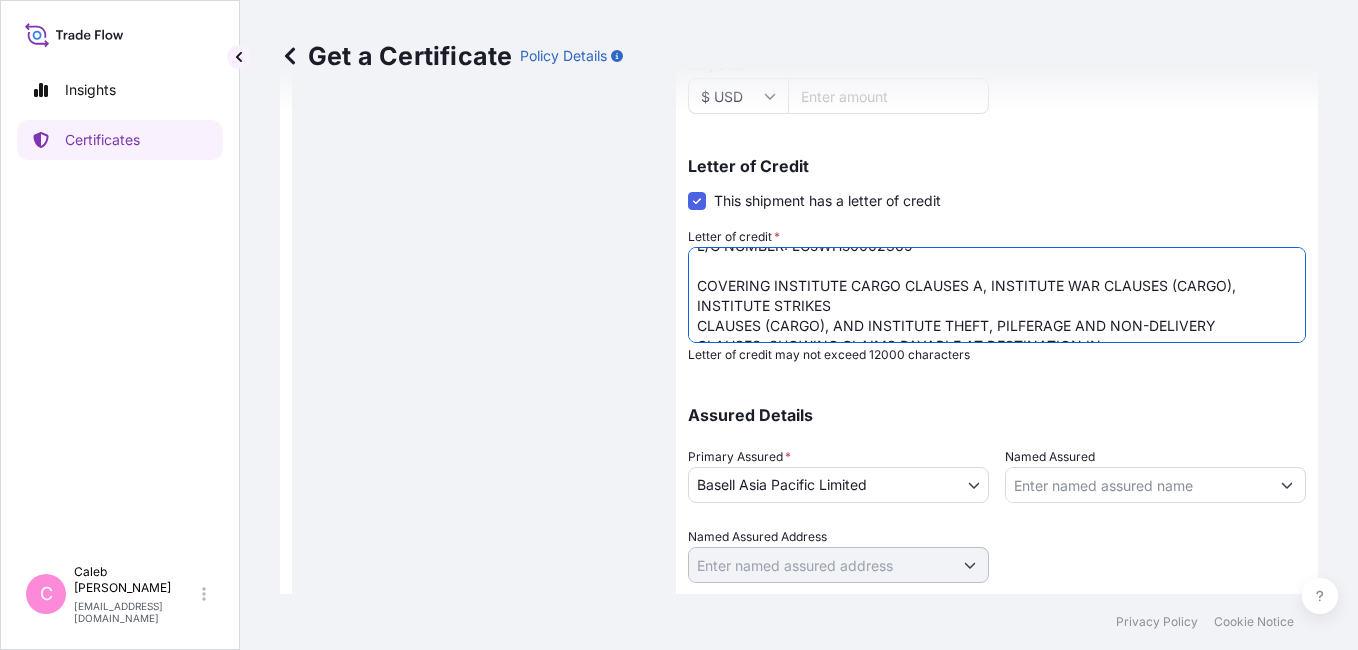 click on "L/C NUMBER: 5479704540
CLAIMS PAYABLE IN [GEOGRAPHIC_DATA] IN CURRENCY OF THE L/C(USD).
COVERING INSTITUTE CARGO CLAUSE A INSTITUTE WAR CLAUSES (CARGO) INSTITUTE STRIKE CLAUSES (CARGO) RIOTS AND CIVIL COMMOTIONS CLAUSES.
NUMBER OF ORIGINAL FOLDS ISSUED: 02 (01 ORIGINAL + 01 DUPLICATE)" at bounding box center [997, 295] 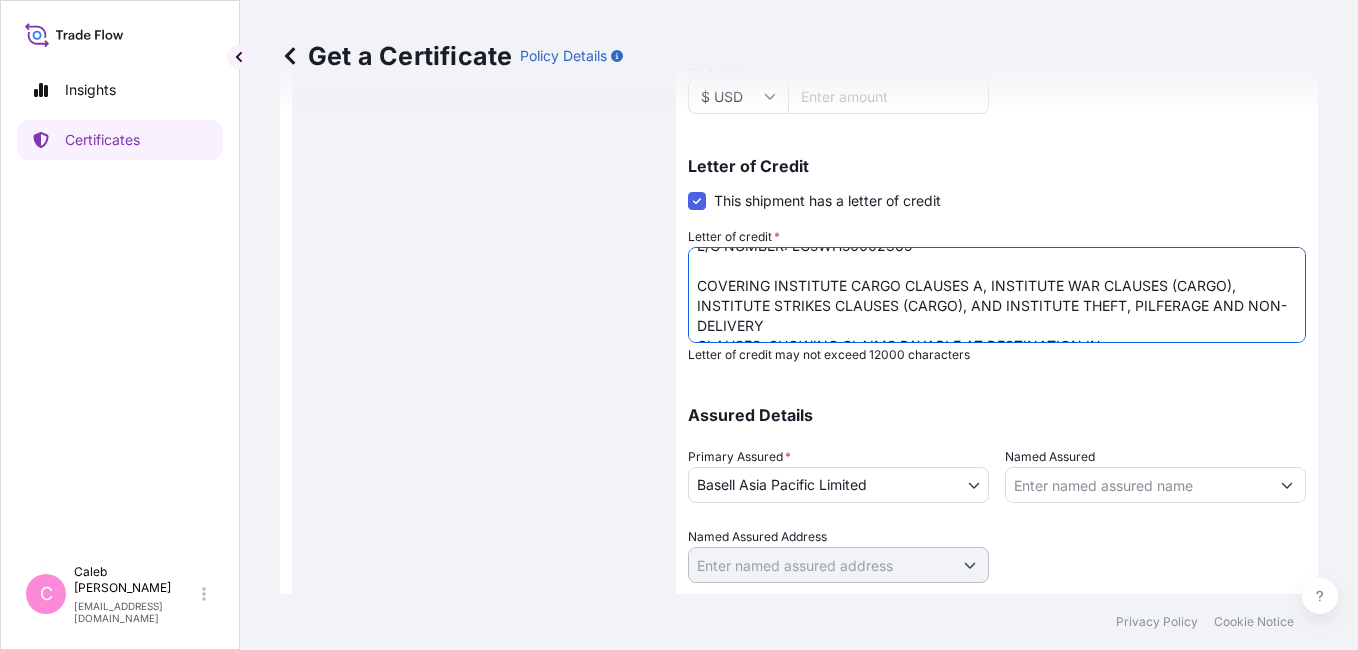 scroll, scrollTop: 57, scrollLeft: 0, axis: vertical 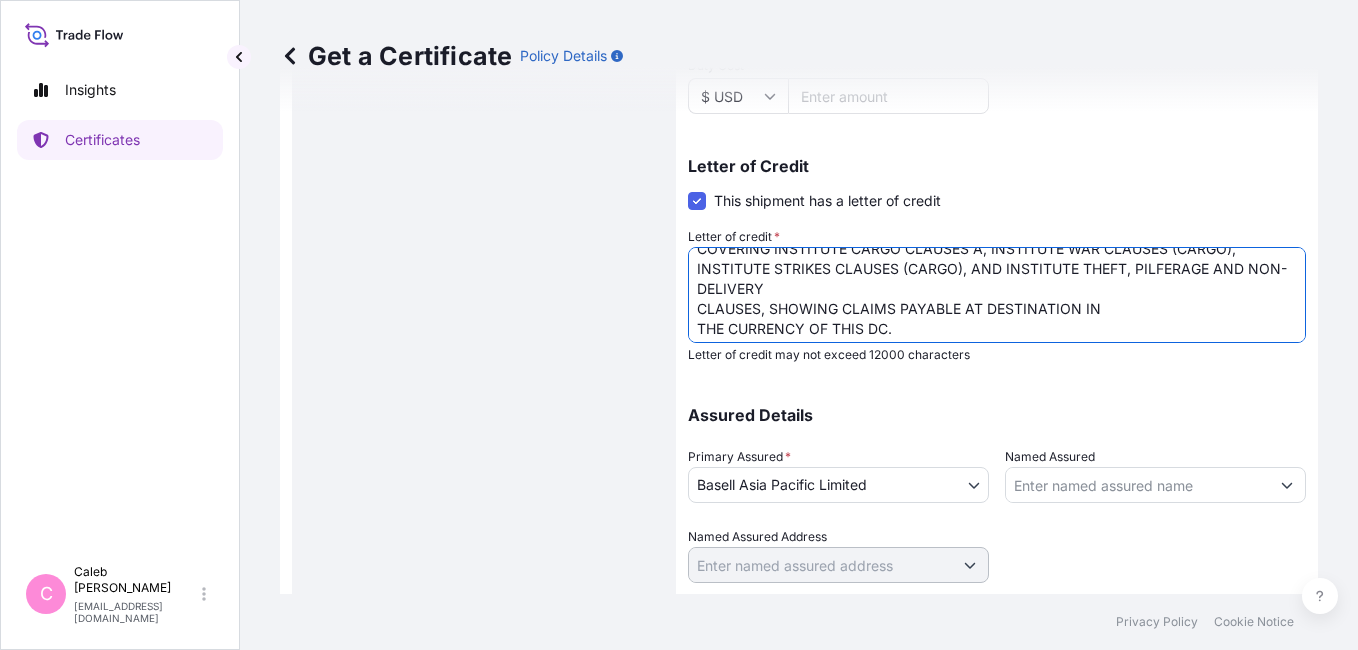 click on "L/C NUMBER: 5479704540
CLAIMS PAYABLE IN [GEOGRAPHIC_DATA] IN CURRENCY OF THE L/C(USD).
COVERING INSTITUTE CARGO CLAUSE A INSTITUTE WAR CLAUSES (CARGO) INSTITUTE STRIKE CLAUSES (CARGO) RIOTS AND CIVIL COMMOTIONS CLAUSES.
NUMBER OF ORIGINAL FOLDS ISSUED: 02 (01 ORIGINAL + 01 DUPLICATE)" at bounding box center (997, 295) 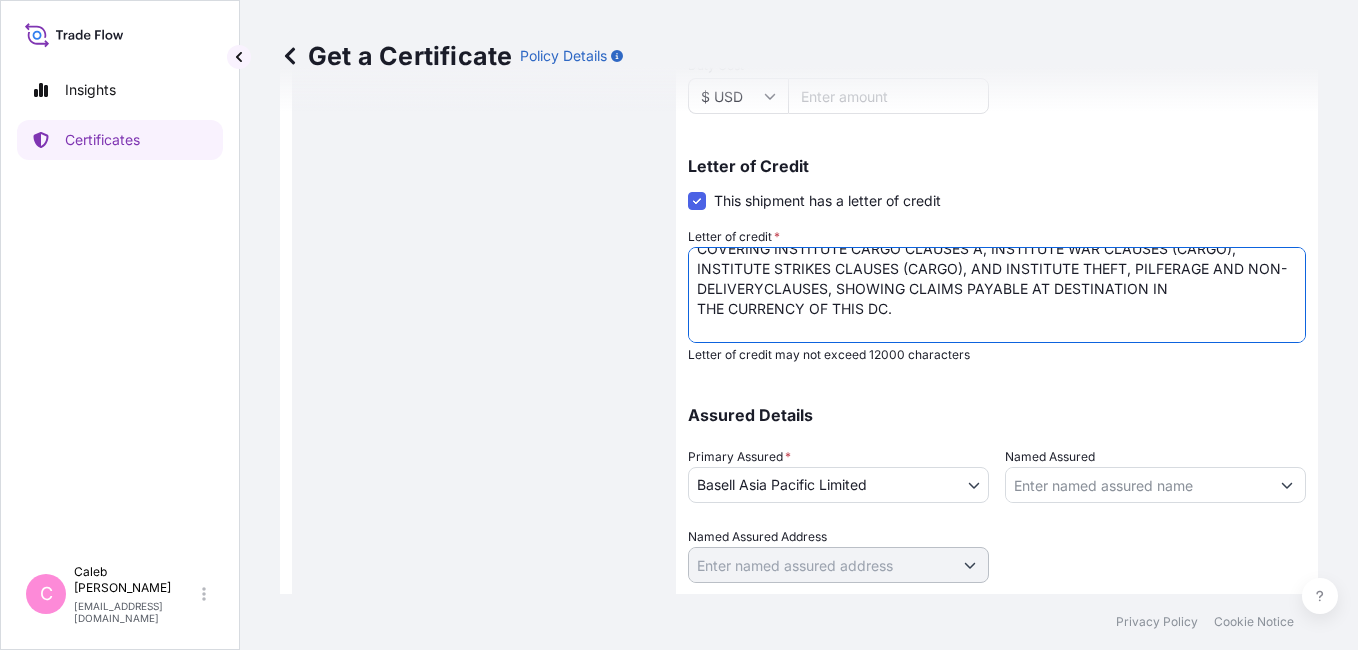scroll, scrollTop: 37, scrollLeft: 0, axis: vertical 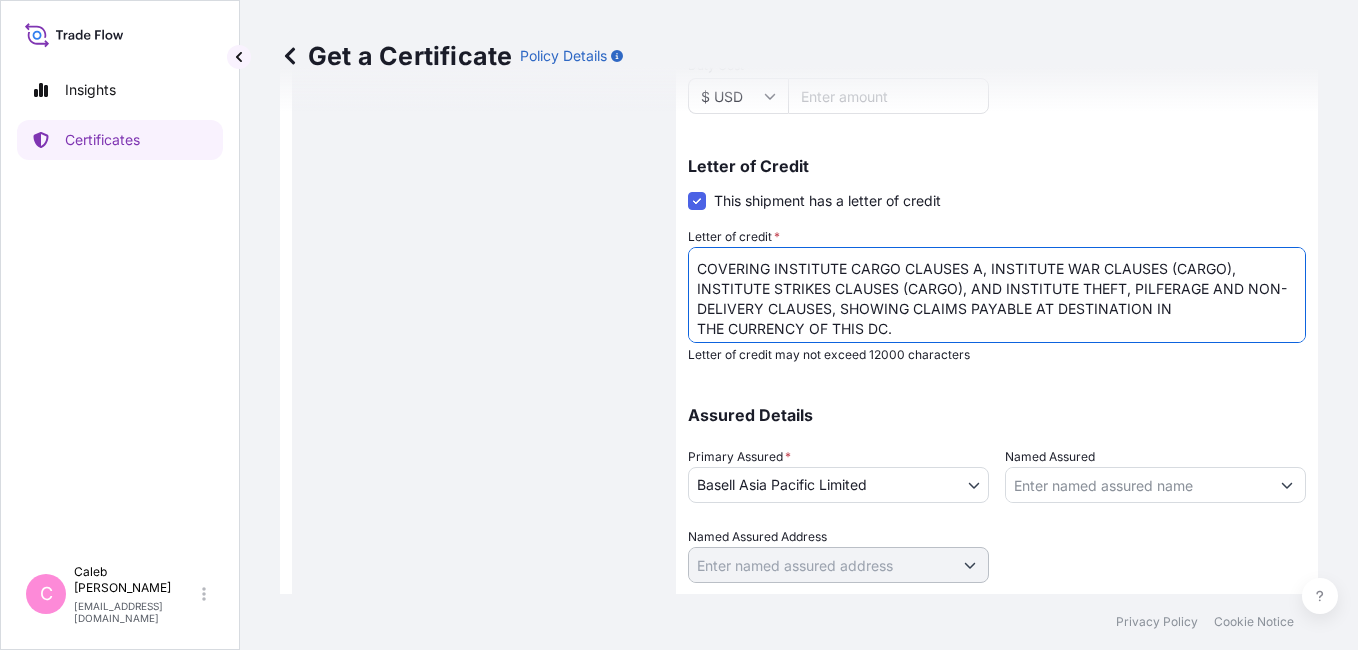 click on "L/C NUMBER: 5479704540
CLAIMS PAYABLE IN [GEOGRAPHIC_DATA] IN CURRENCY OF THE L/C(USD).
COVERING INSTITUTE CARGO CLAUSE A INSTITUTE WAR CLAUSES (CARGO) INSTITUTE STRIKE CLAUSES (CARGO) RIOTS AND CIVIL COMMOTIONS CLAUSES.
NUMBER OF ORIGINAL FOLDS ISSUED: 02 (01 ORIGINAL + 01 DUPLICATE)" at bounding box center [997, 295] 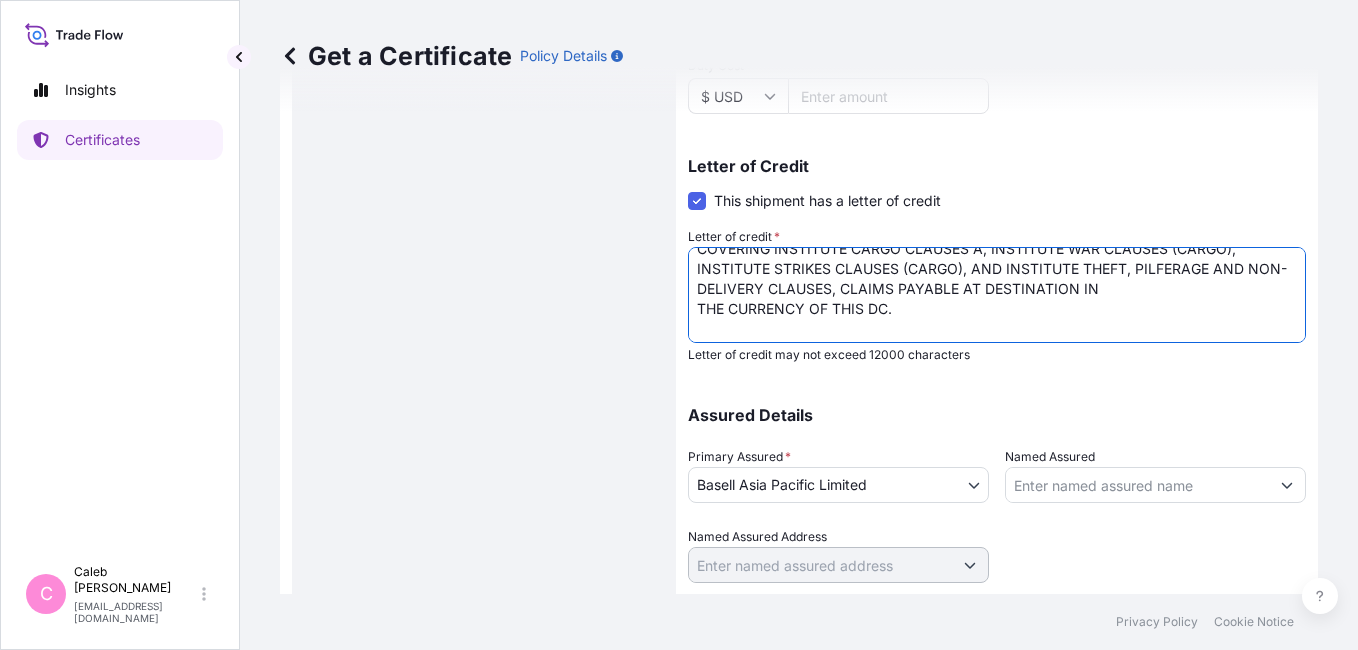 scroll, scrollTop: 37, scrollLeft: 0, axis: vertical 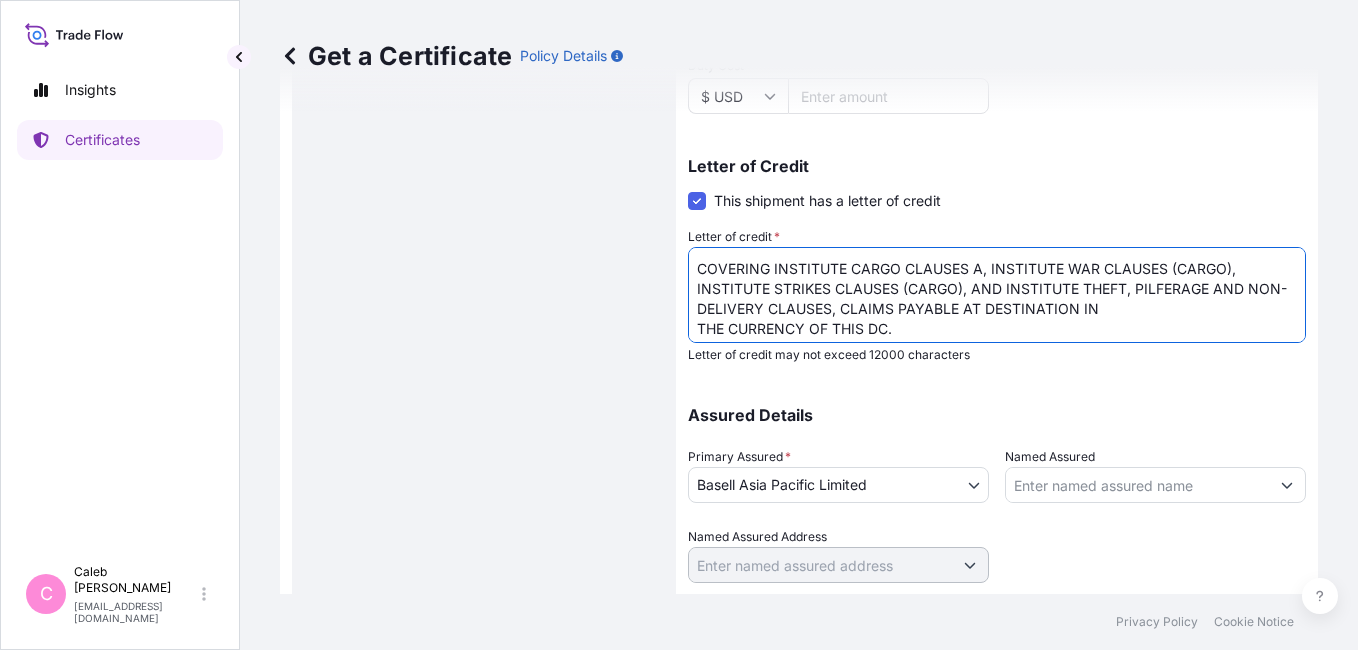 click on "L/C NUMBER: 5479704540
CLAIMS PAYABLE IN [GEOGRAPHIC_DATA] IN CURRENCY OF THE L/C(USD).
COVERING INSTITUTE CARGO CLAUSE A INSTITUTE WAR CLAUSES (CARGO) INSTITUTE STRIKE CLAUSES (CARGO) RIOTS AND CIVIL COMMOTIONS CLAUSES.
NUMBER OF ORIGINAL FOLDS ISSUED: 02 (01 ORIGINAL + 01 DUPLICATE)" at bounding box center (997, 295) 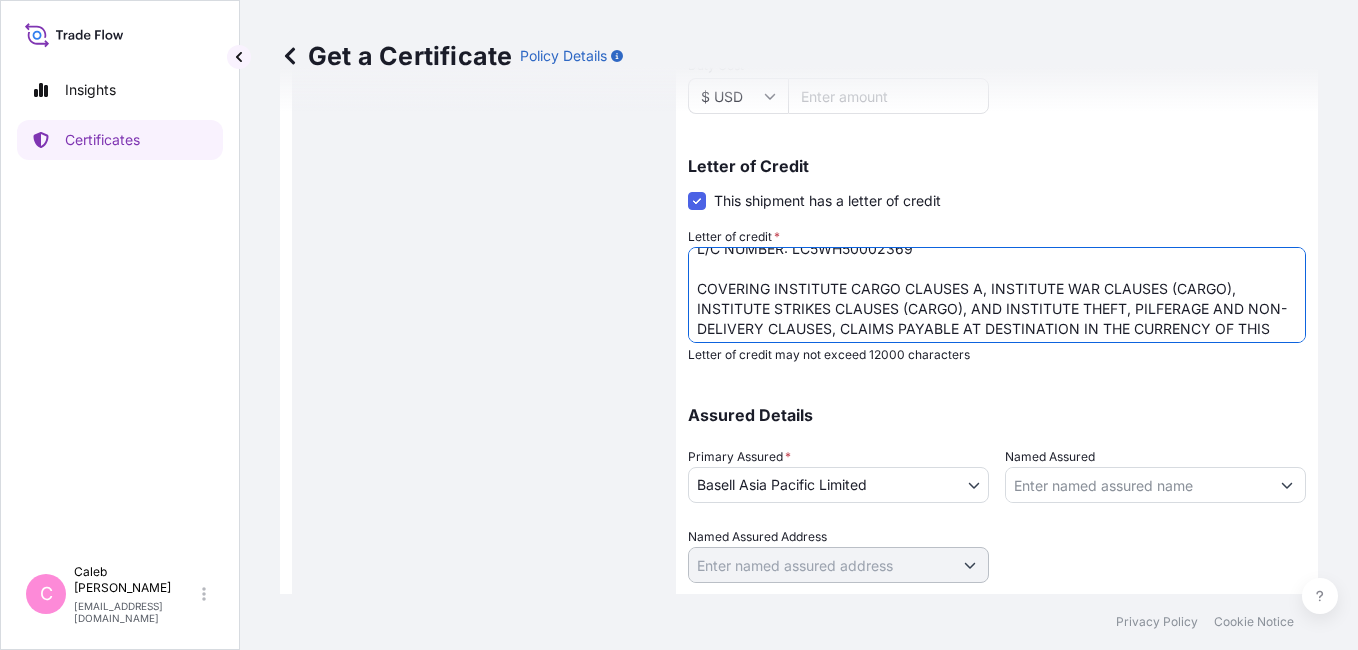 scroll, scrollTop: 78, scrollLeft: 0, axis: vertical 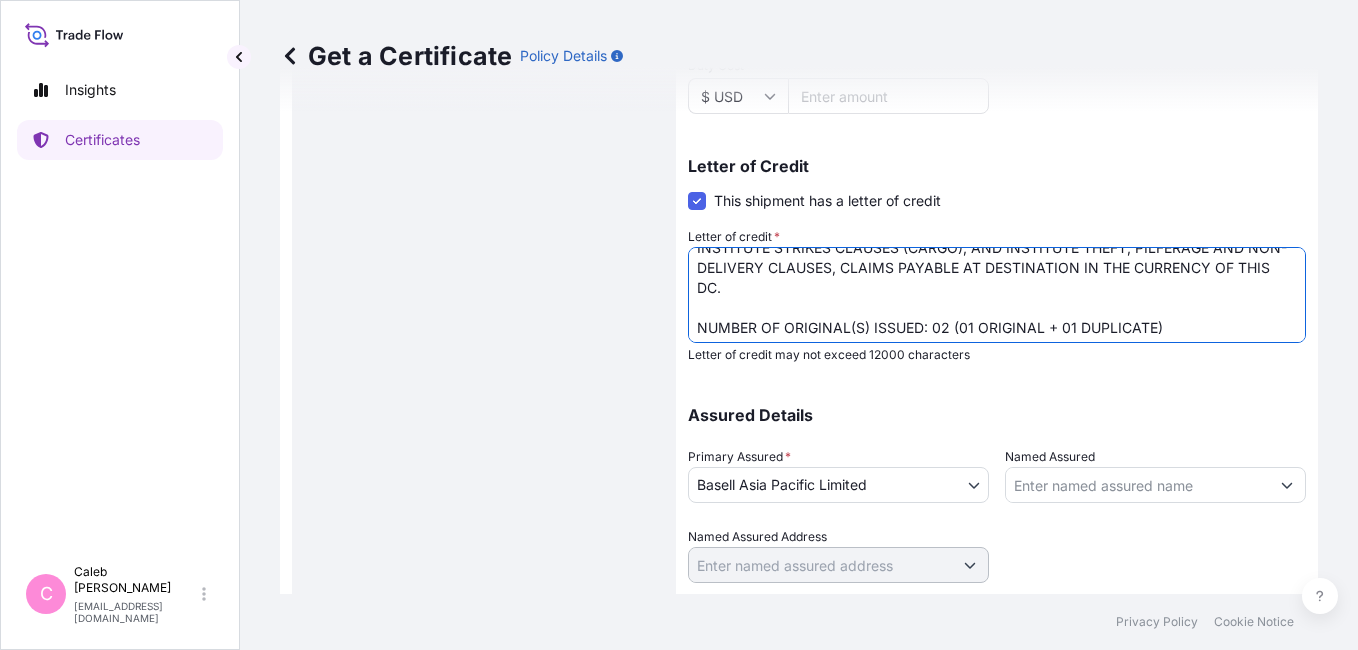 click on "L/C NUMBER: 5479704540
CLAIMS PAYABLE IN [GEOGRAPHIC_DATA] IN CURRENCY OF THE L/C(USD).
COVERING INSTITUTE CARGO CLAUSE A INSTITUTE WAR CLAUSES (CARGO) INSTITUTE STRIKE CLAUSES (CARGO) RIOTS AND CIVIL COMMOTIONS CLAUSES.
NUMBER OF ORIGINAL FOLDS ISSUED: 02 (01 ORIGINAL + 01 DUPLICATE)" at bounding box center [997, 295] 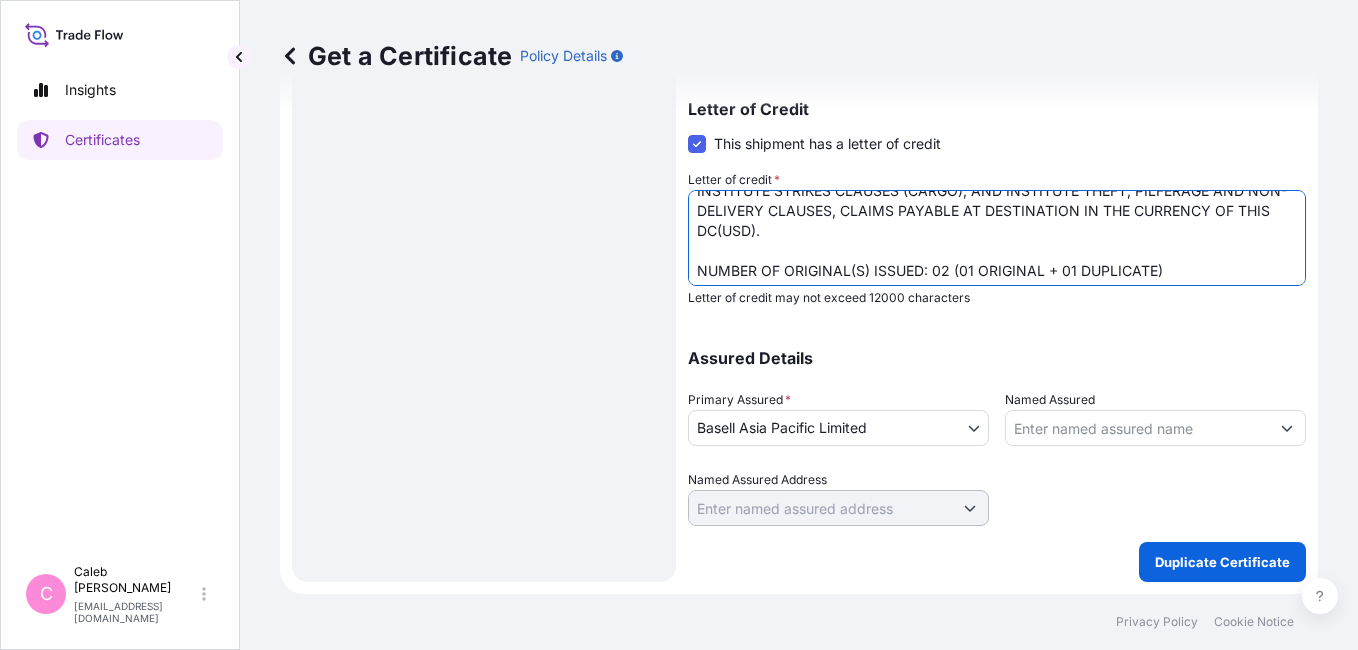 scroll, scrollTop: 0, scrollLeft: 0, axis: both 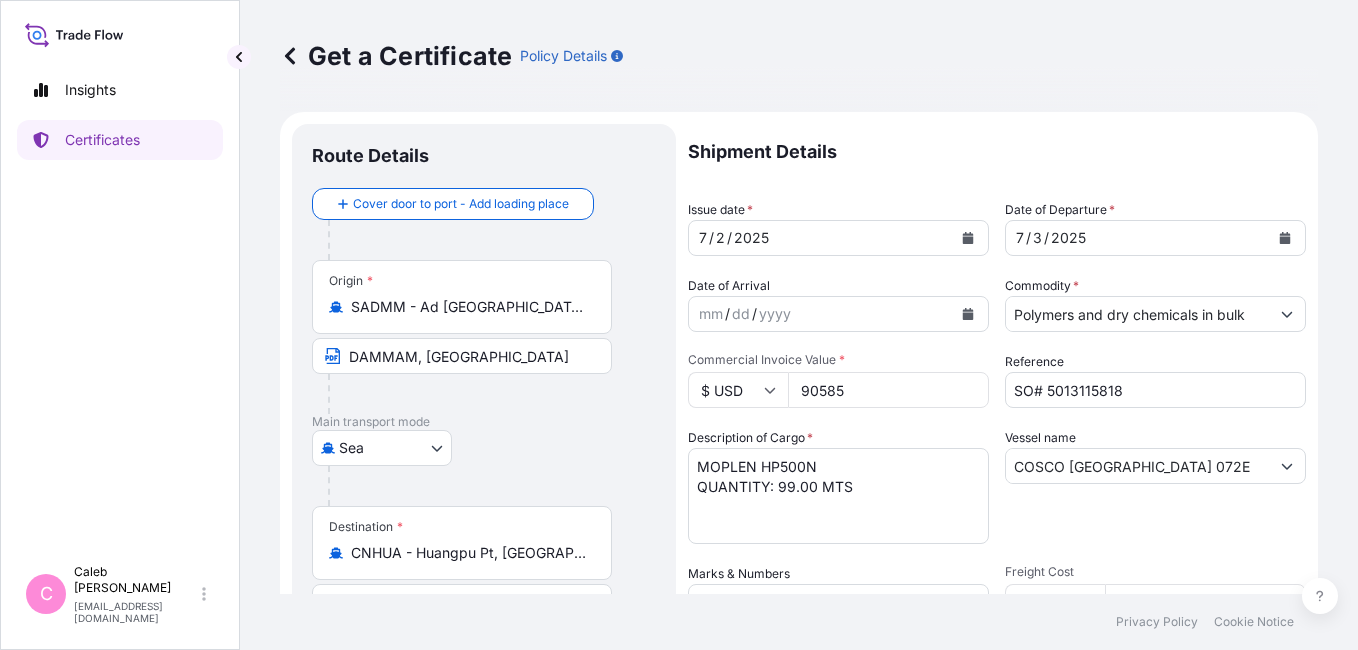 type on "L/C NUMBER: LC5WH50002369
COVERING INSTITUTE CARGO CLAUSES A, INSTITUTE WAR CLAUSES (CARGO), INSTITUTE STRIKES CLAUSES (CARGO), AND INSTITUTE THEFT, PILFERAGE AND NON-DELIVERY CLAUSES, CLAIMS PAYABLE AT DESTINATION IN THE CURRENCY OF THIS DC(USD).
NUMBER OF ORIGINAL(S) ISSUED: 02 (01 ORIGINAL + 01 DUPLICATE)" 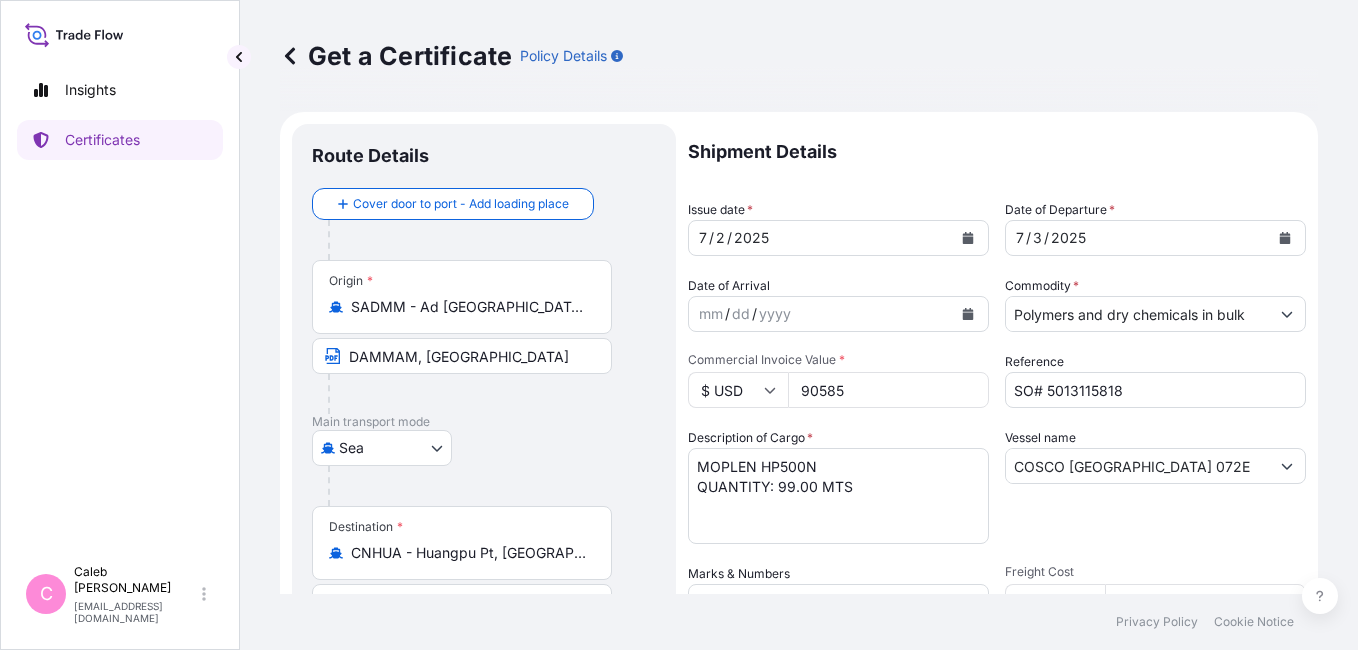 scroll, scrollTop: 703, scrollLeft: 0, axis: vertical 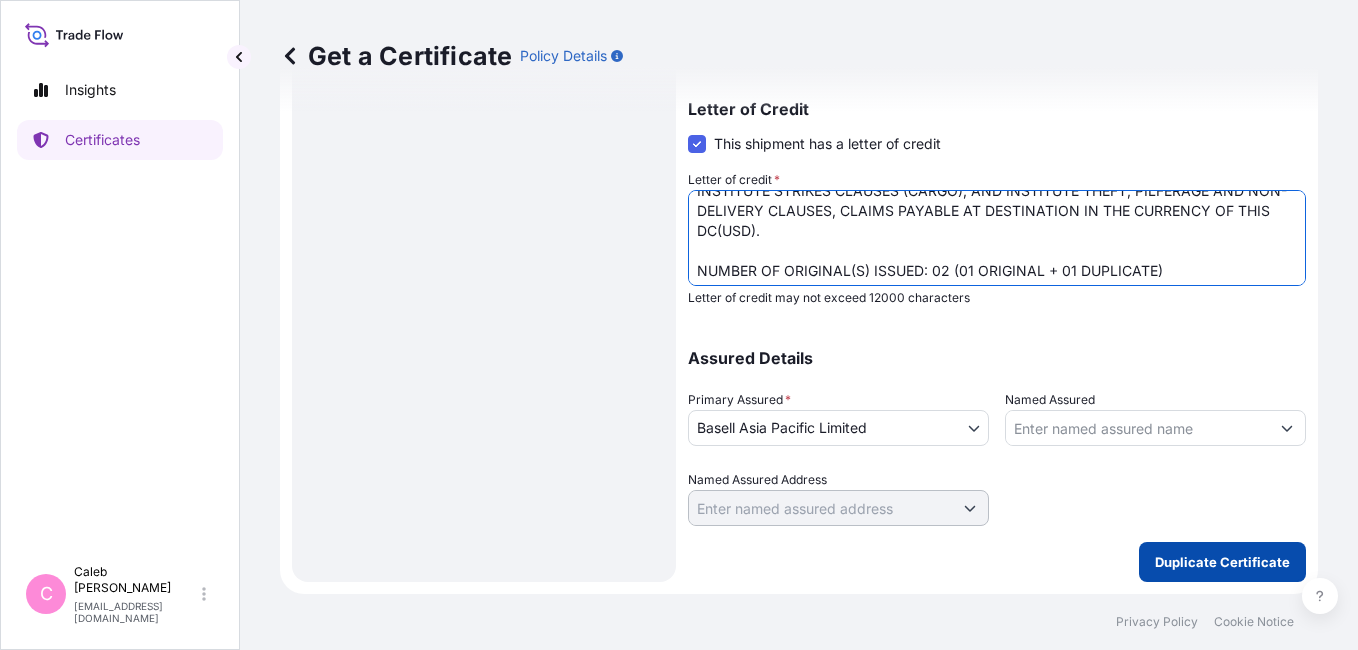 click on "Duplicate Certificate" at bounding box center [1222, 562] 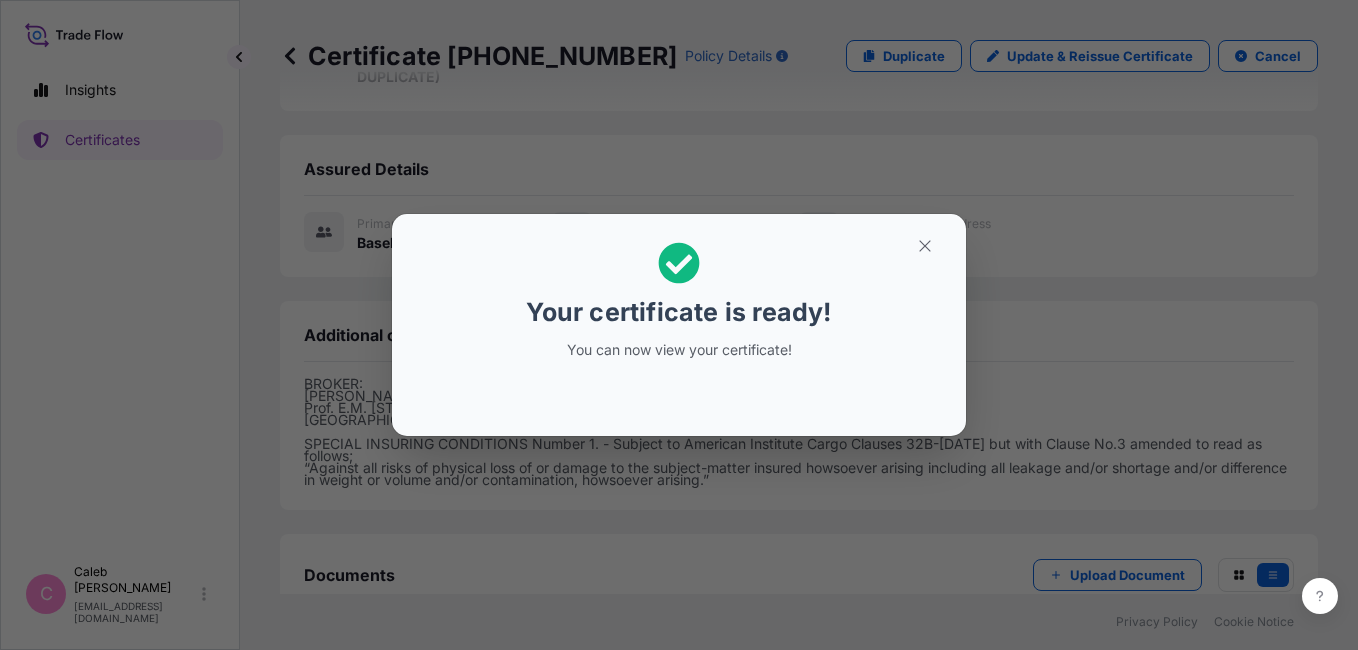 scroll, scrollTop: 0, scrollLeft: 0, axis: both 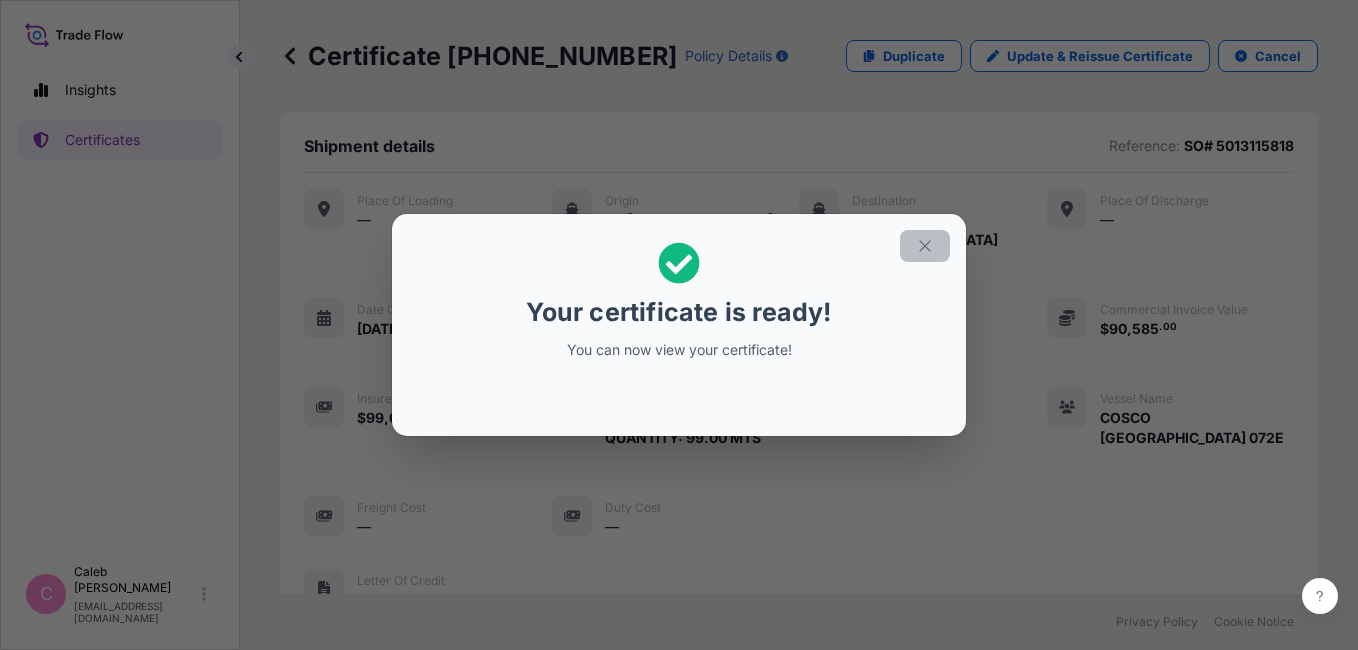 click at bounding box center [925, 246] 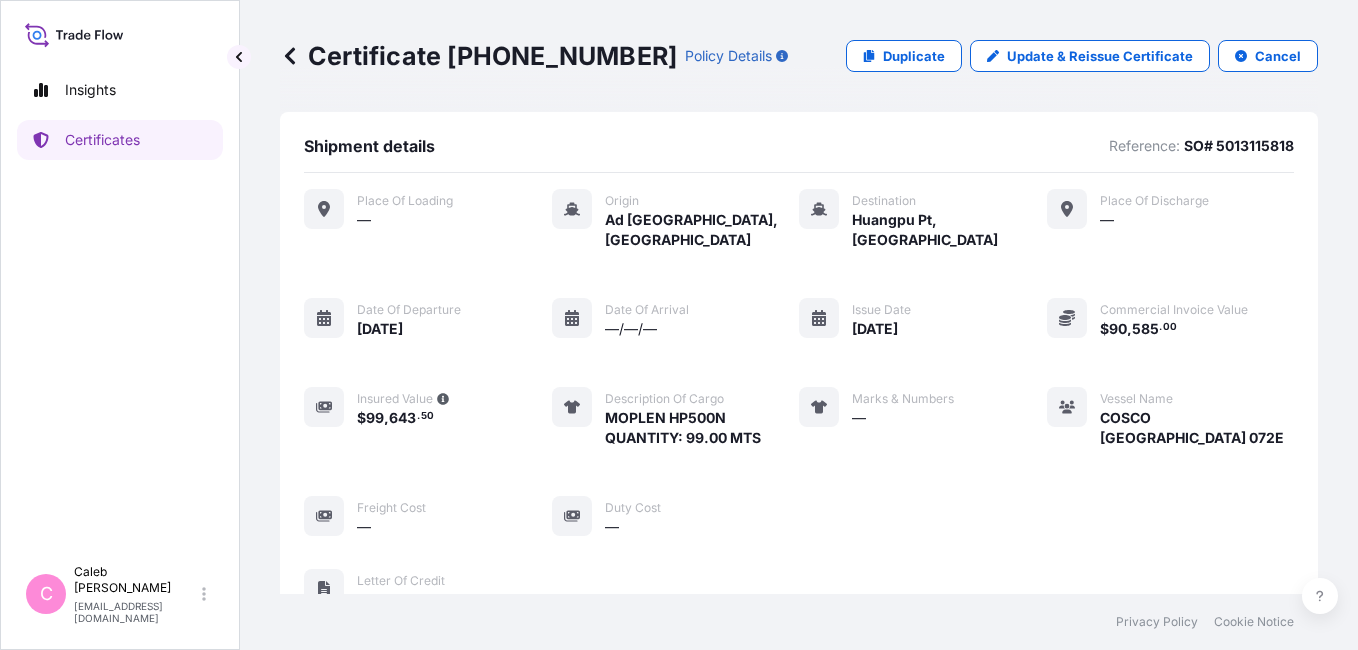 scroll, scrollTop: 810, scrollLeft: 0, axis: vertical 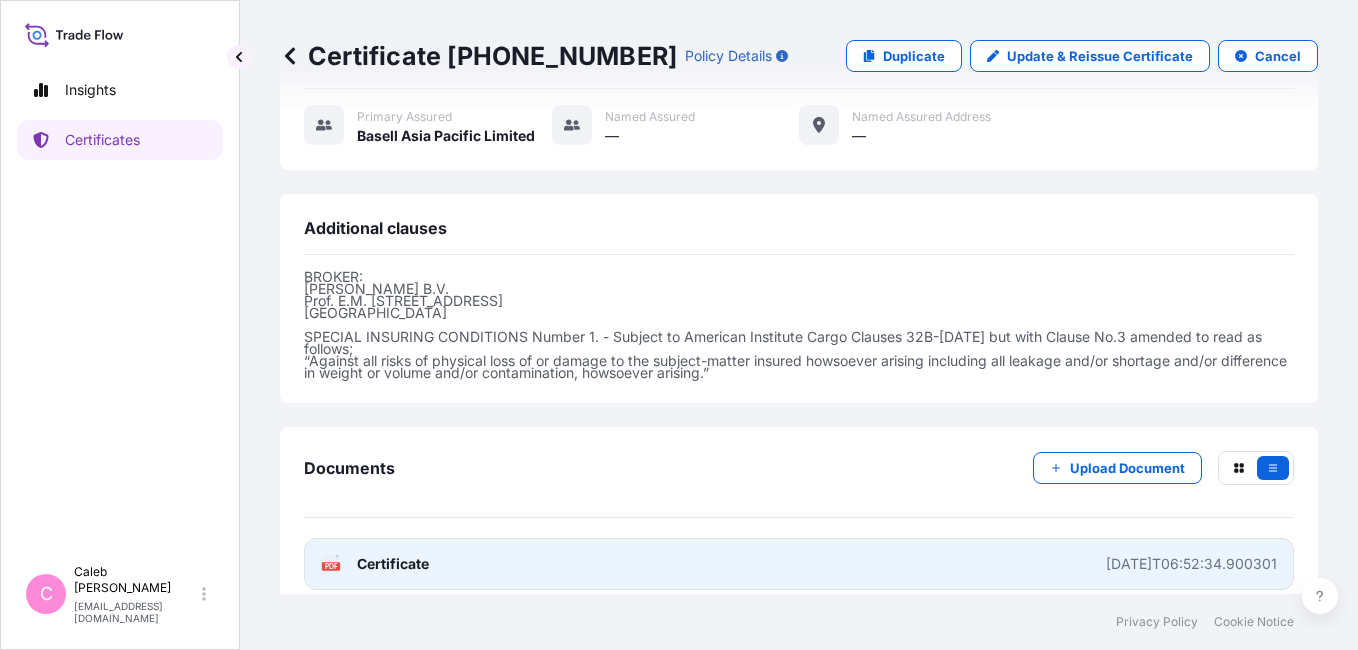 click on "Certificate" at bounding box center (393, 564) 